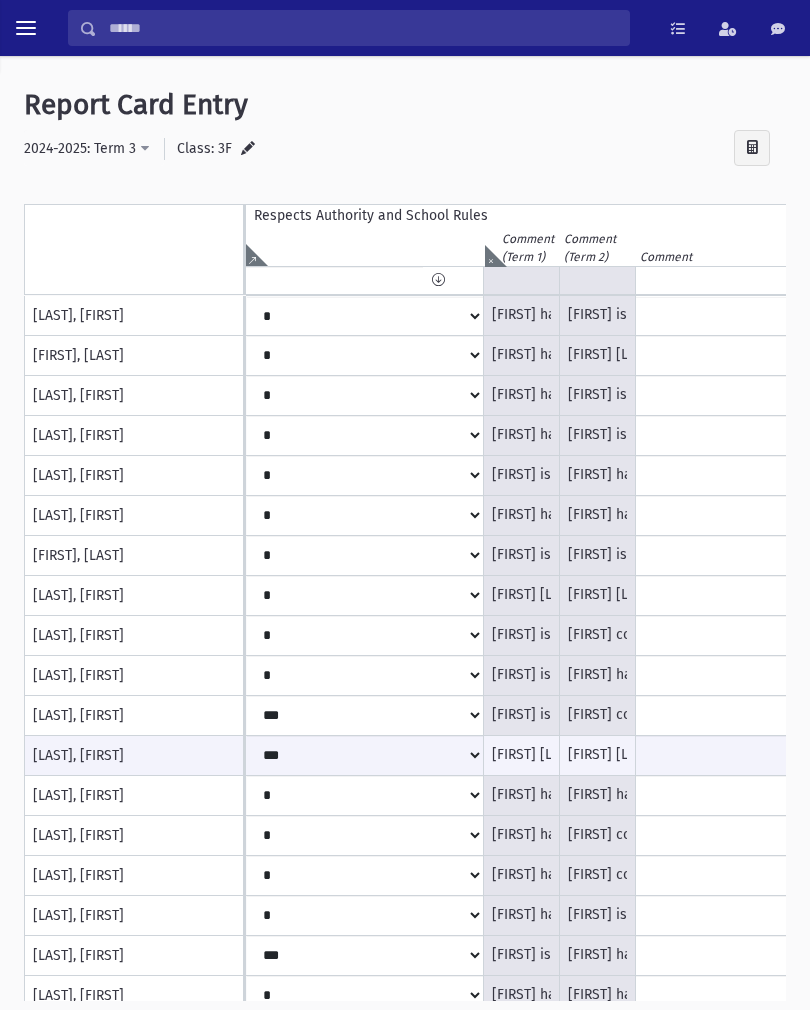 scroll, scrollTop: 0, scrollLeft: 0, axis: both 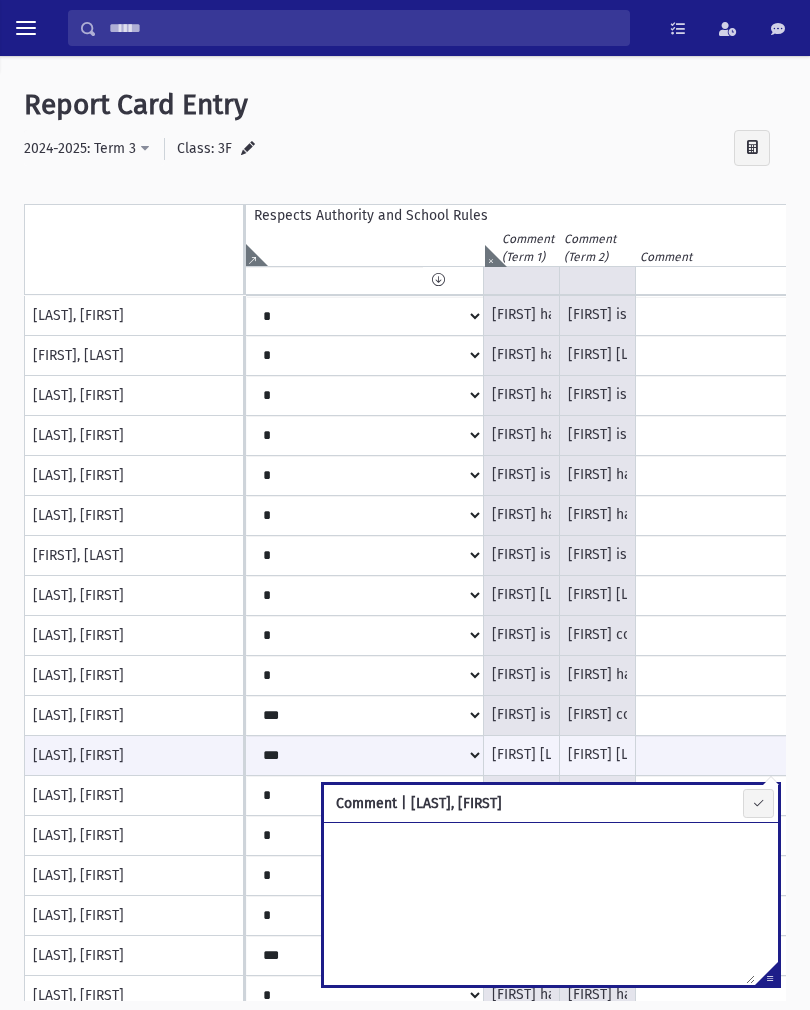 click at bounding box center (866, 280) 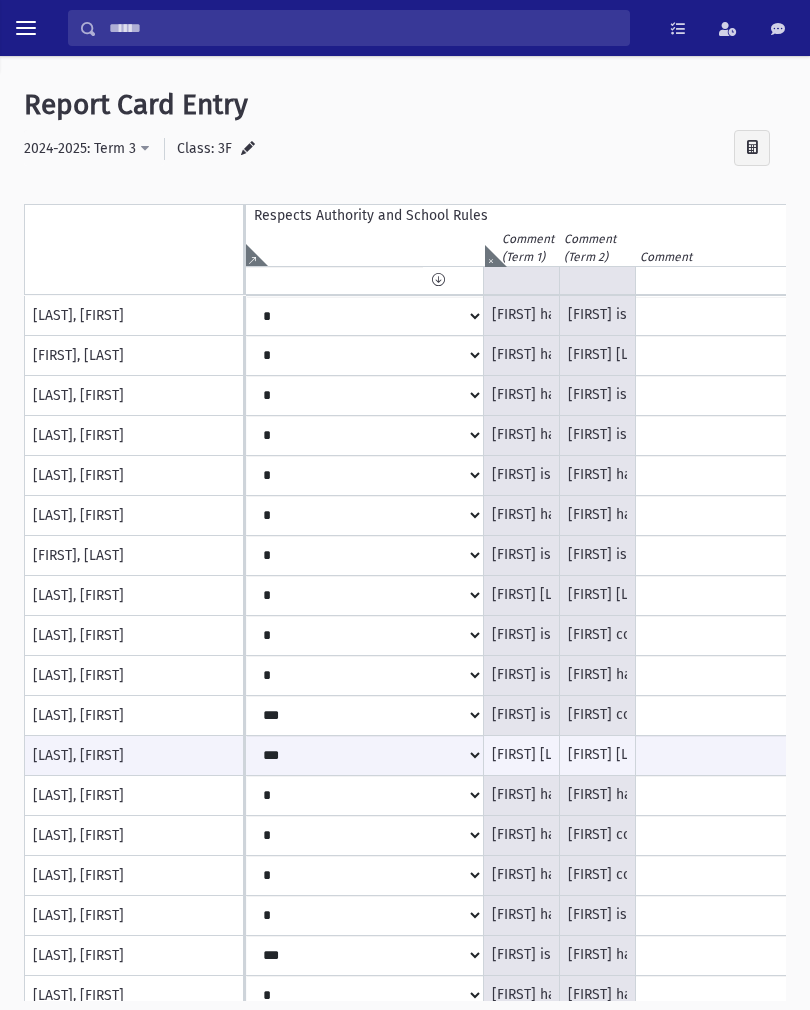 click at bounding box center [866, 280] 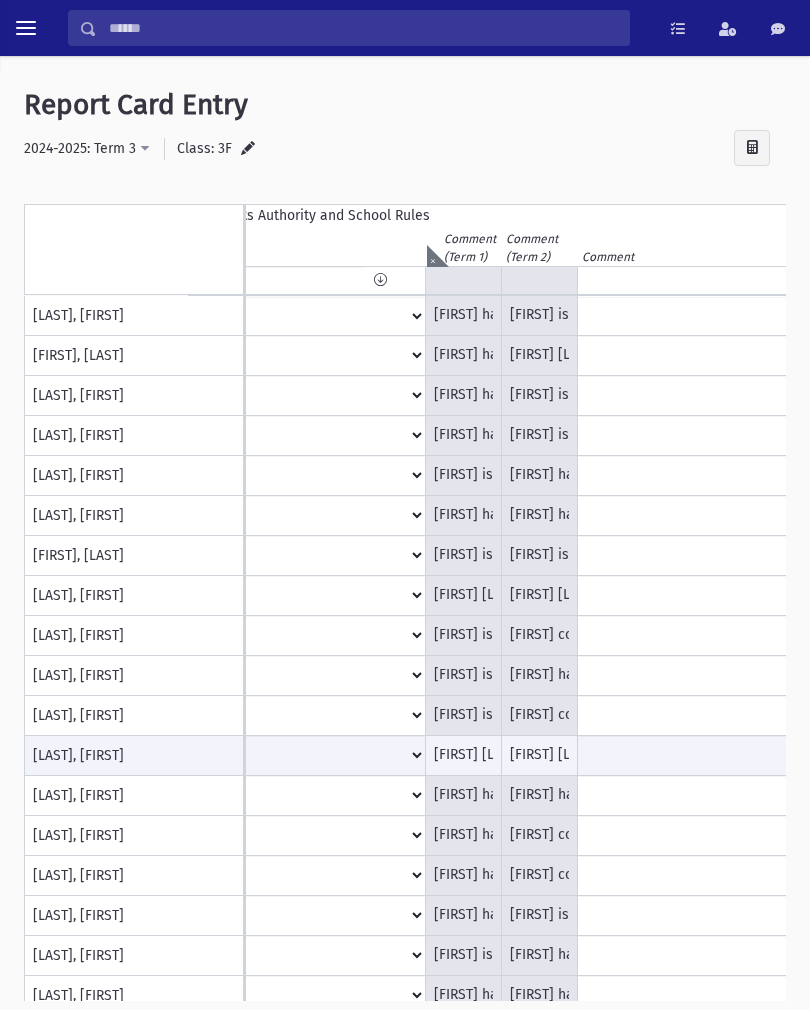 scroll, scrollTop: 0, scrollLeft: 126, axis: horizontal 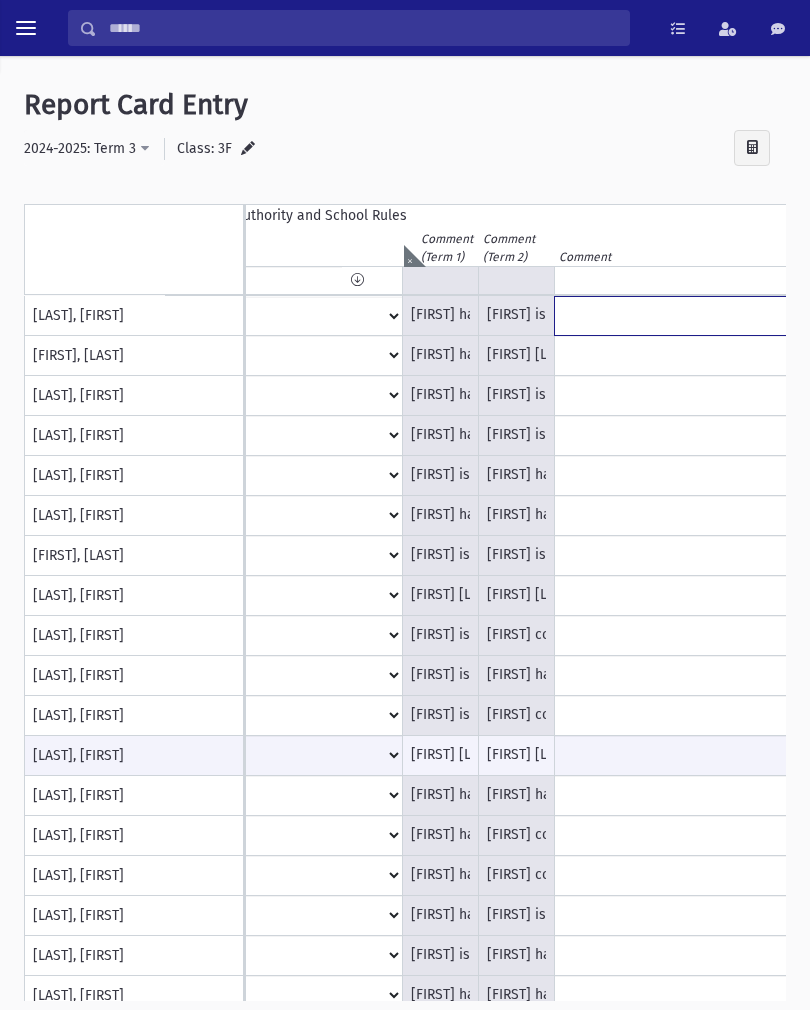 click at bounding box center (785, 316) 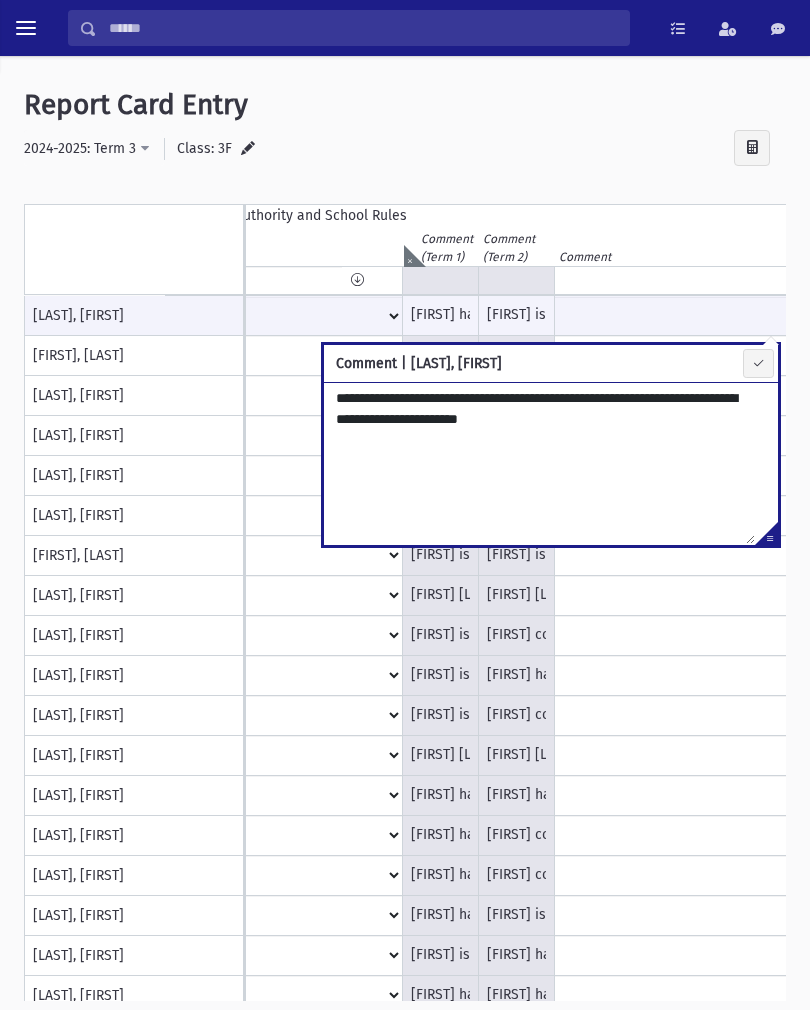 click on "**********" at bounding box center (539, 463) 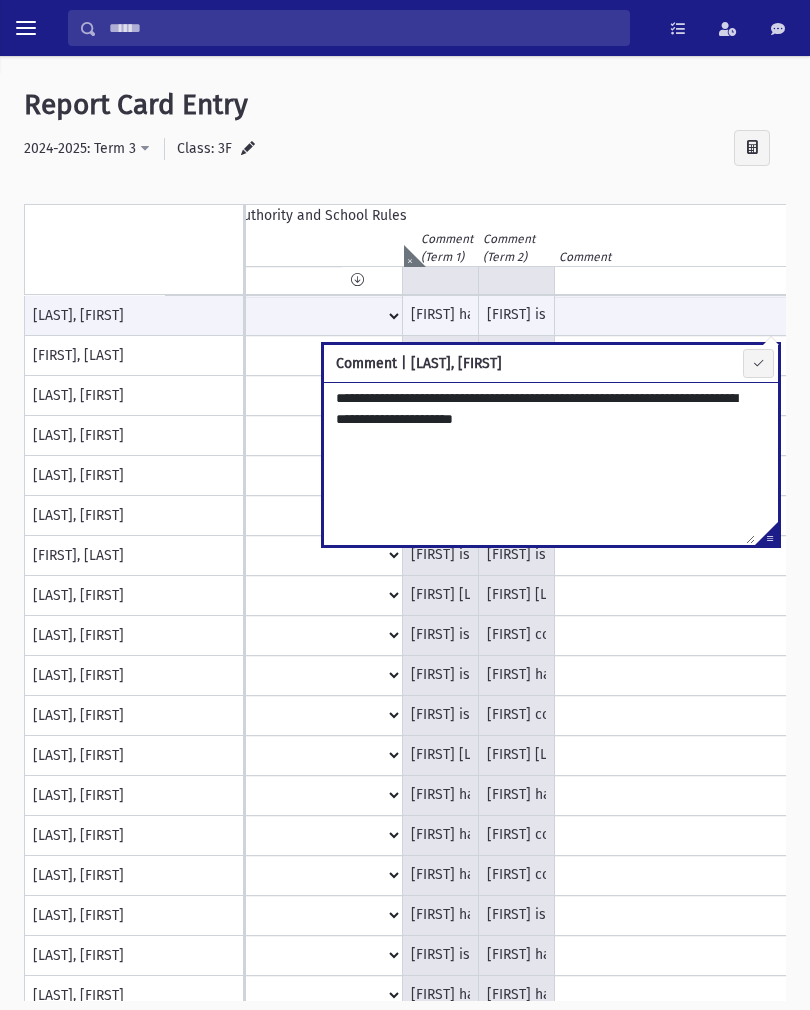 click on "**********" at bounding box center (539, 463) 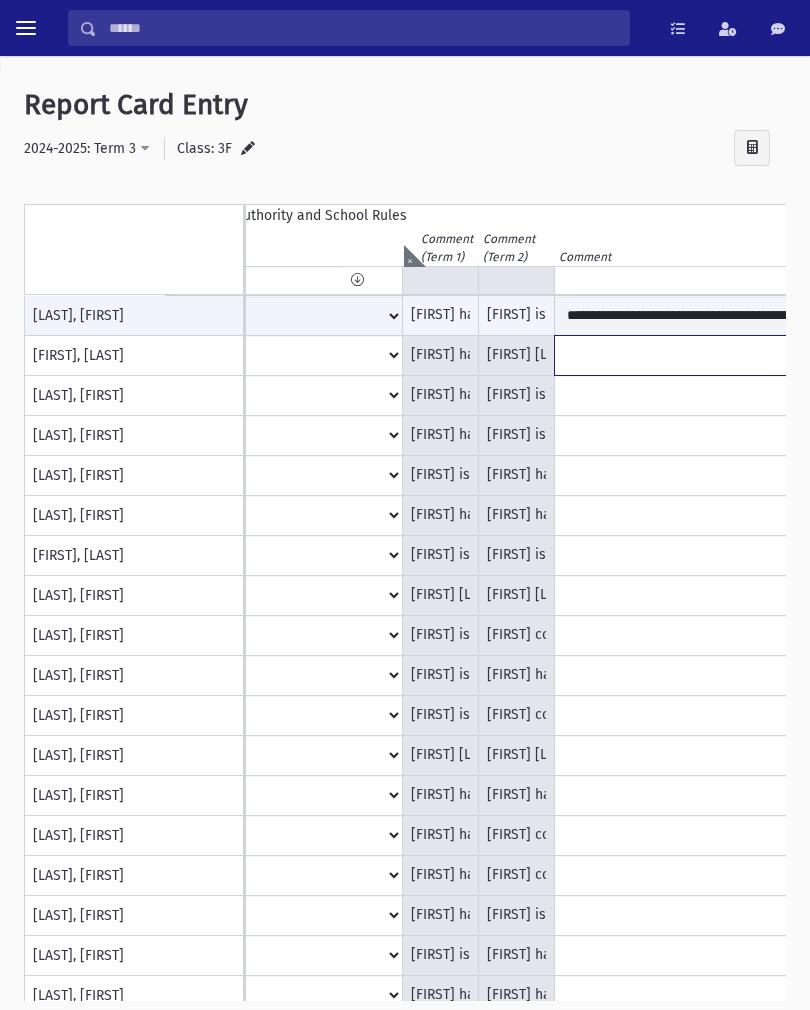 click at bounding box center (785, 316) 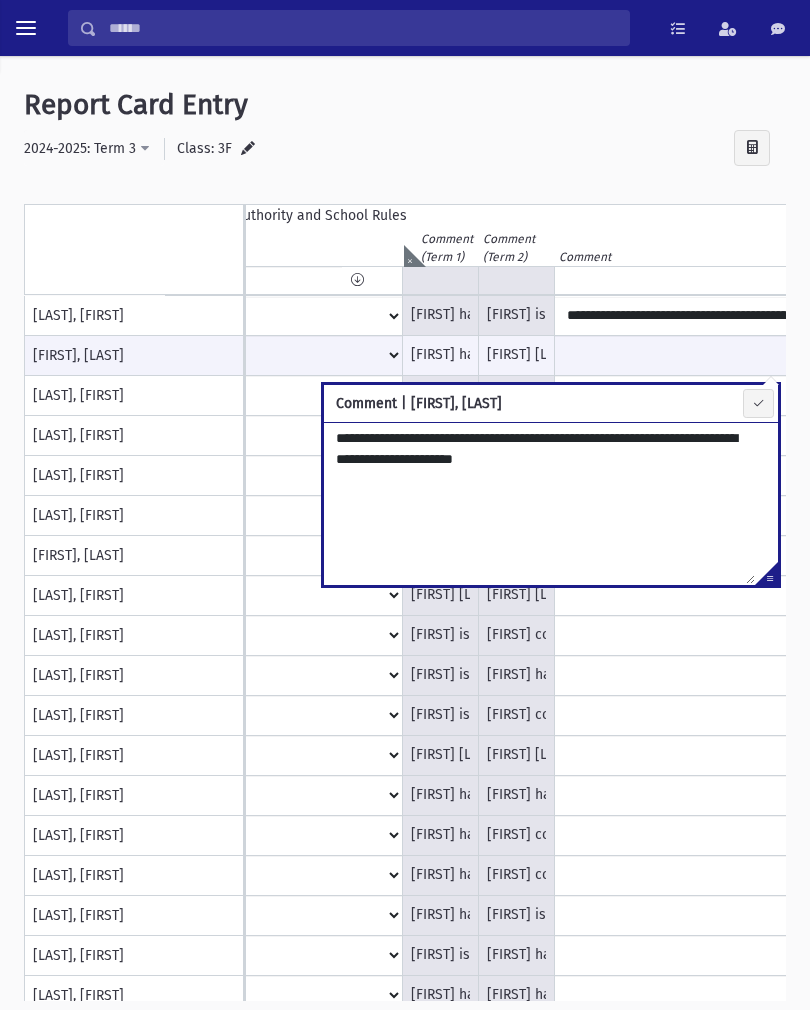 click on "**********" at bounding box center (539, 503) 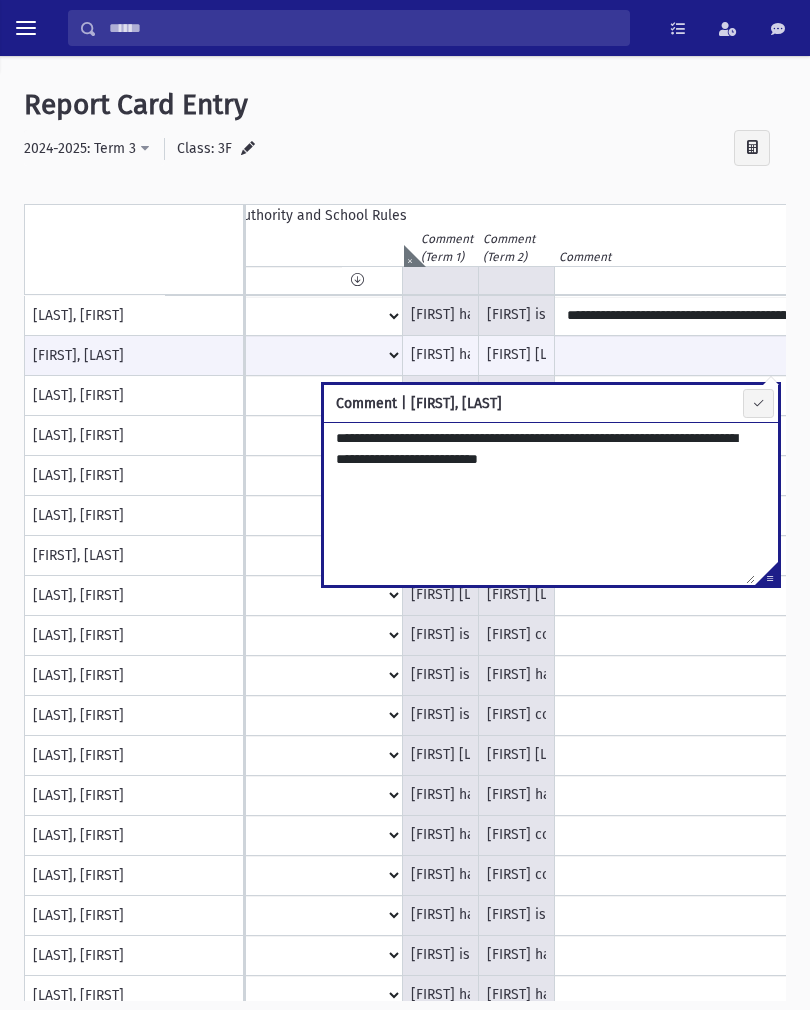 type on "**********" 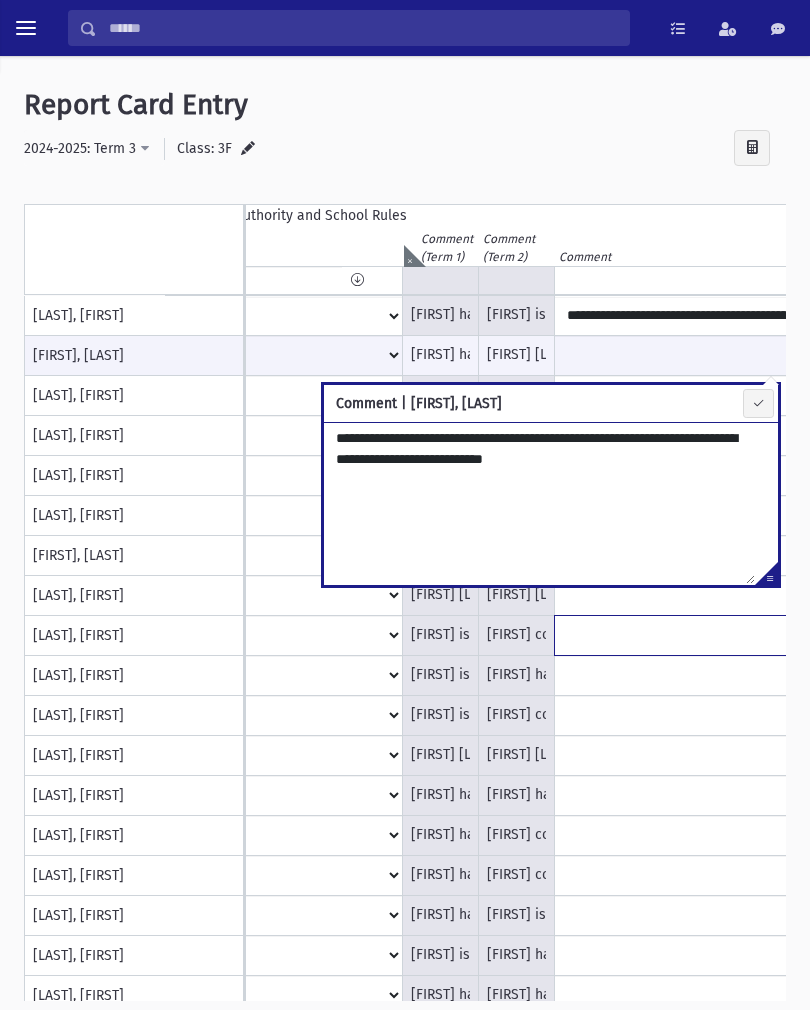 click at bounding box center (785, 316) 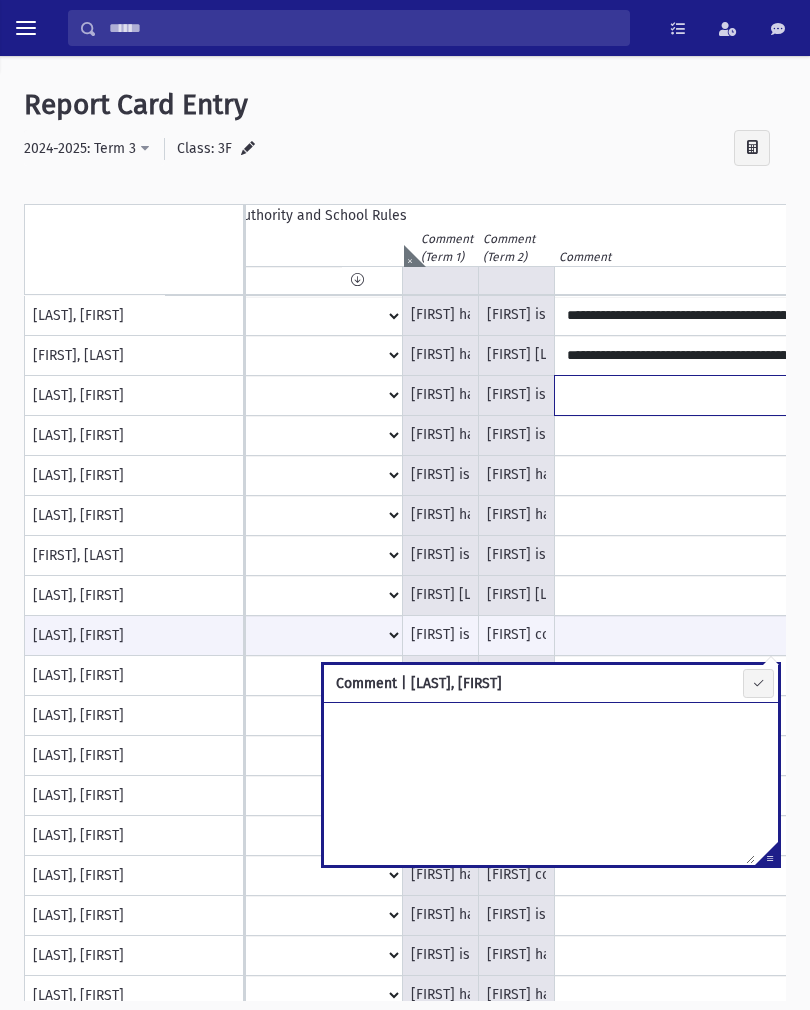 click at bounding box center (785, 316) 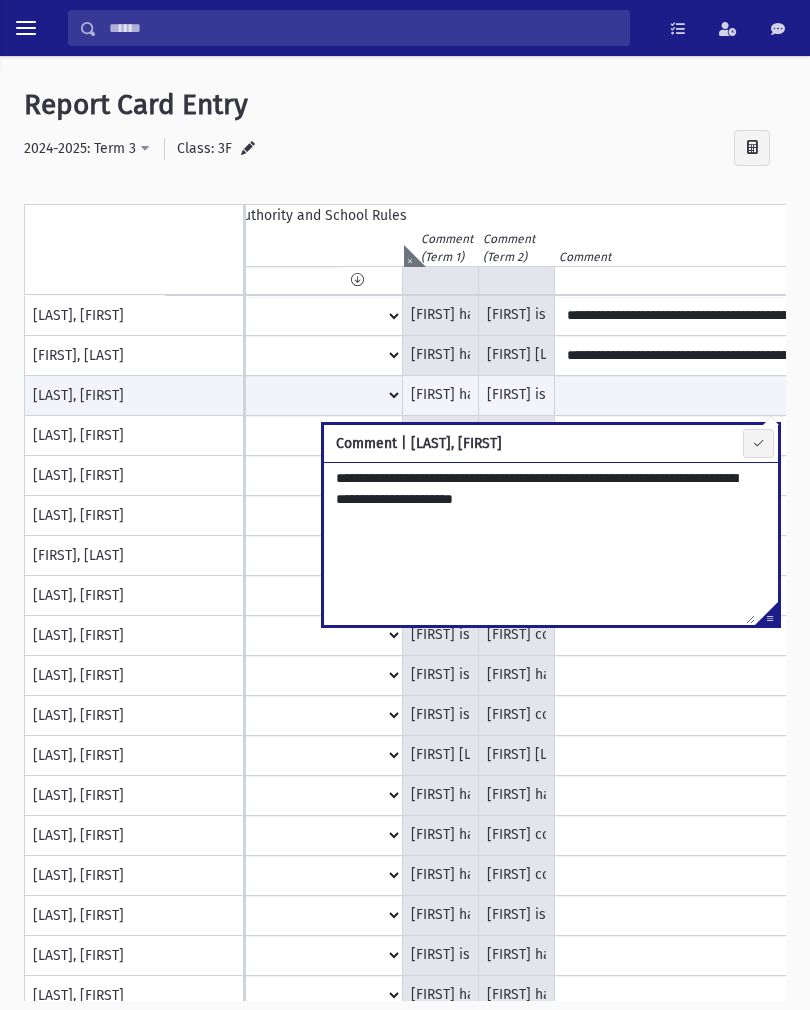 click on "**********" at bounding box center (539, 543) 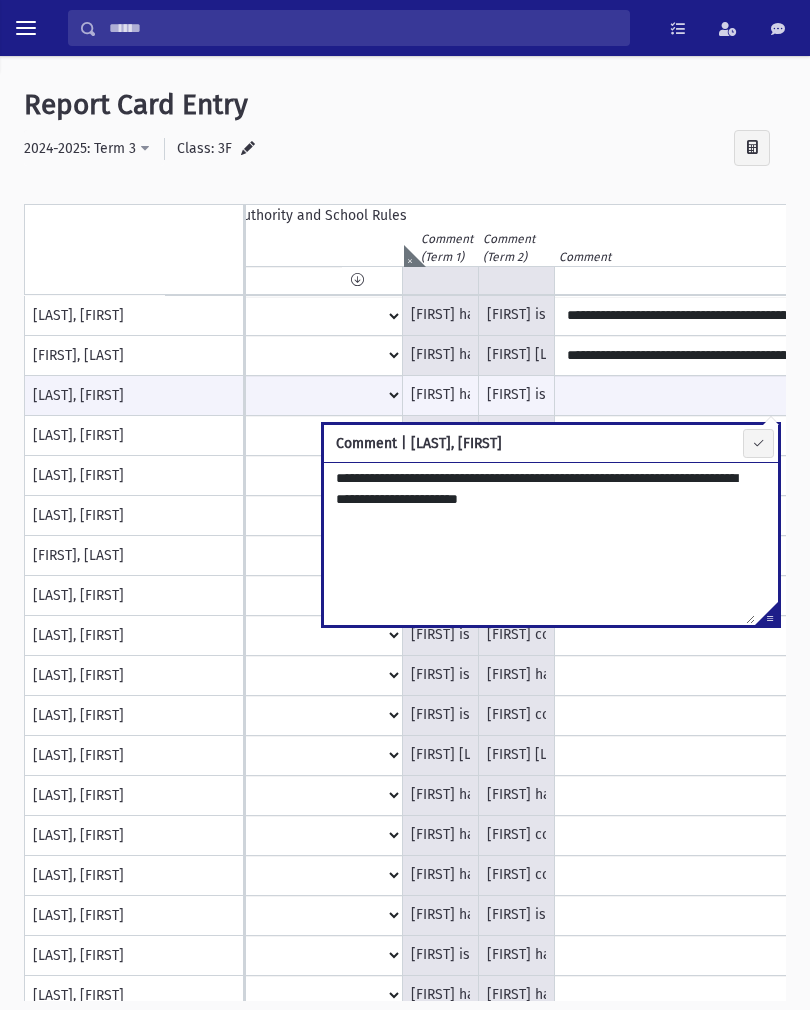 type on "**********" 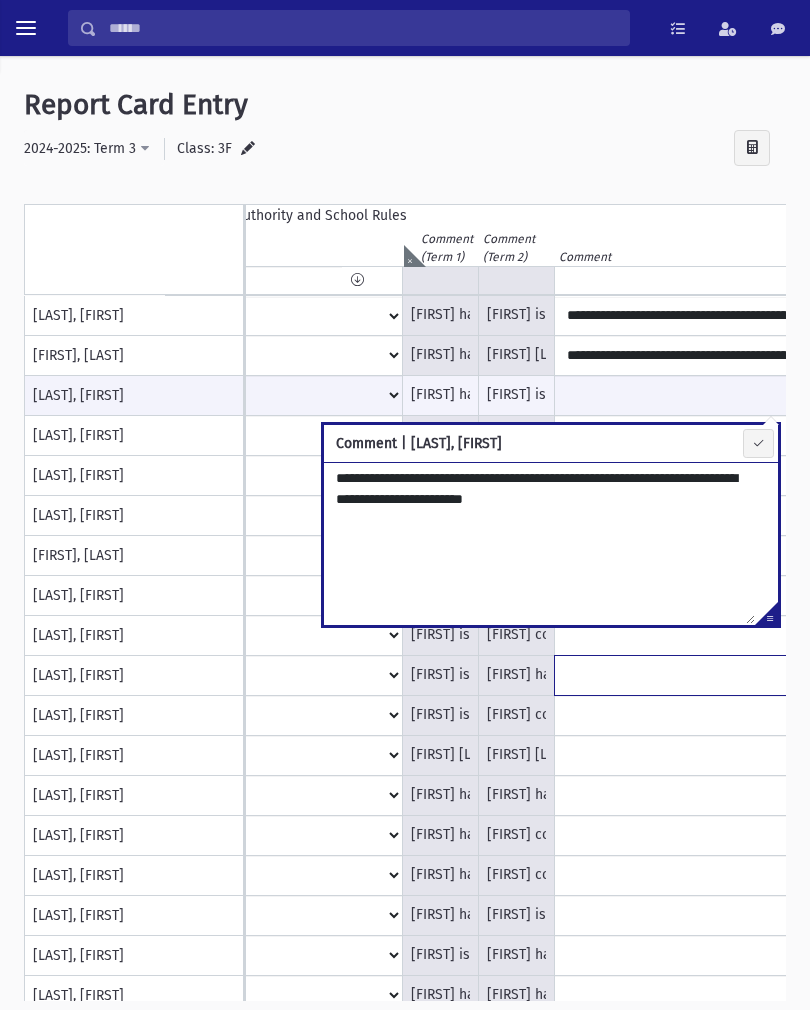 click at bounding box center [785, 316] 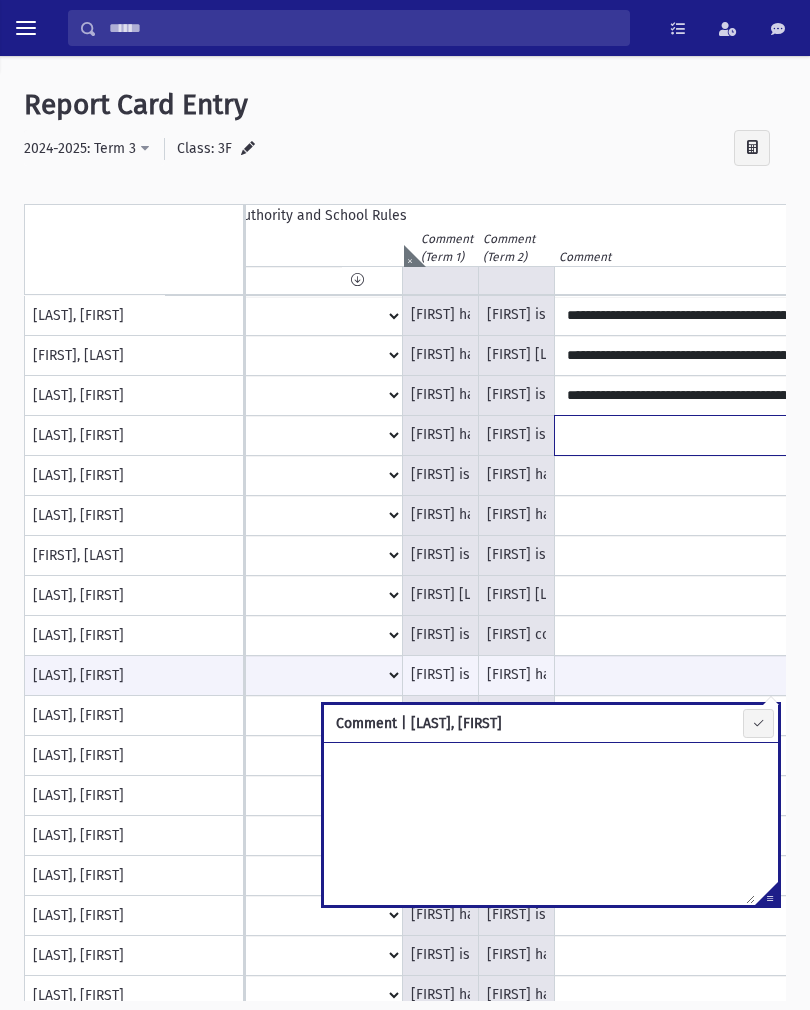 click at bounding box center [785, 316] 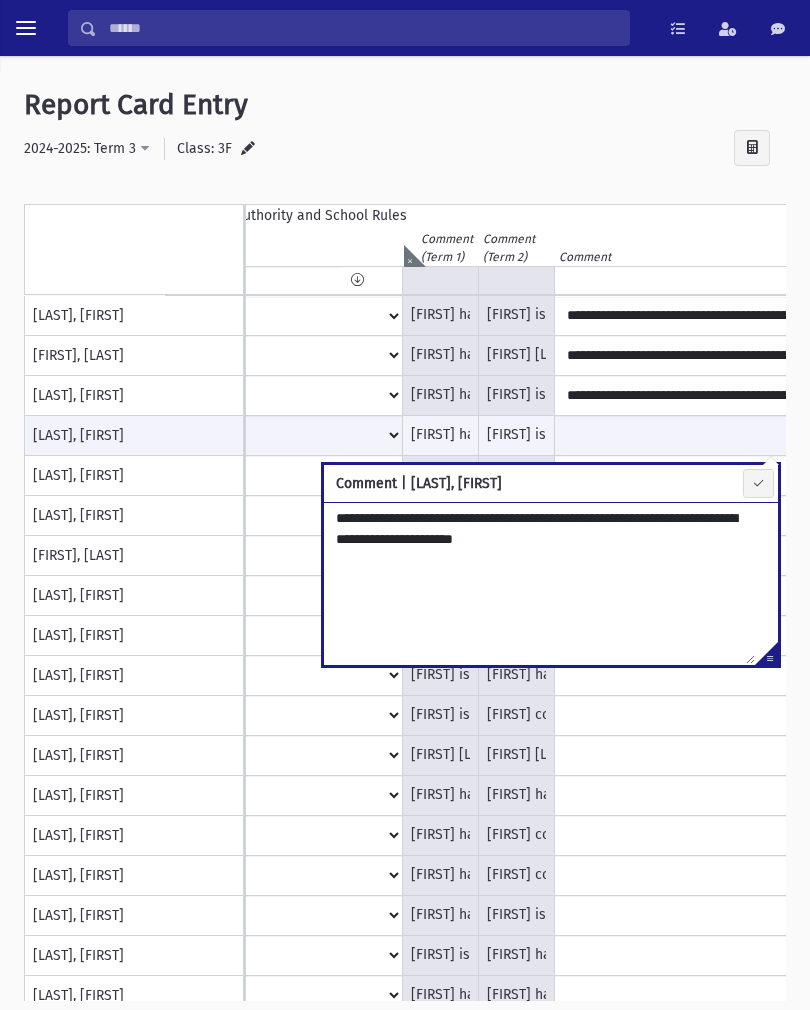 click on "**********" at bounding box center [539, 583] 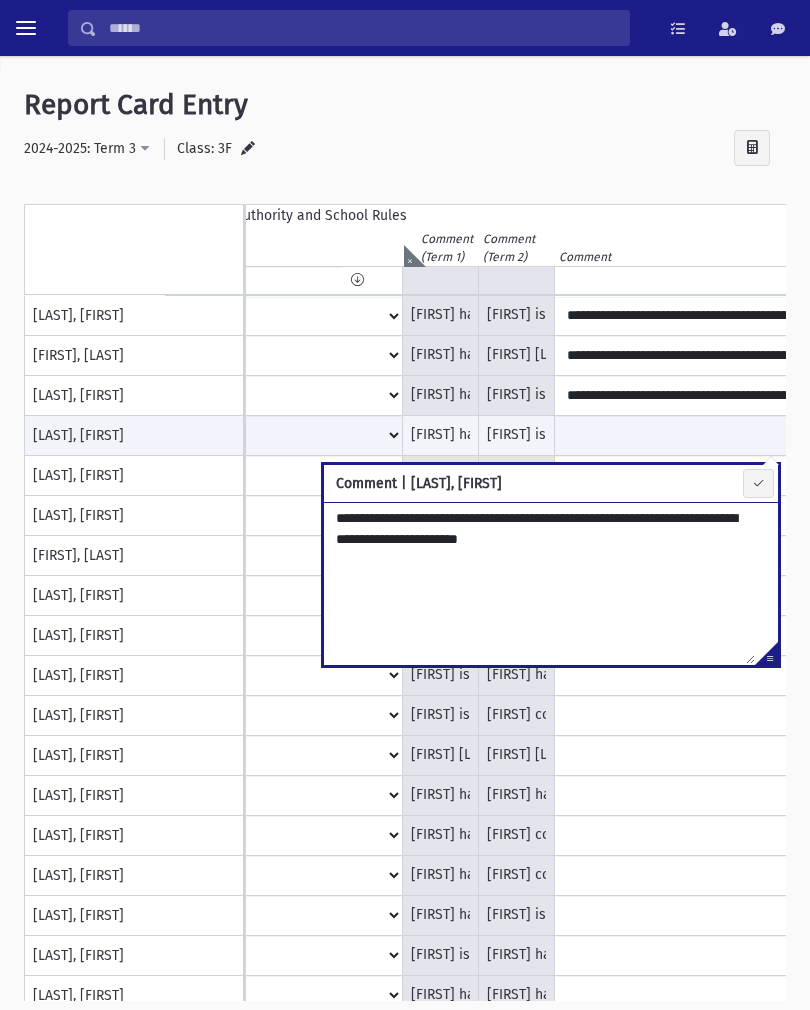 click on "**********" at bounding box center [405, 579] 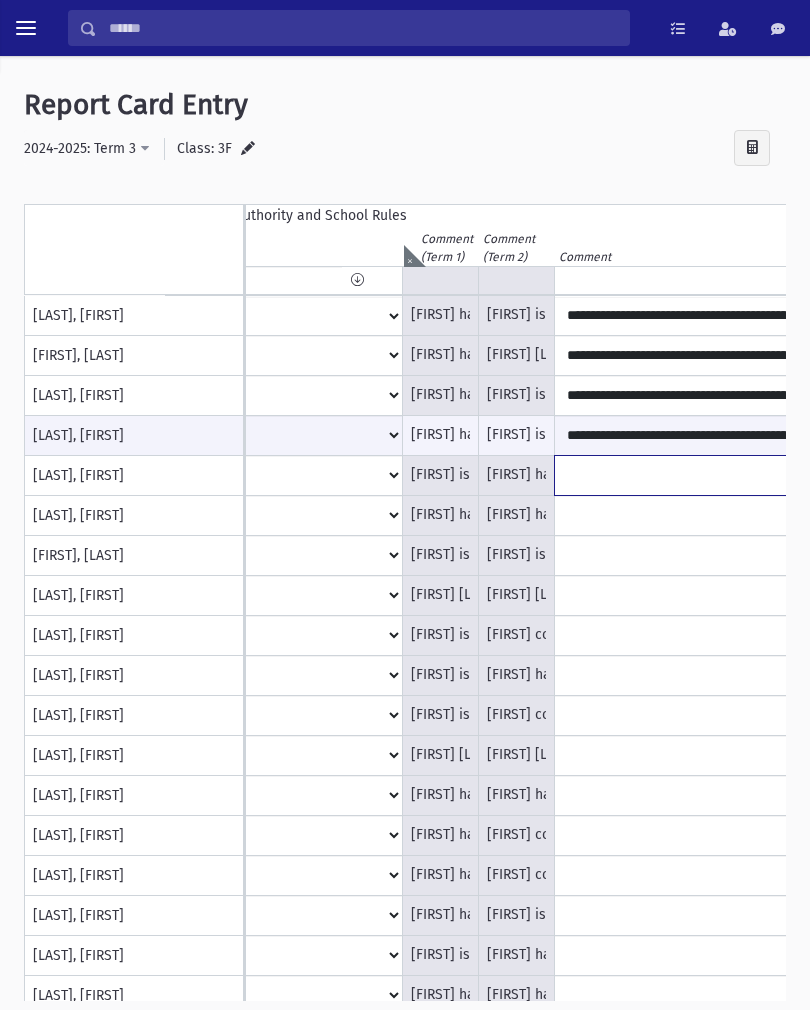 click at bounding box center (785, 316) 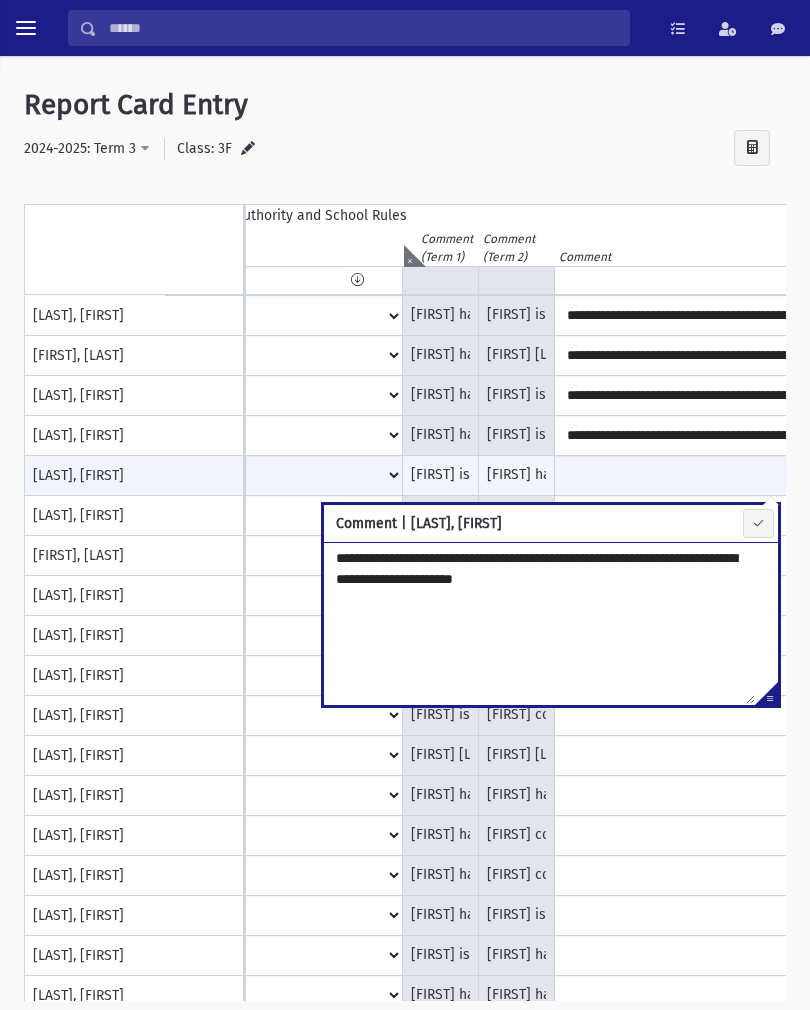 click on "**********" at bounding box center (539, 623) 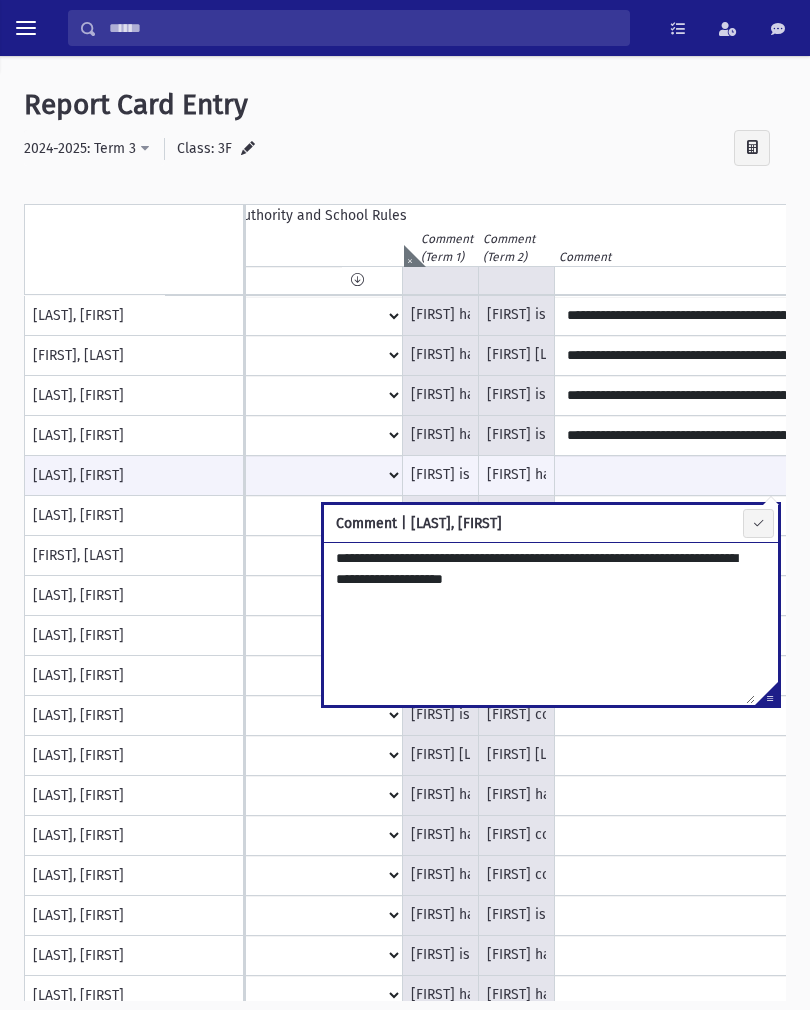 type on "**********" 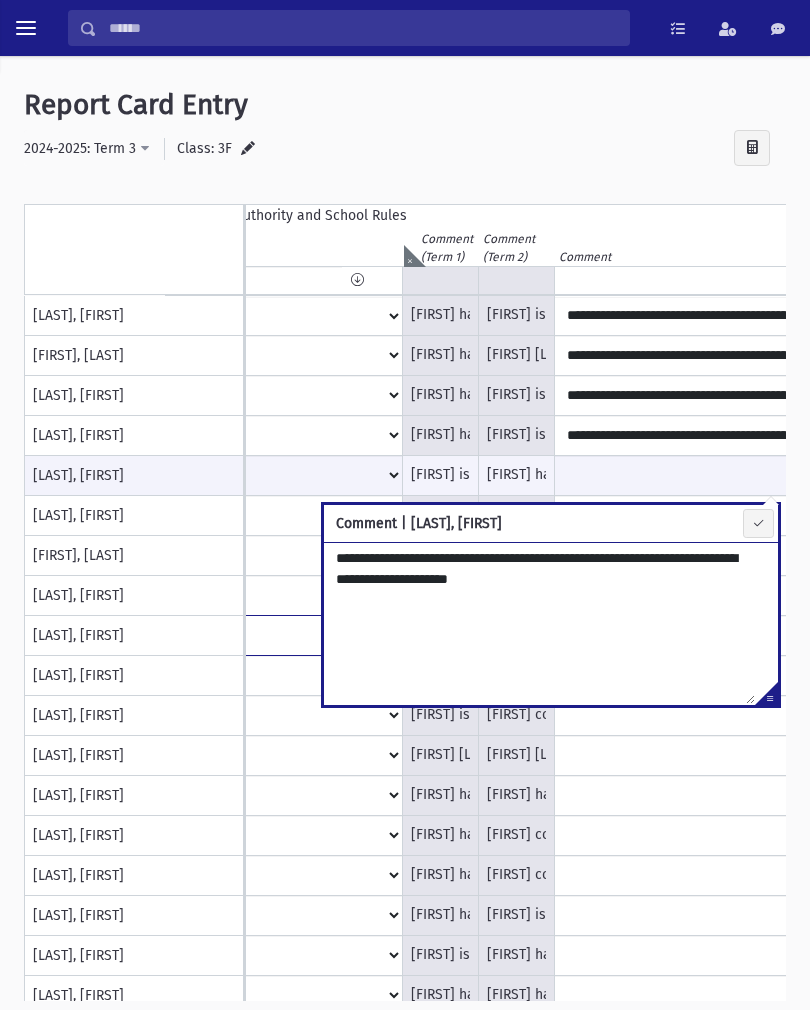 click on "*
***
**
***
**
*
**
*
**
**" at bounding box center (284, 316) 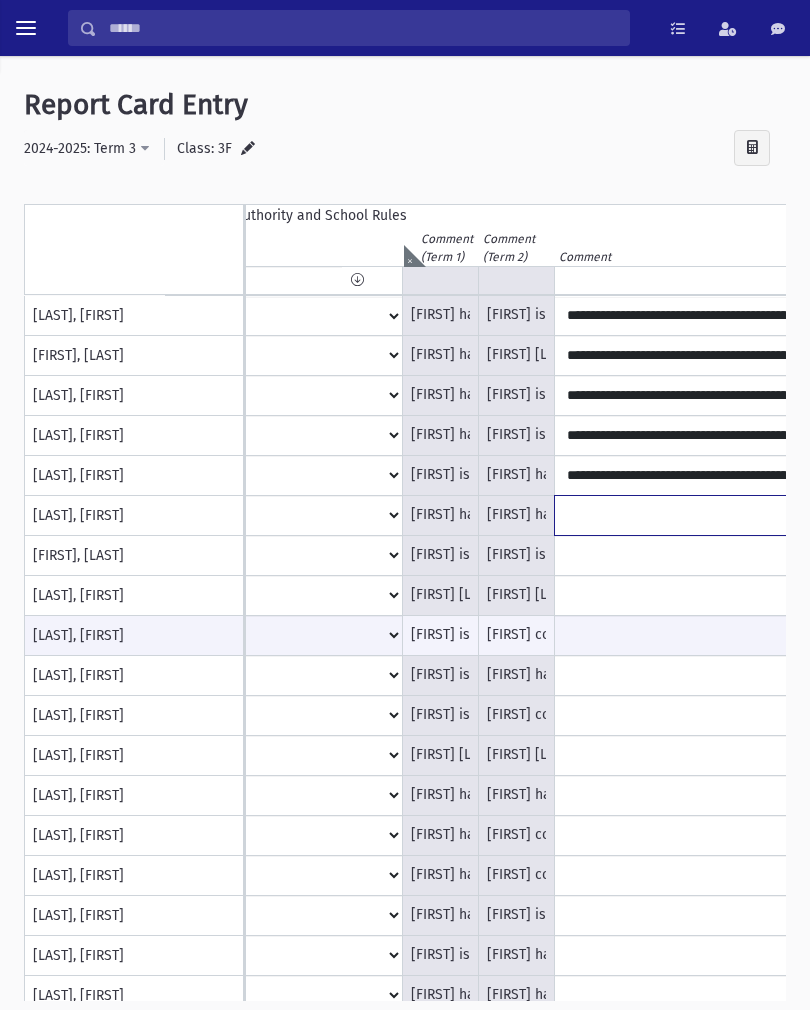 click at bounding box center (785, 316) 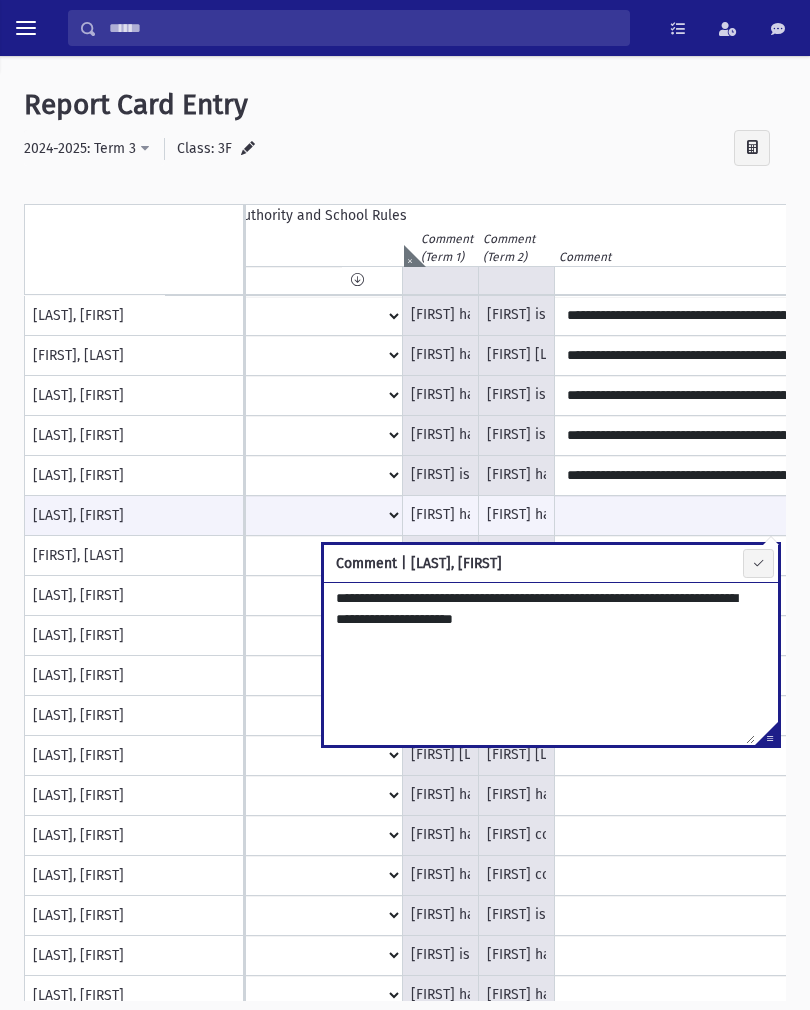 click on "**********" at bounding box center (539, 663) 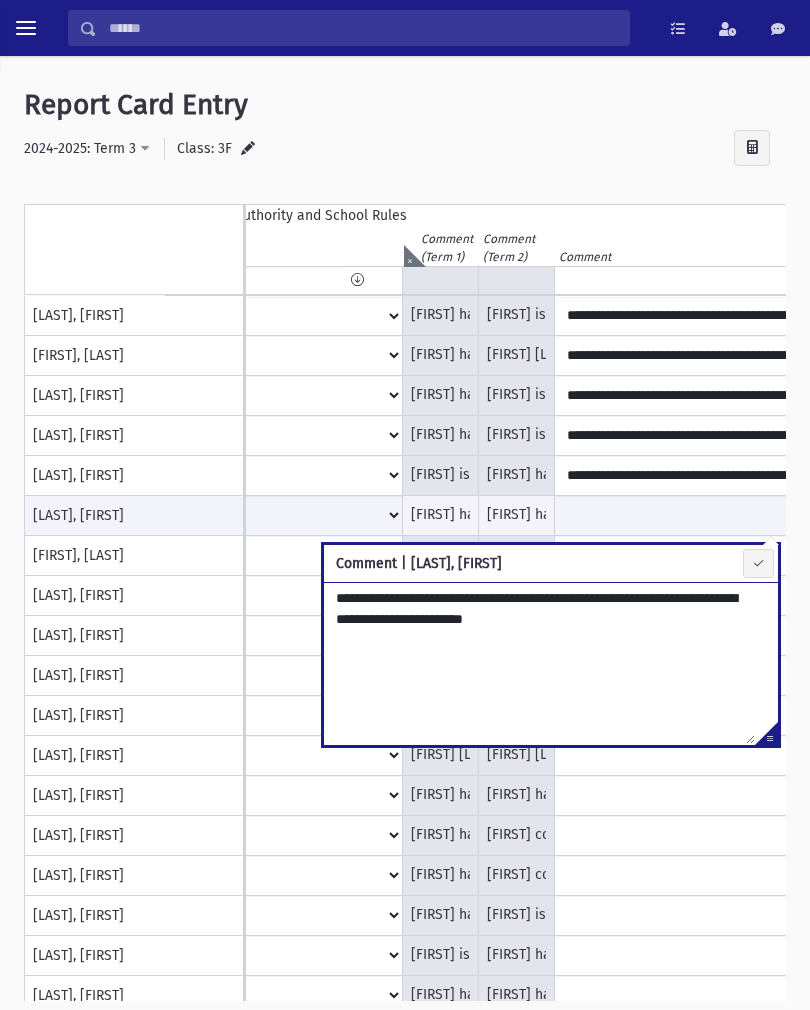 type on "**********" 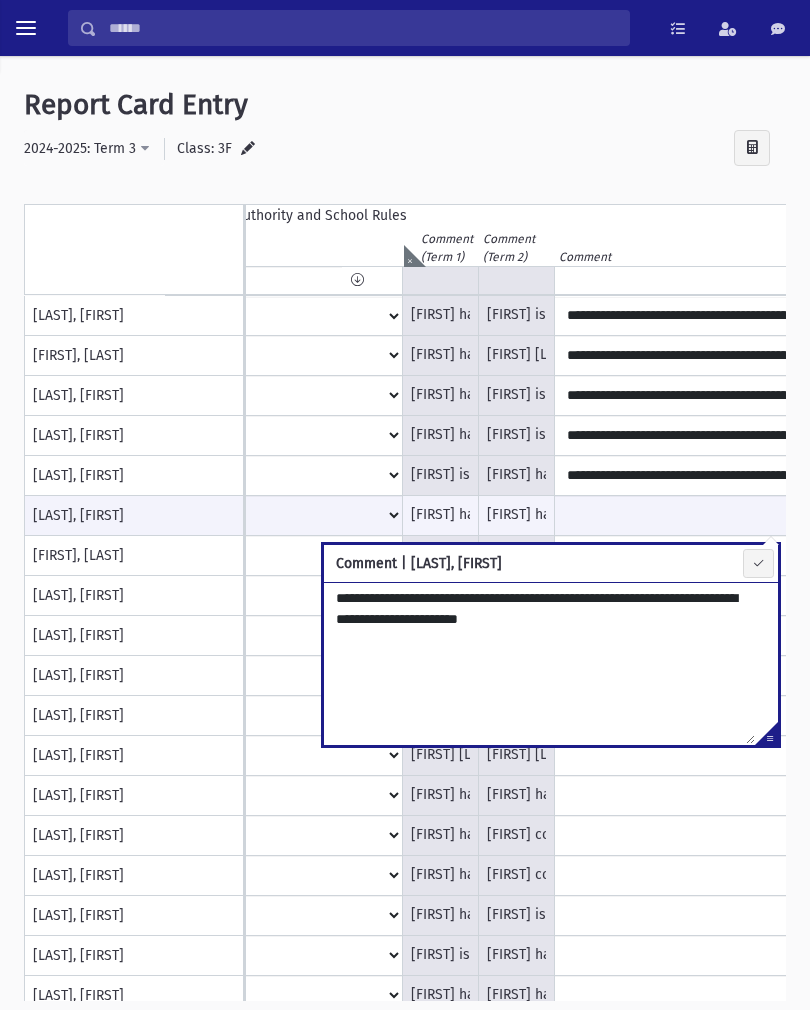 click on "**********" at bounding box center (405, 579) 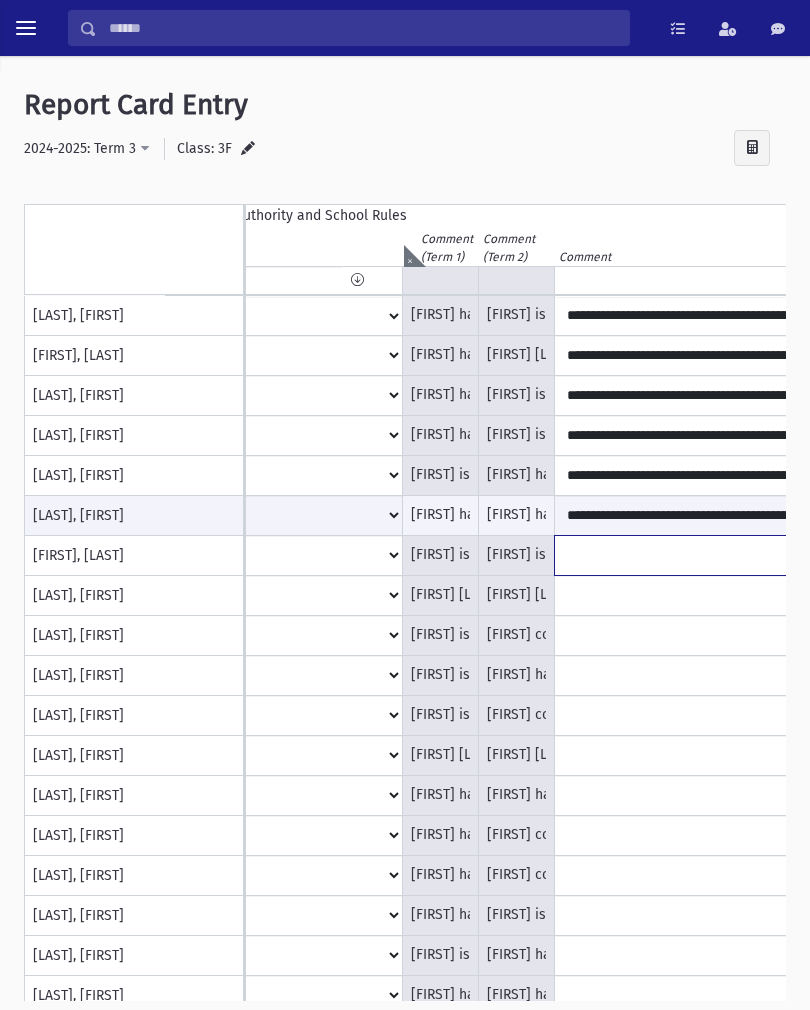 click at bounding box center [785, 316] 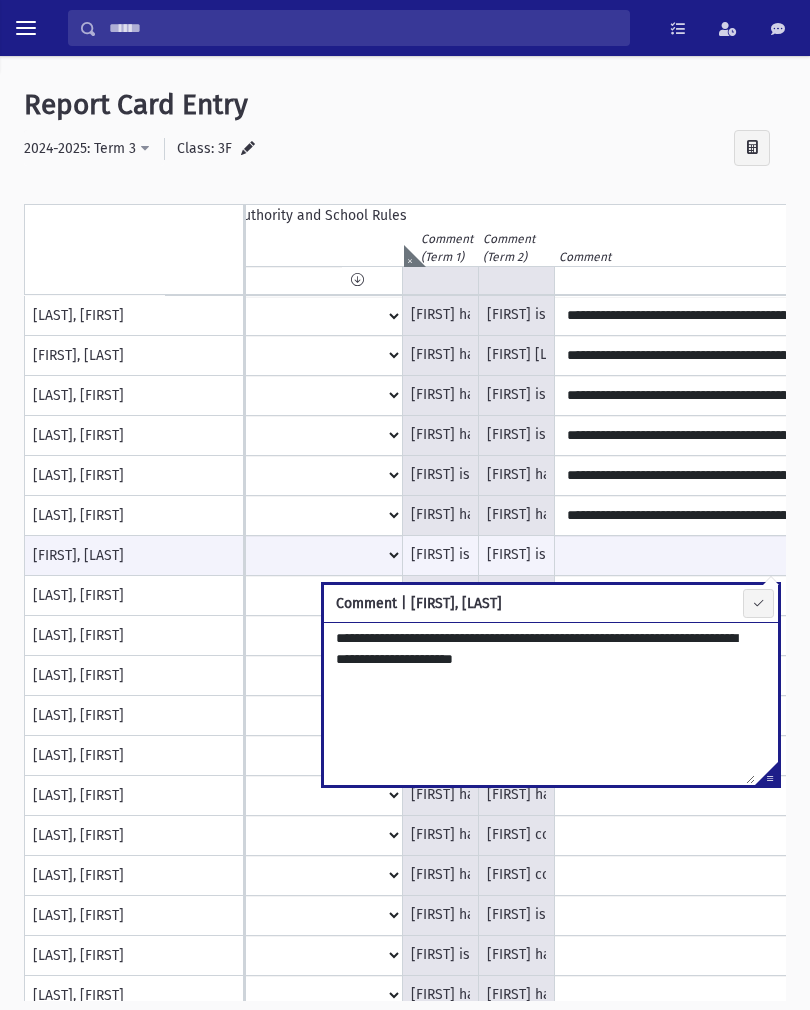 click on "**********" at bounding box center [539, 703] 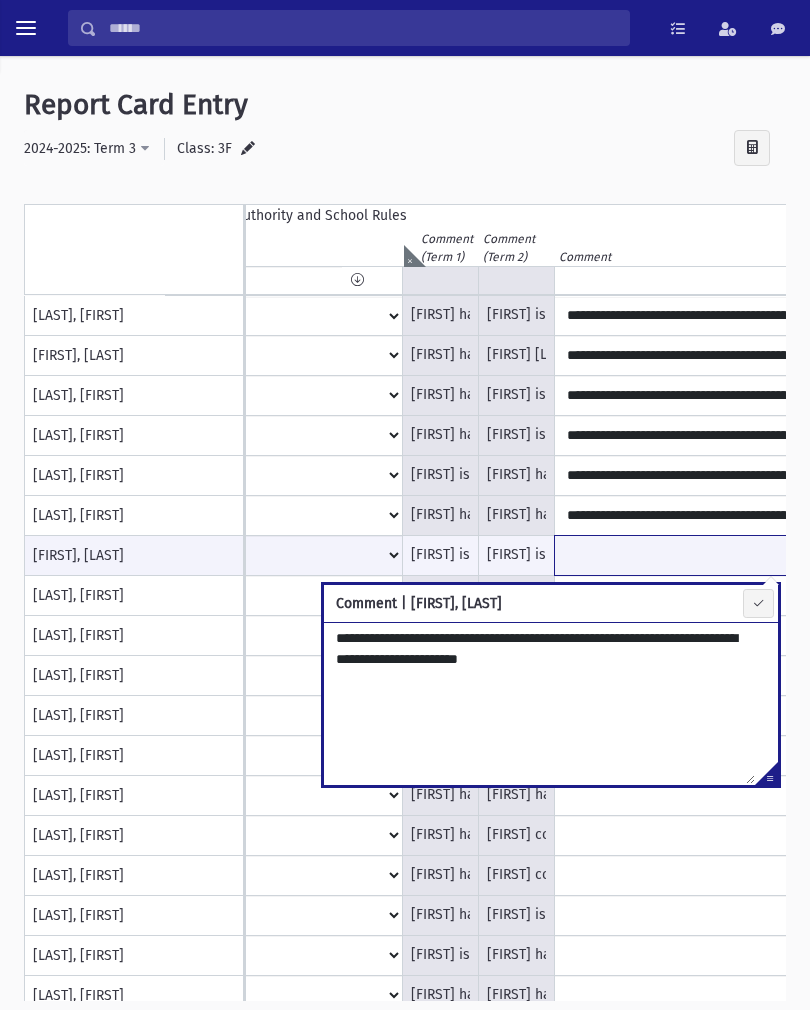 click at bounding box center (785, 555) 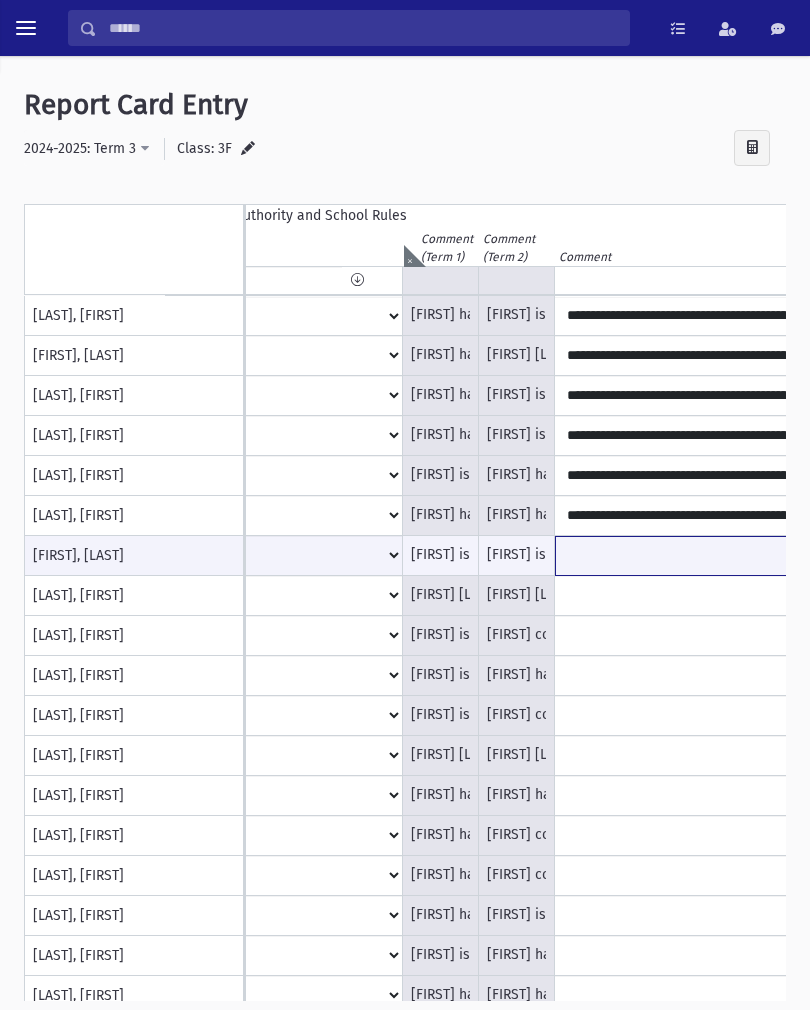 type on "**********" 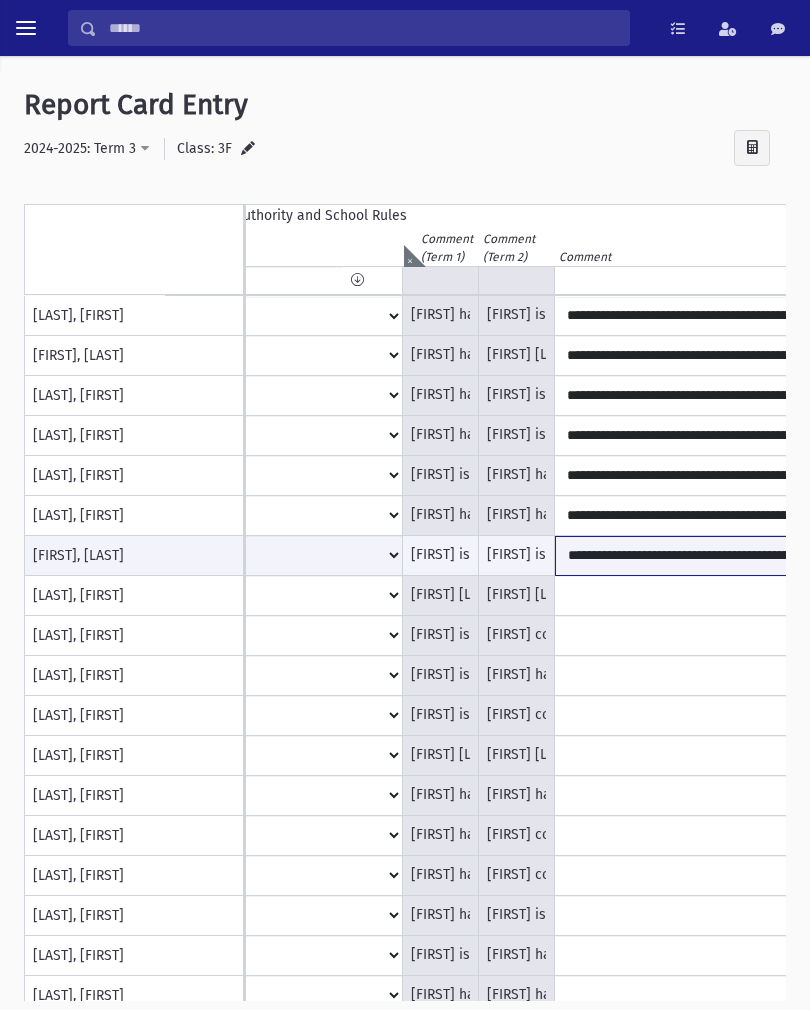 scroll, scrollTop: 50, scrollLeft: 0, axis: vertical 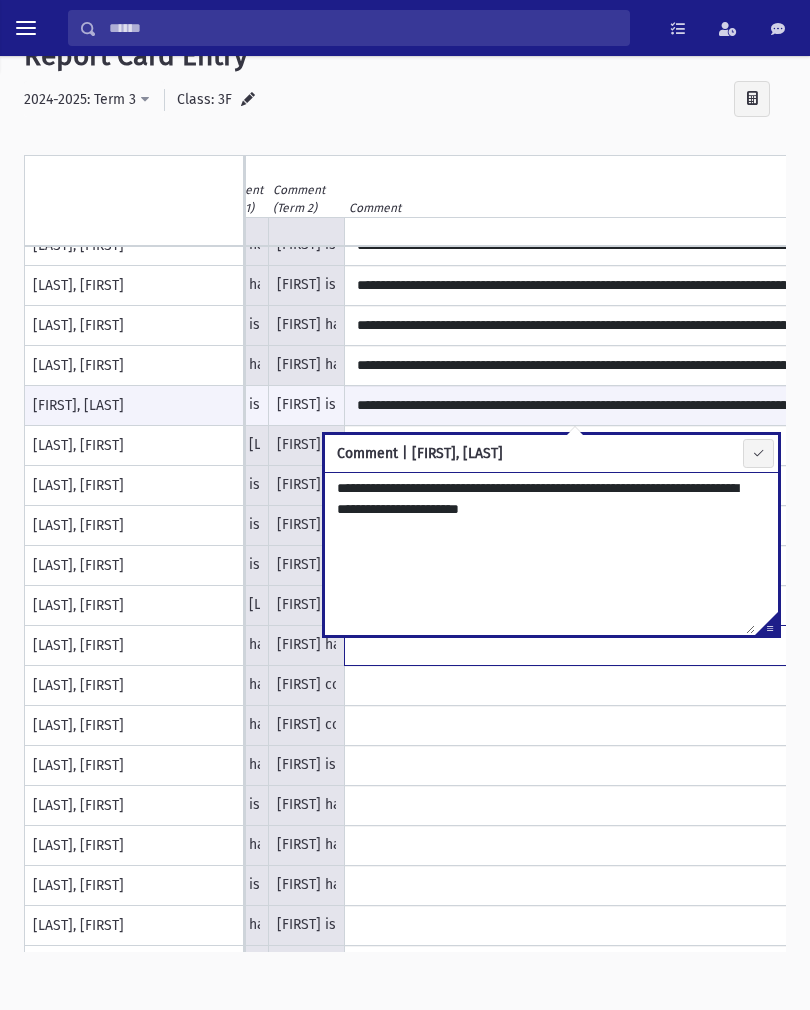 click at bounding box center (575, 166) 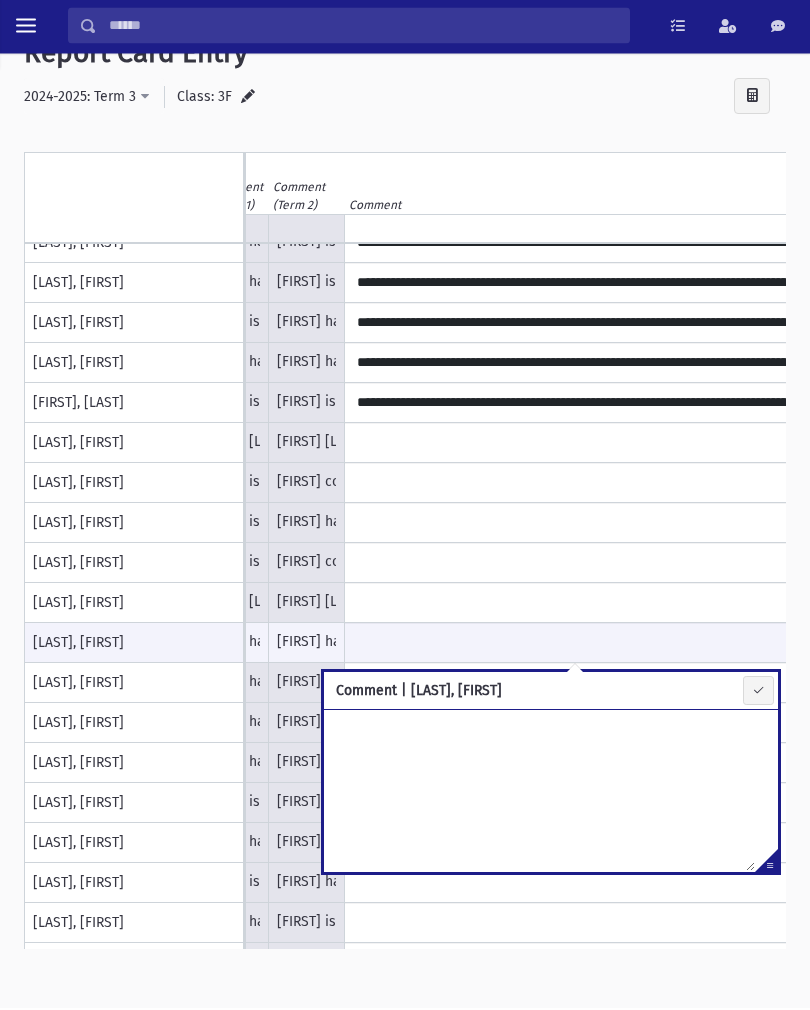 scroll, scrollTop: 0, scrollLeft: 0, axis: both 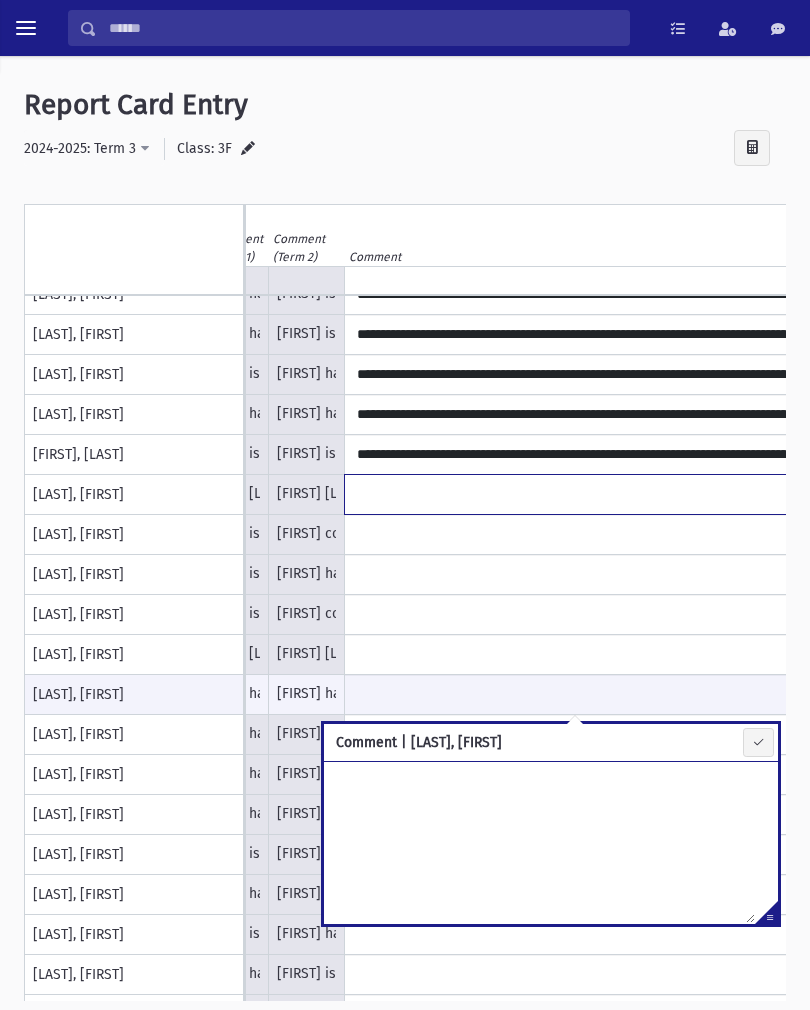 click at bounding box center [575, 215] 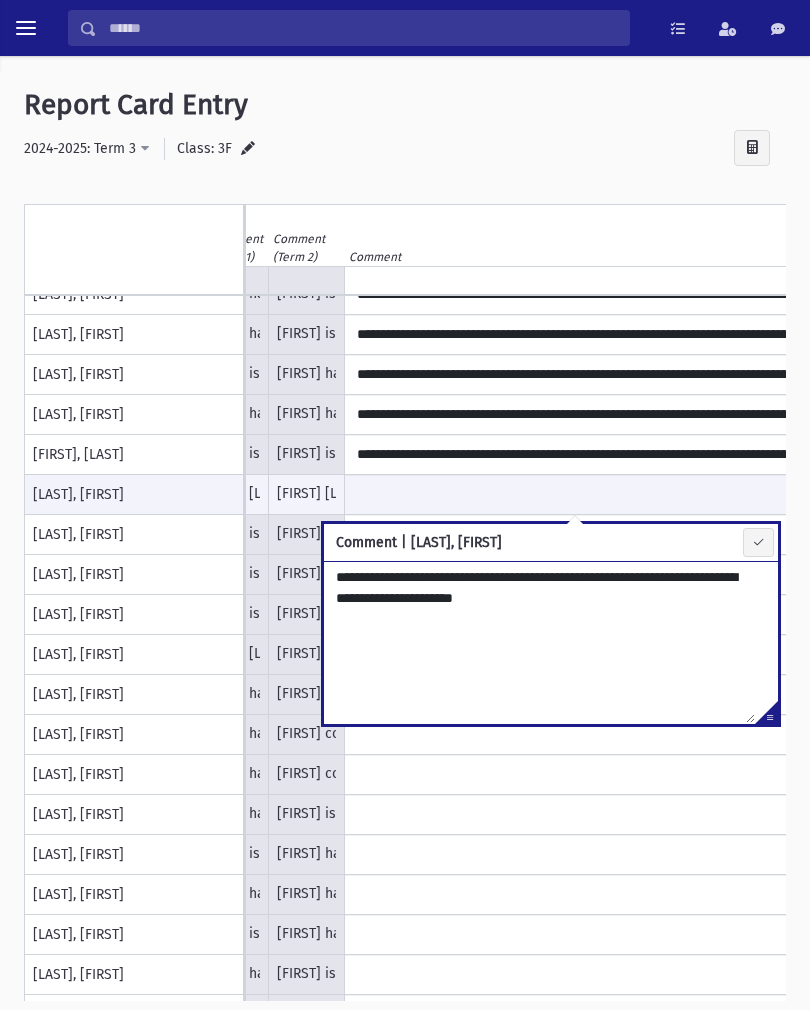 click on "**********" at bounding box center (539, 642) 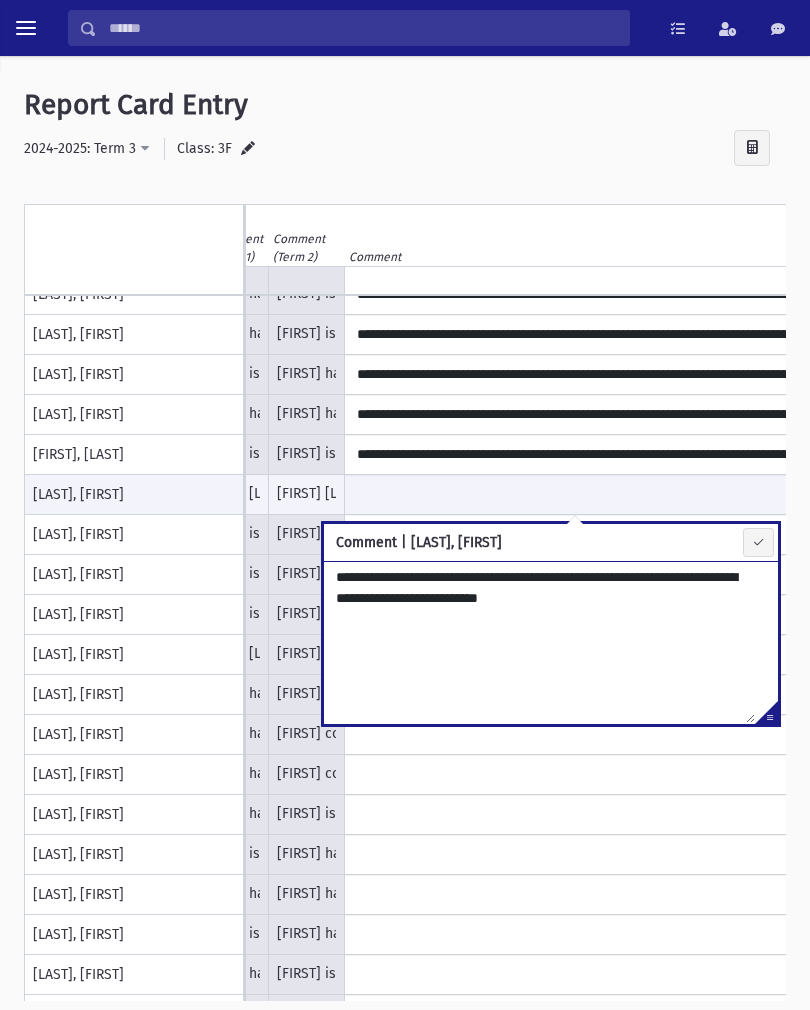 type on "**********" 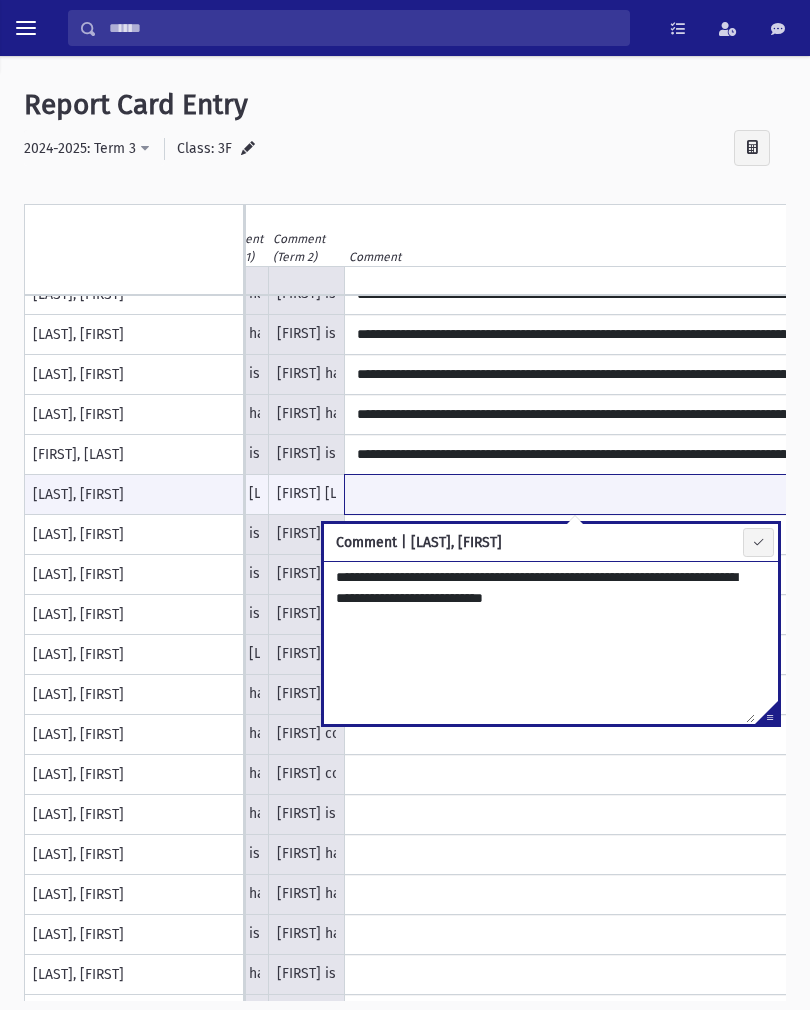 click at bounding box center (575, 494) 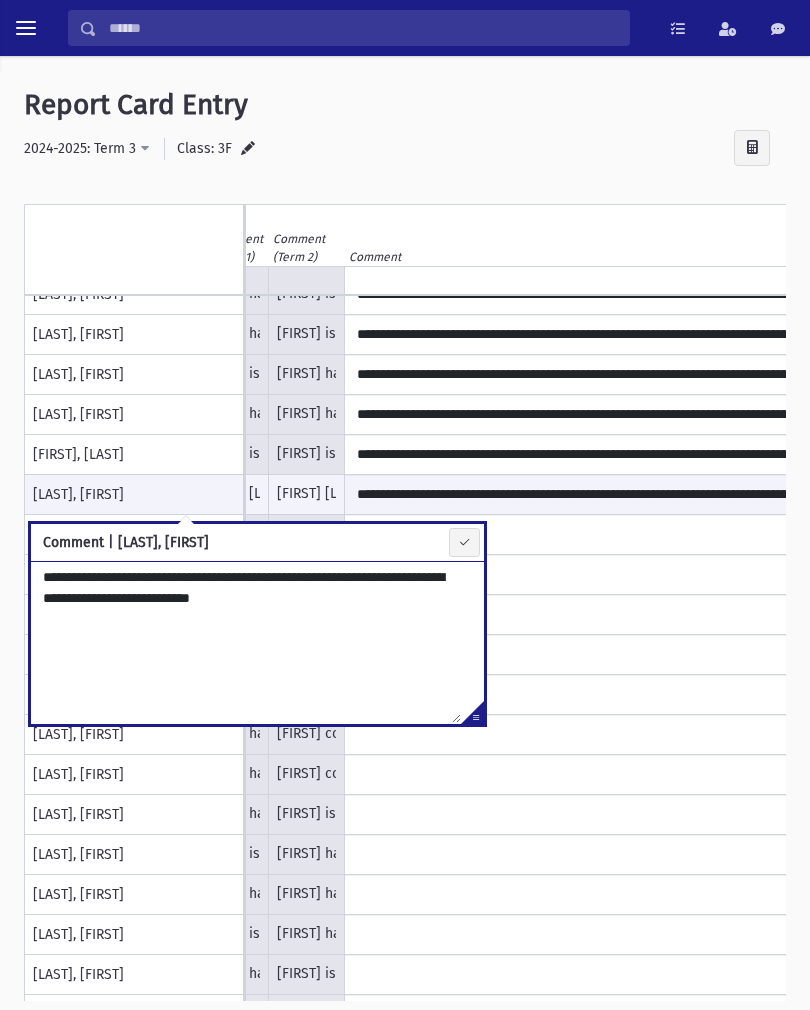 scroll, scrollTop: 101, scrollLeft: 679, axis: both 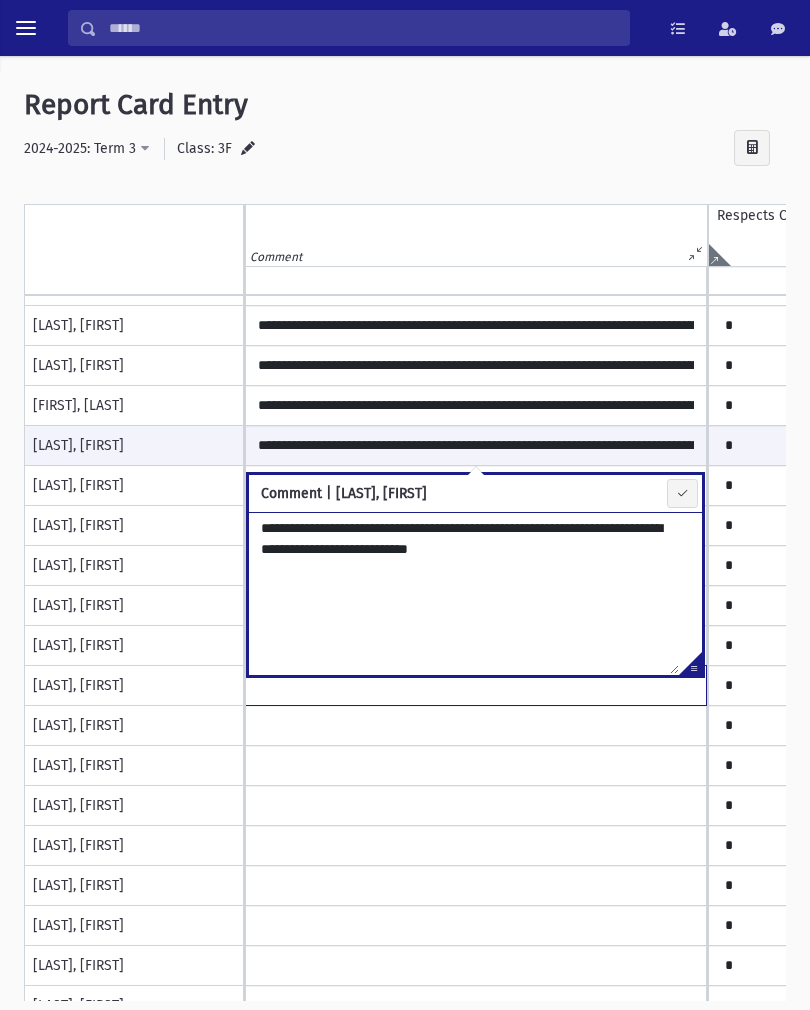 click at bounding box center (476, 166) 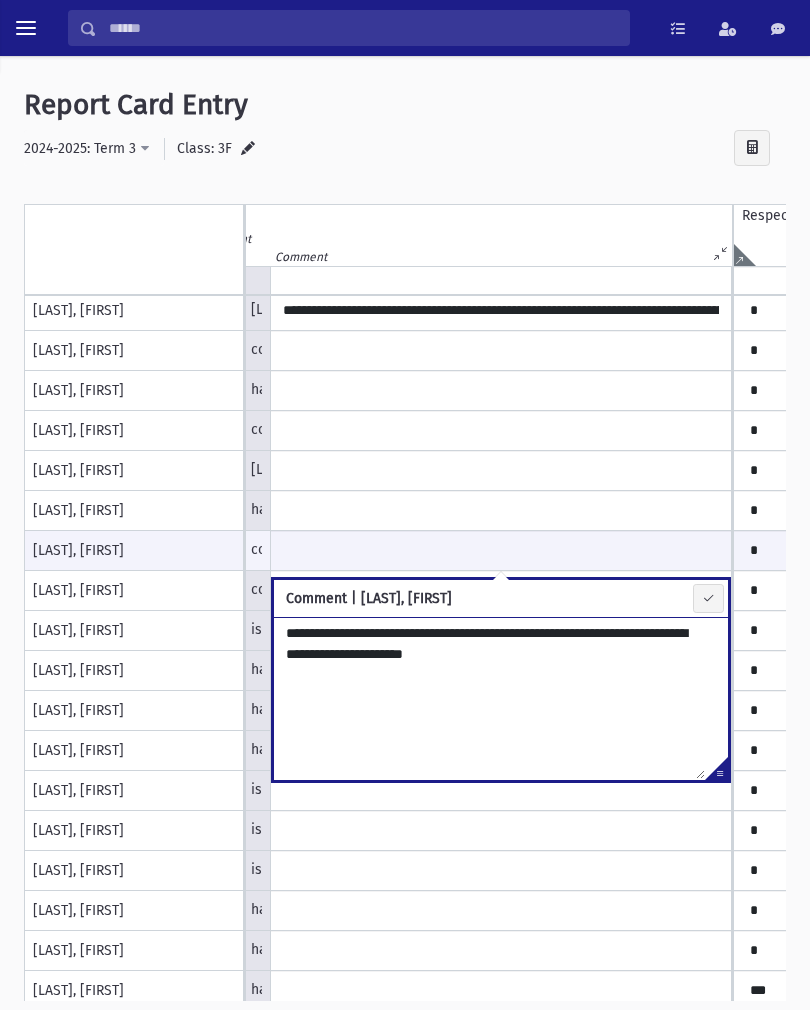click on "**********" at bounding box center [489, 698] 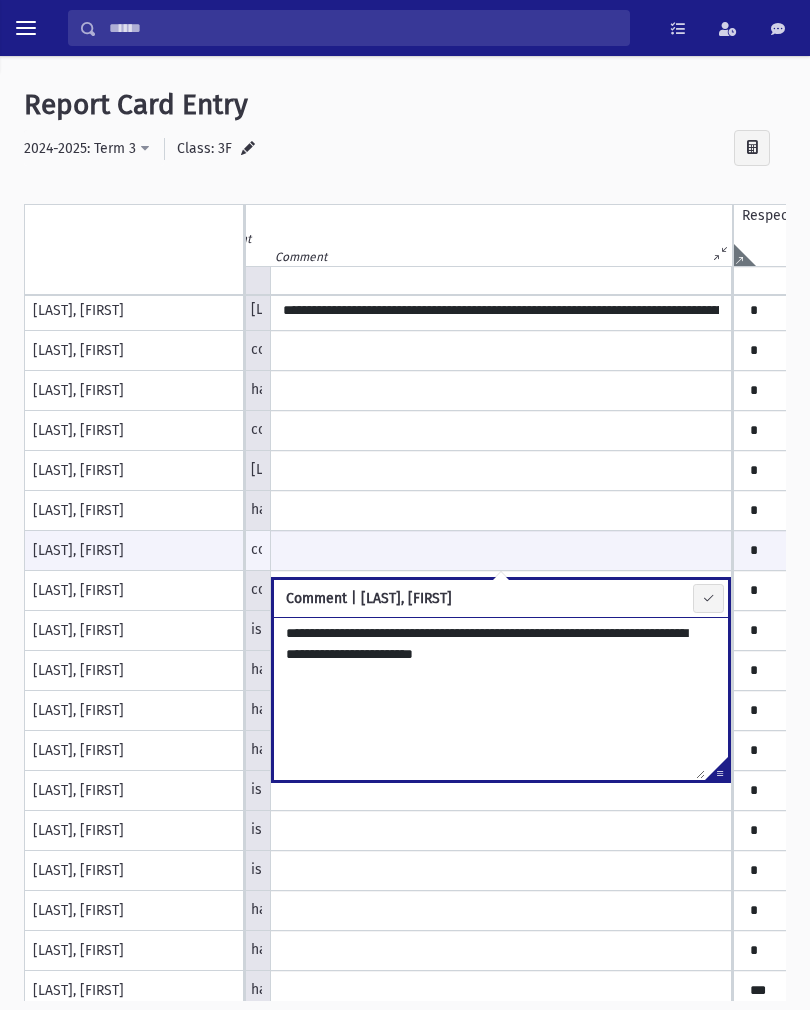 type on "**********" 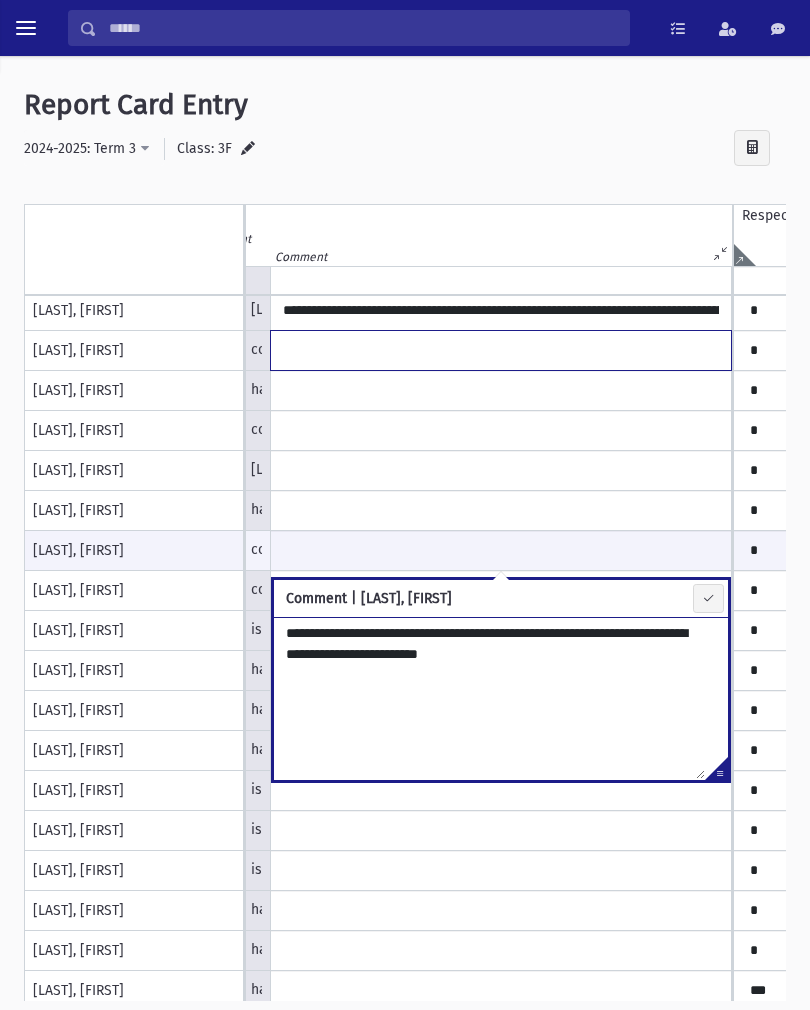 click at bounding box center [501, 350] 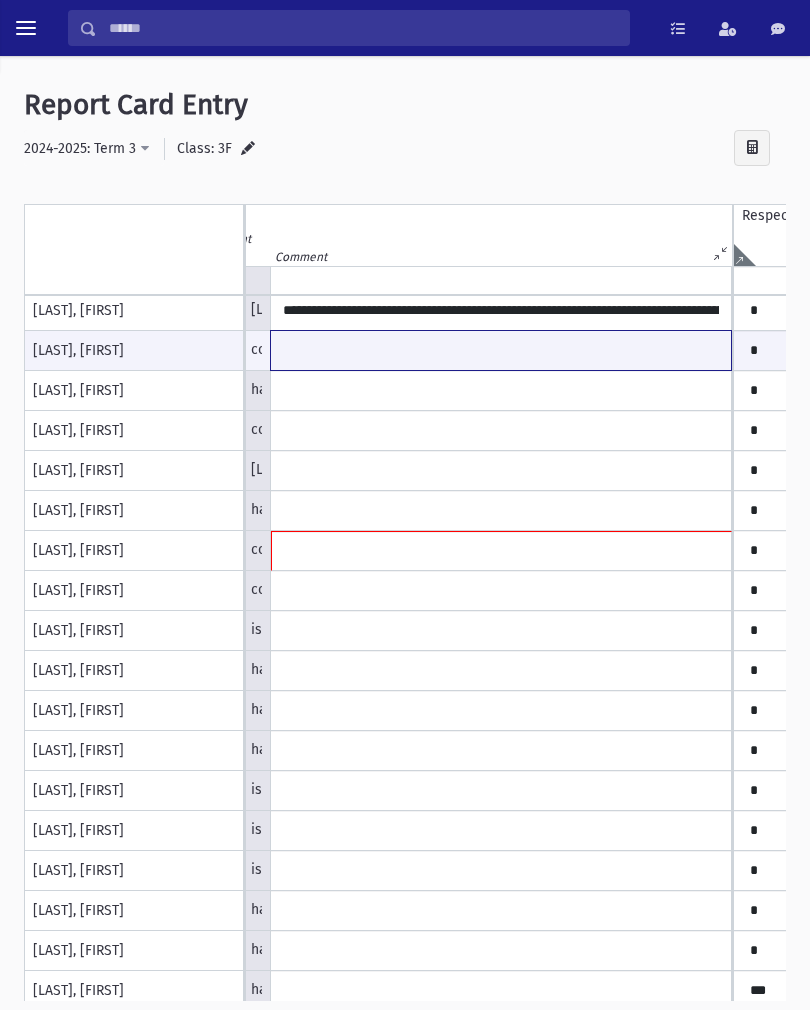 type on "**********" 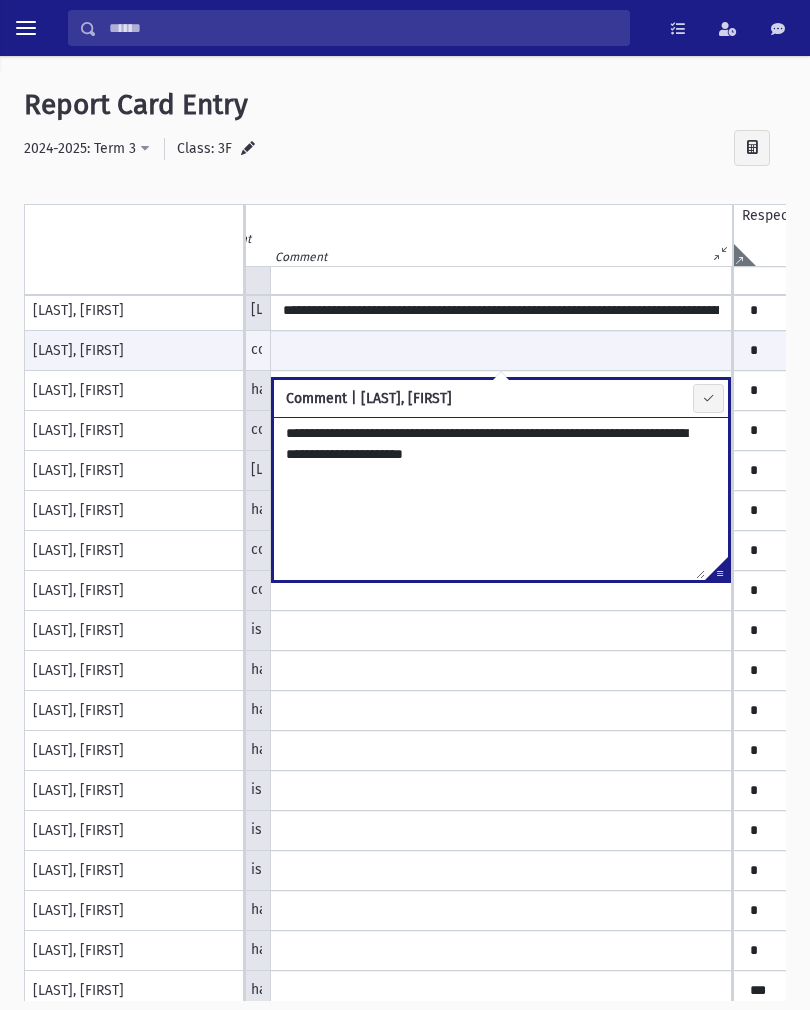 click on "**********" at bounding box center [489, 498] 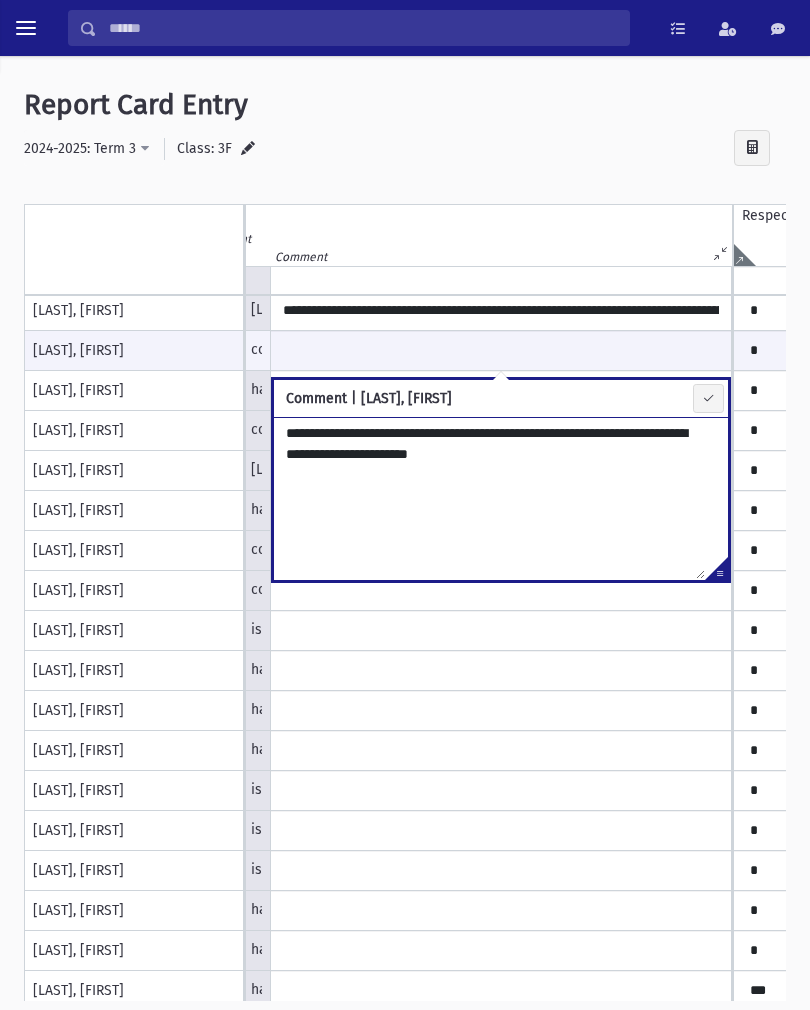 type on "**********" 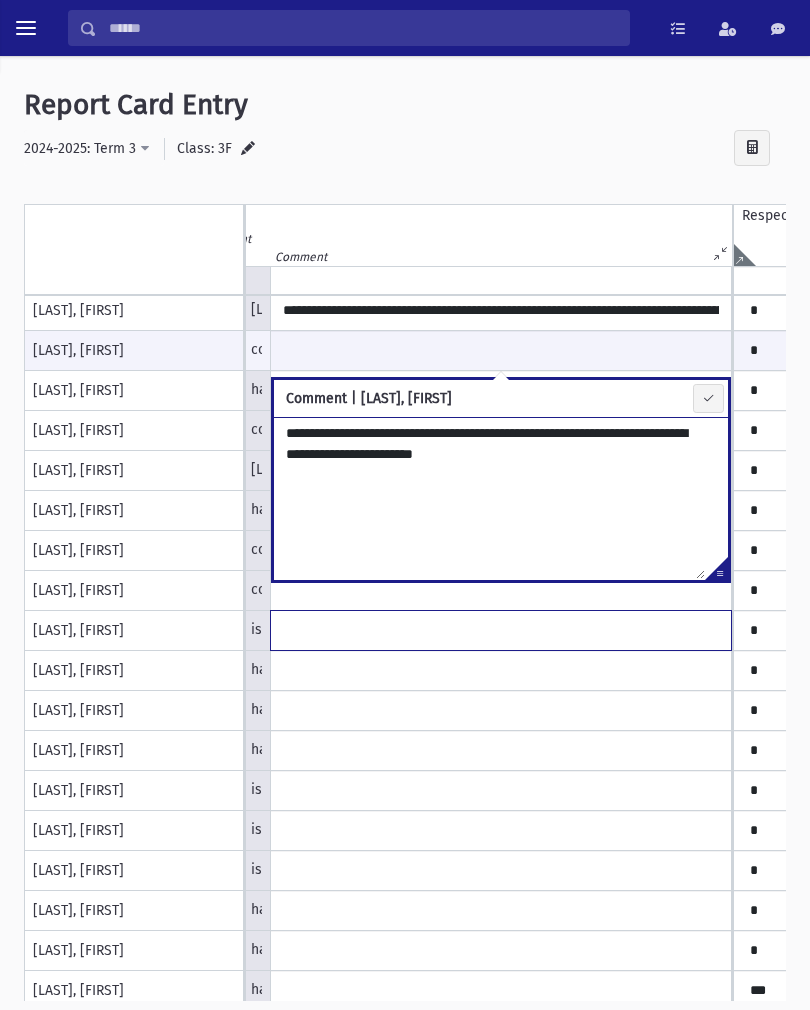 click at bounding box center [501, 31] 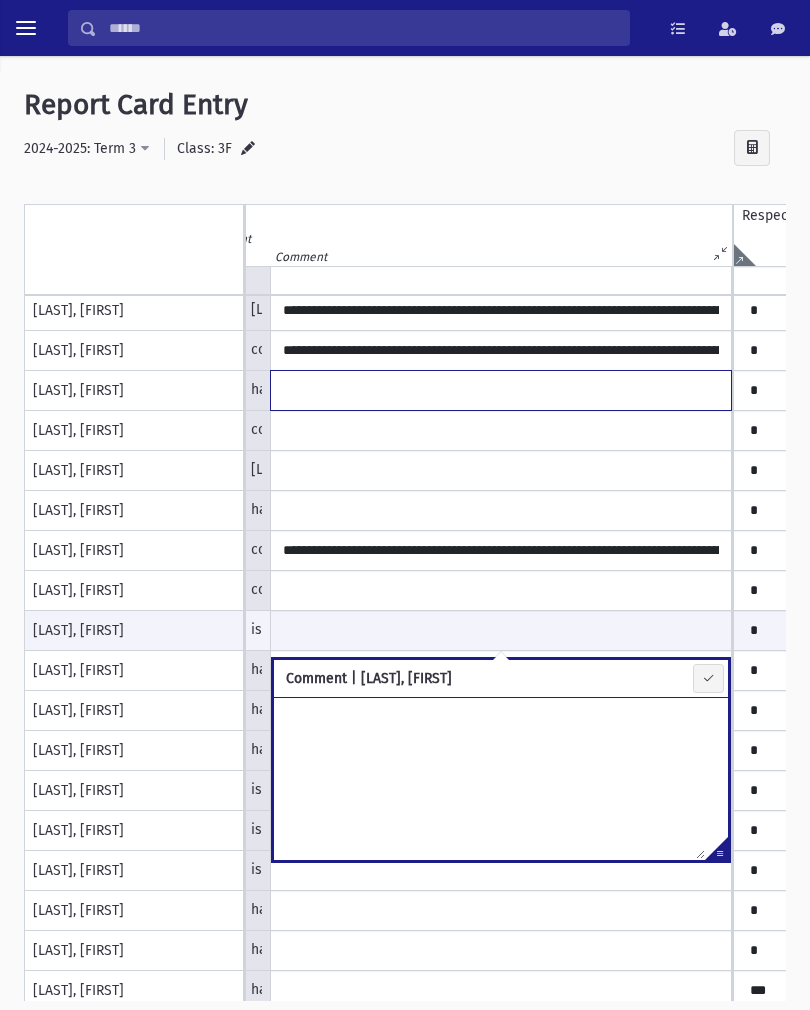 click at bounding box center [501, 390] 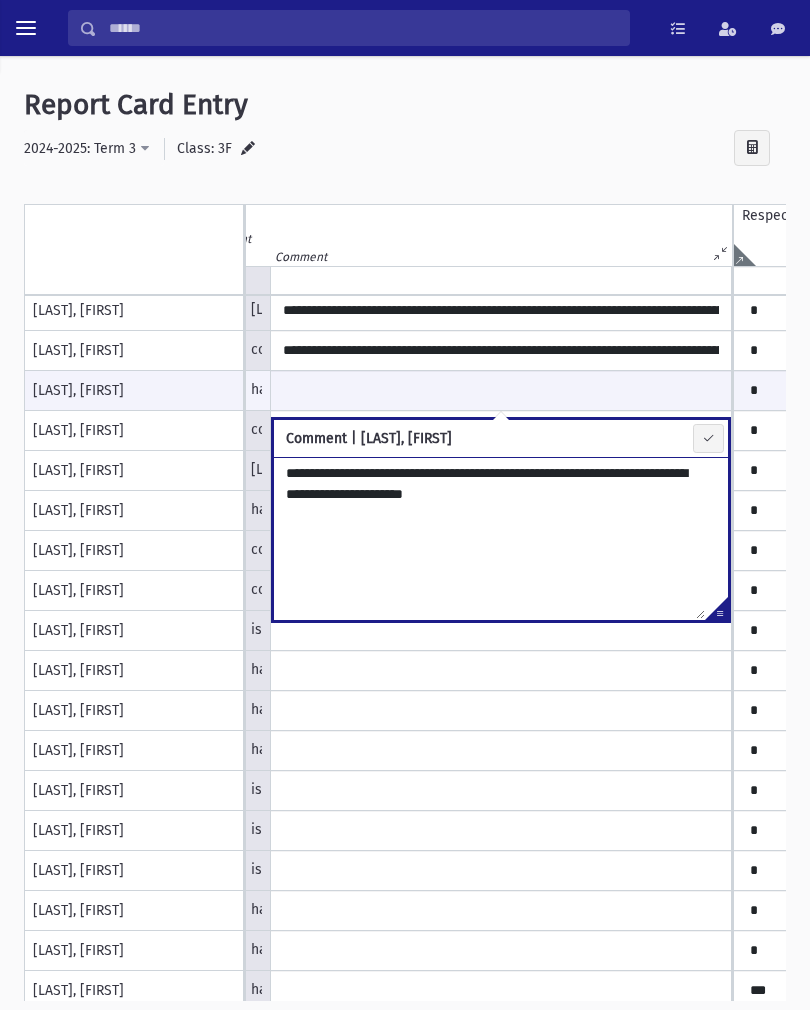 click on "**********" at bounding box center (489, 538) 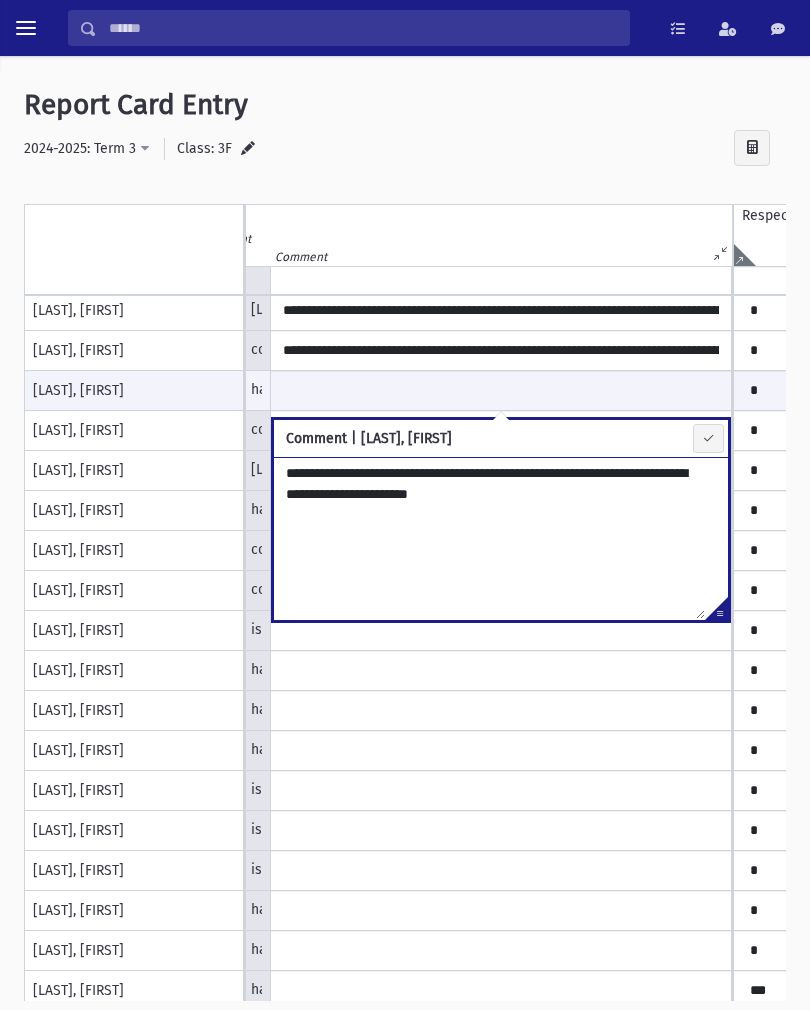 type on "**********" 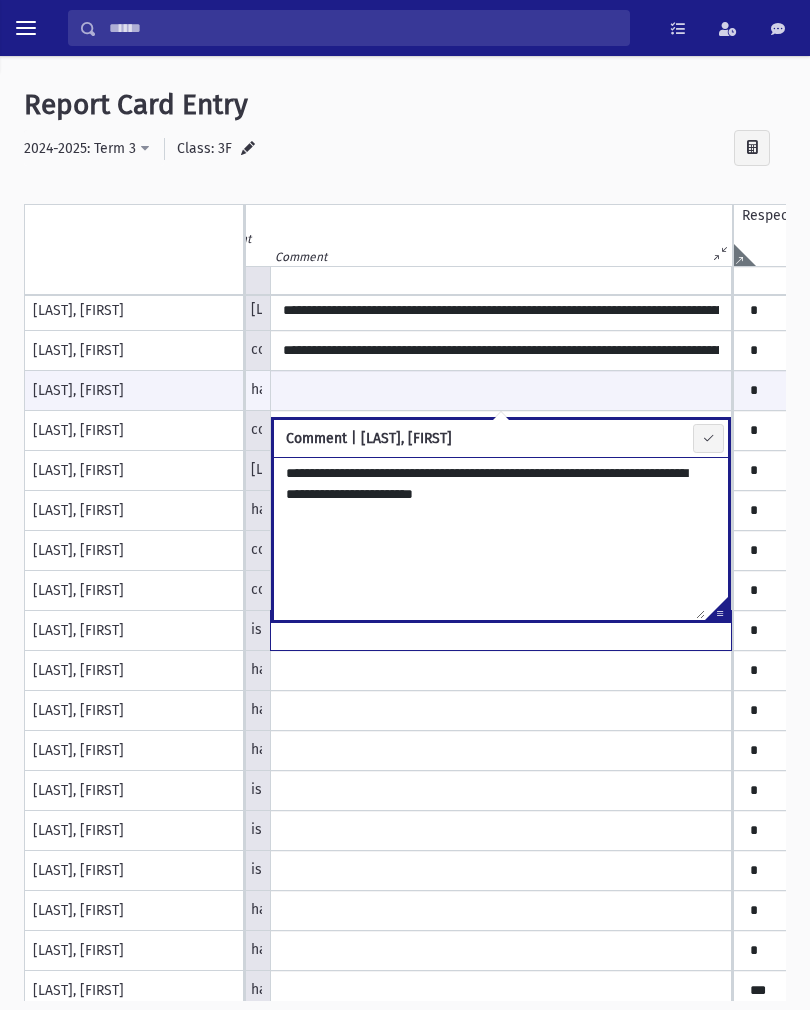 click at bounding box center (501, 630) 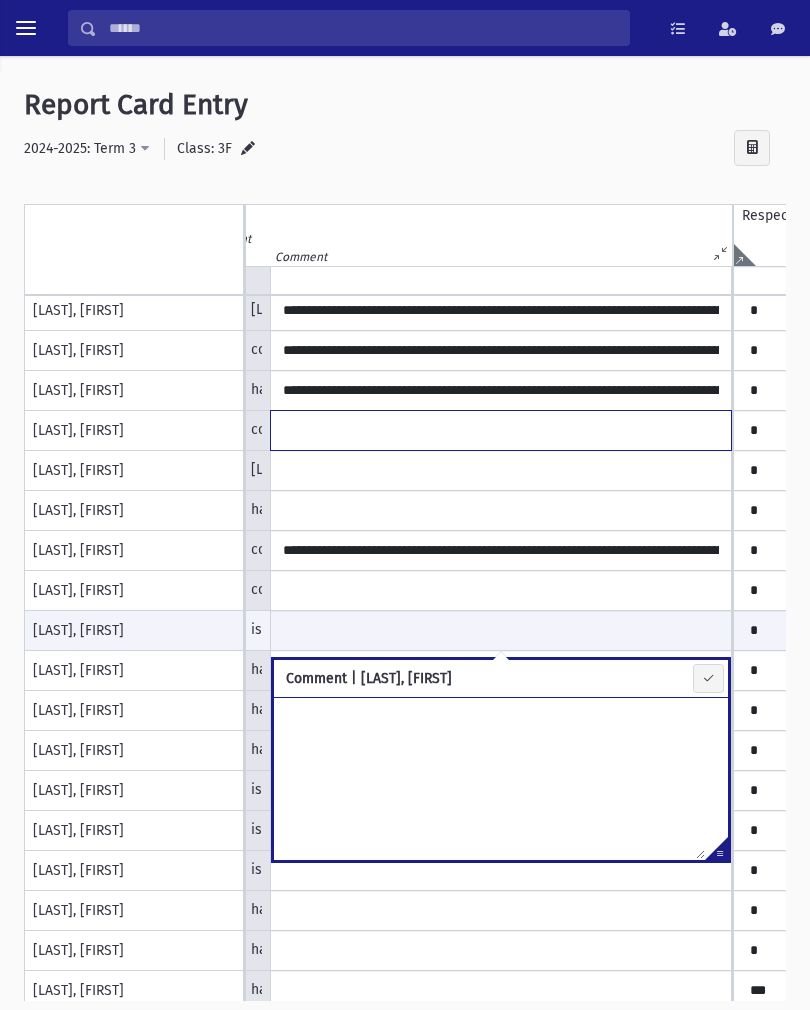 click at bounding box center [501, 31] 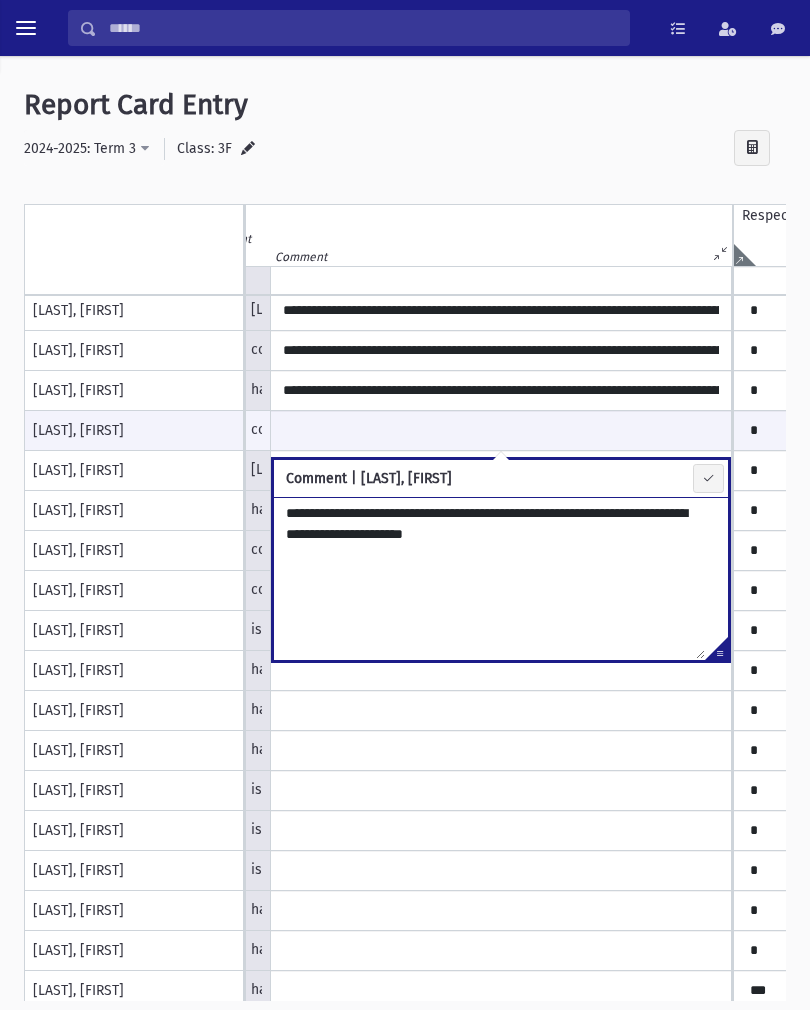 click on "**********" at bounding box center [489, 578] 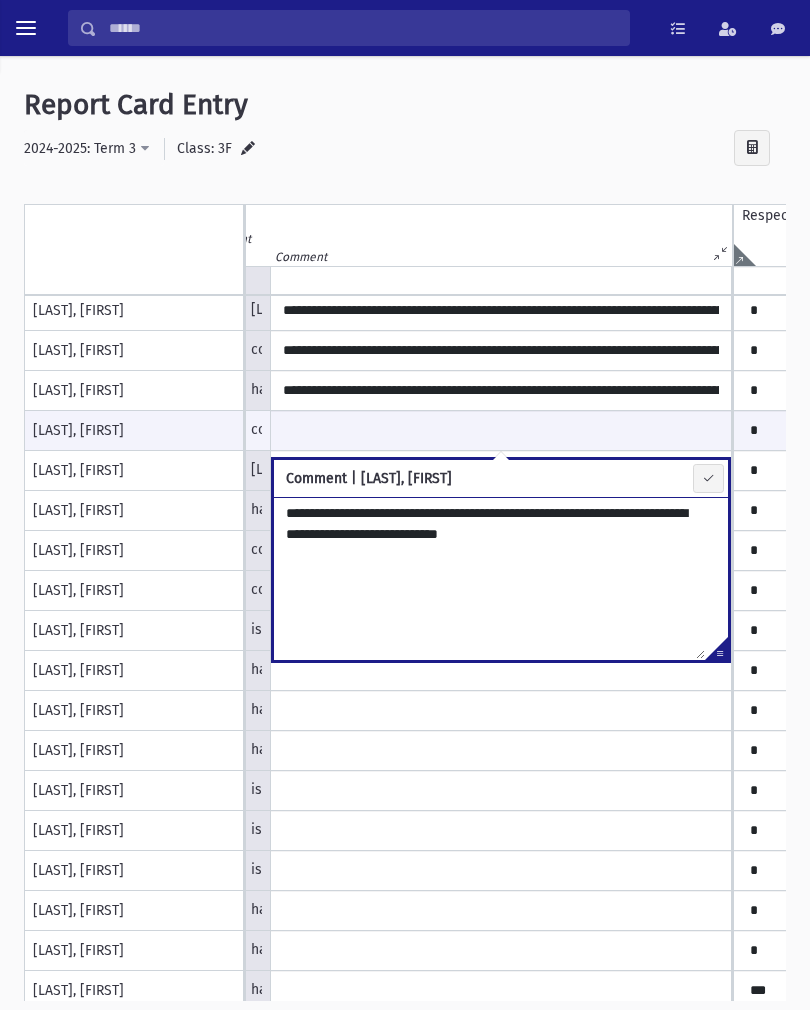 type on "**********" 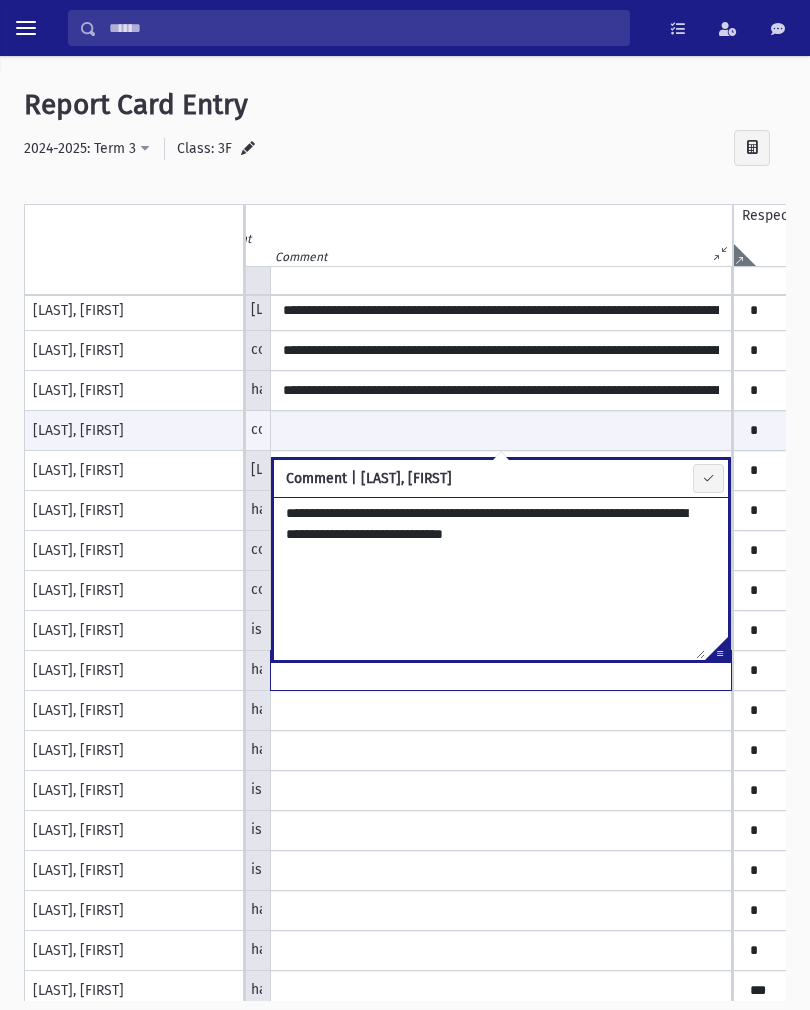 click at bounding box center (501, 31) 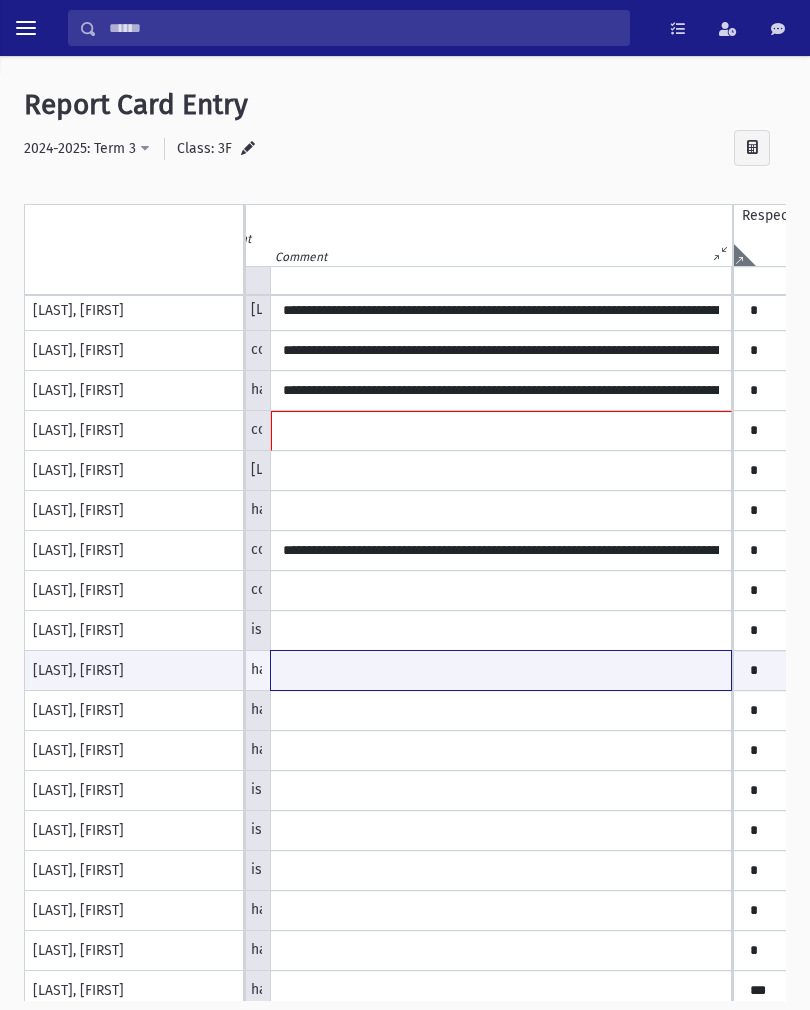 type on "**********" 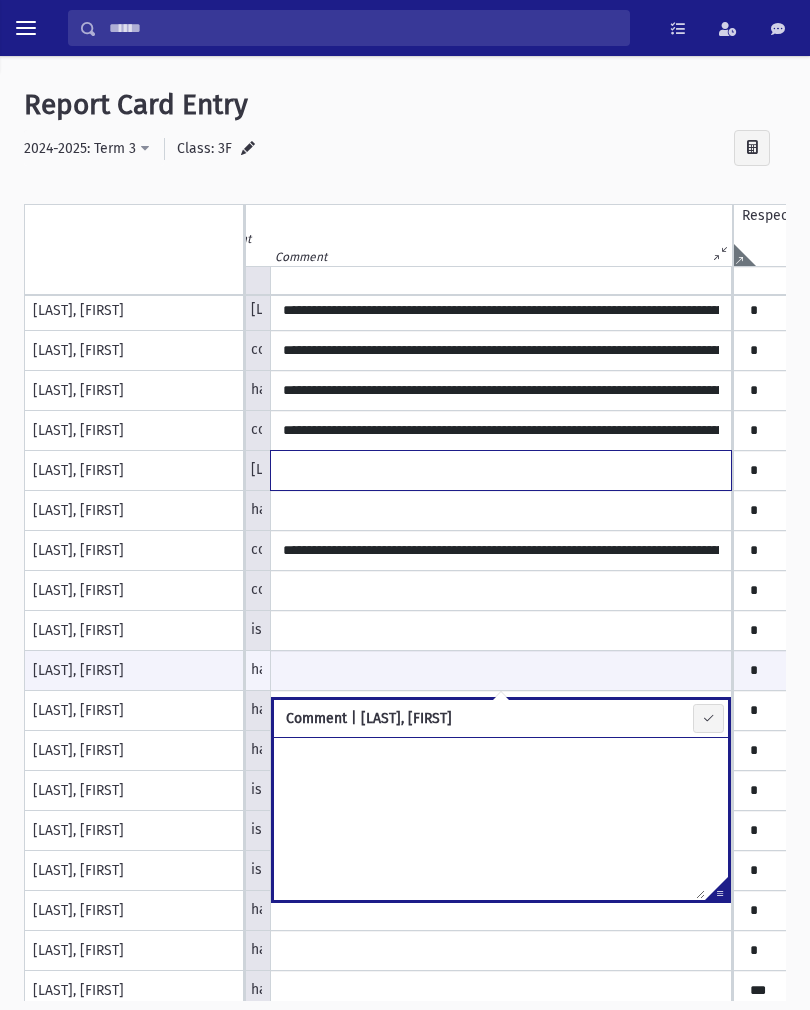 click at bounding box center (501, 470) 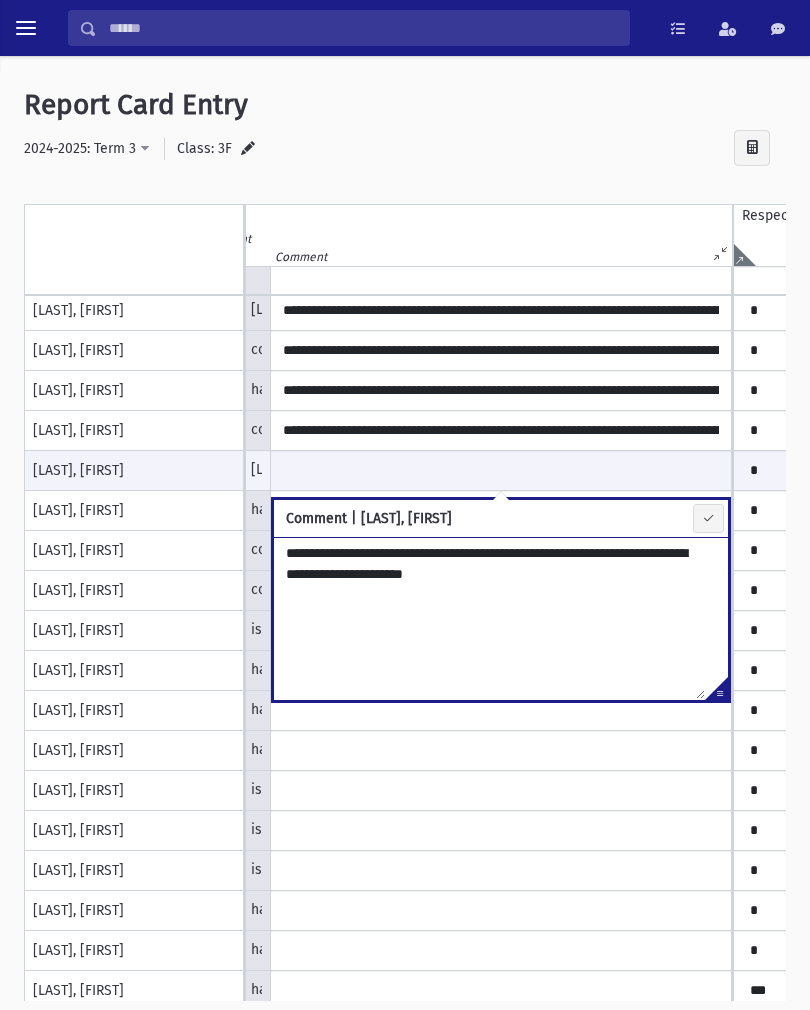 click on "**********" at bounding box center [489, 618] 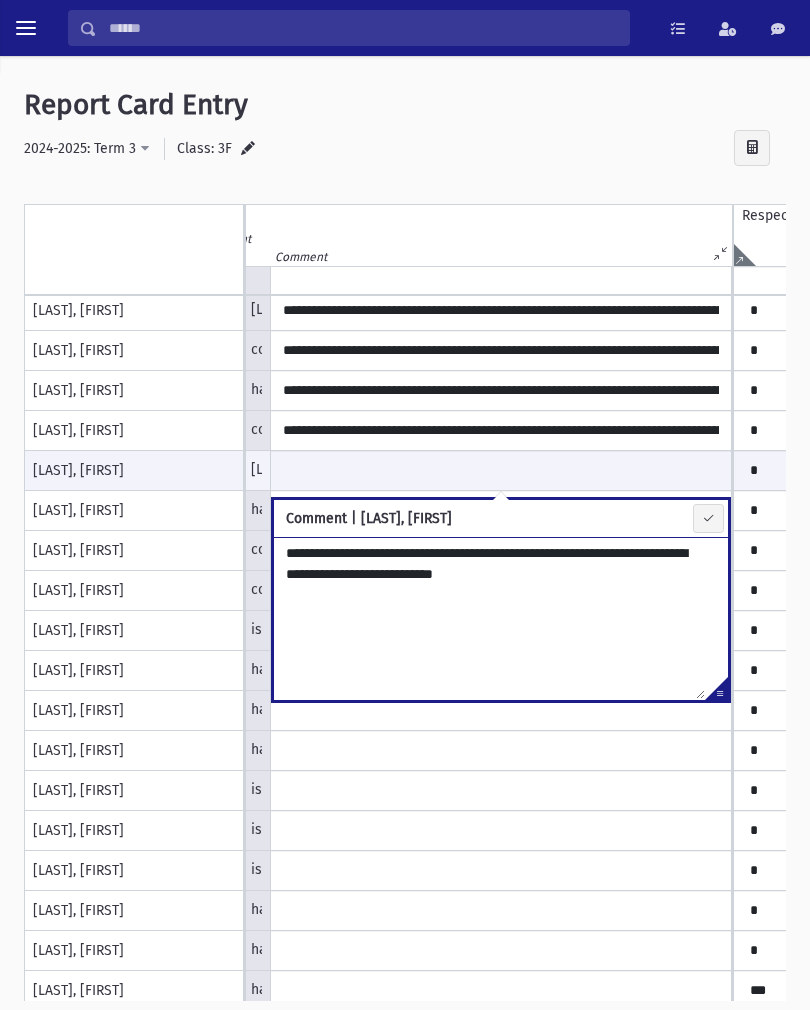 type on "**********" 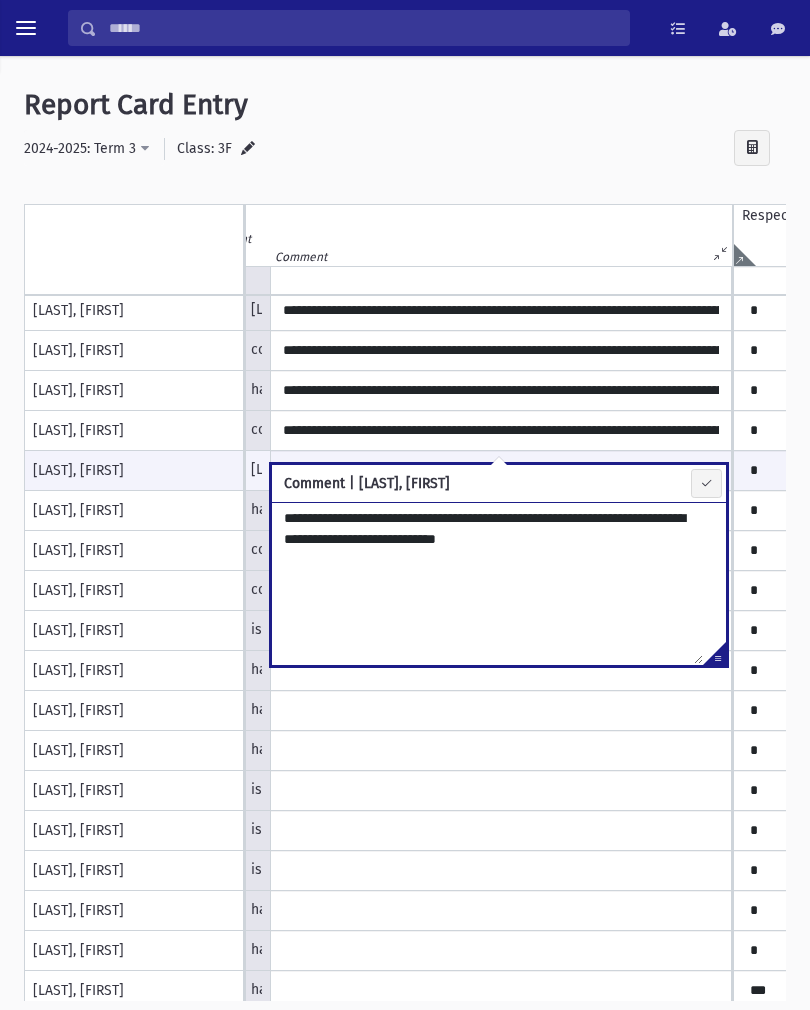 scroll, scrollTop: 384, scrollLeft: 358, axis: both 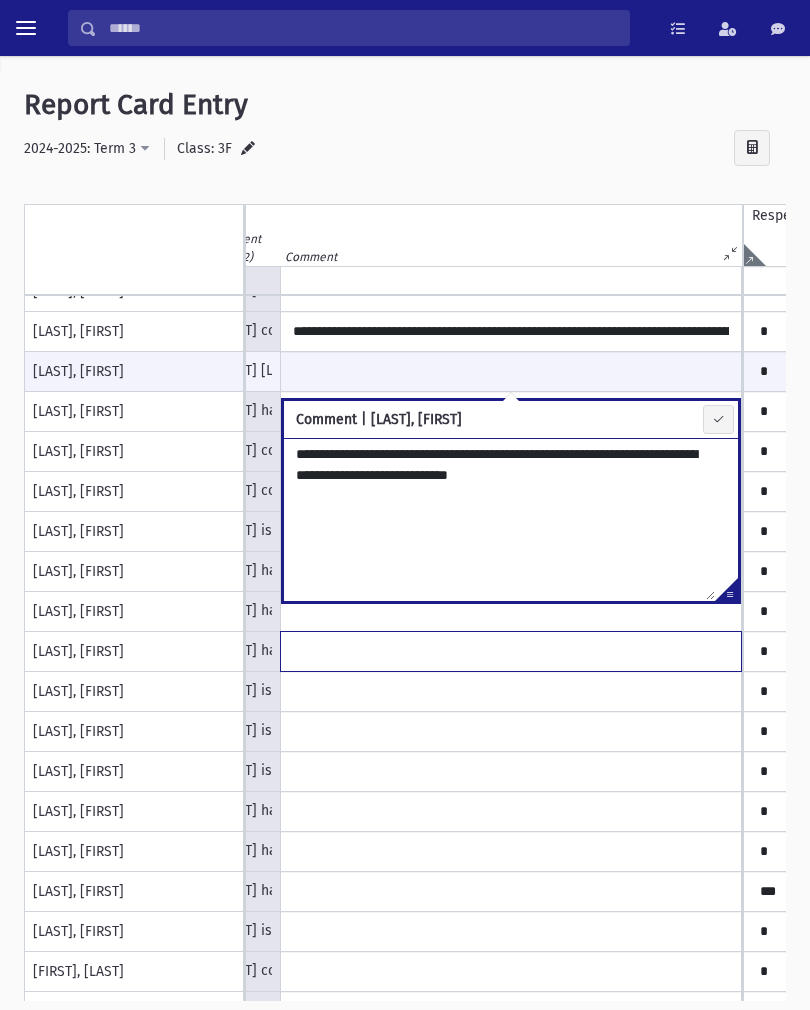 click at bounding box center [511, -68] 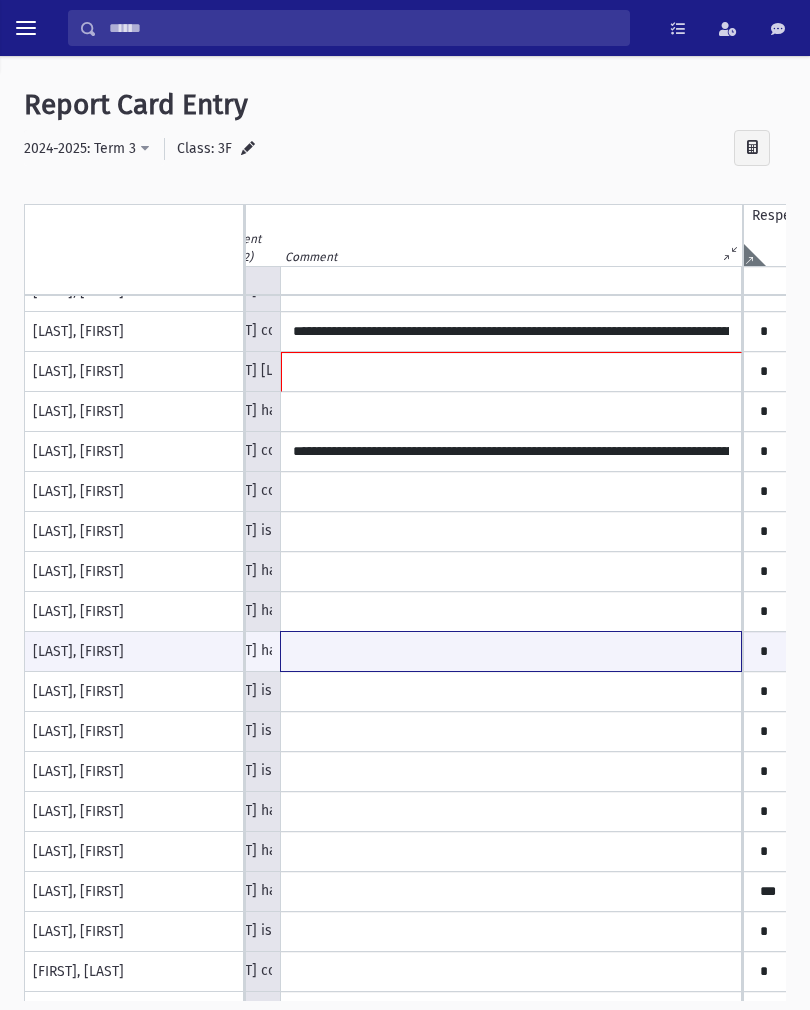 type on "**********" 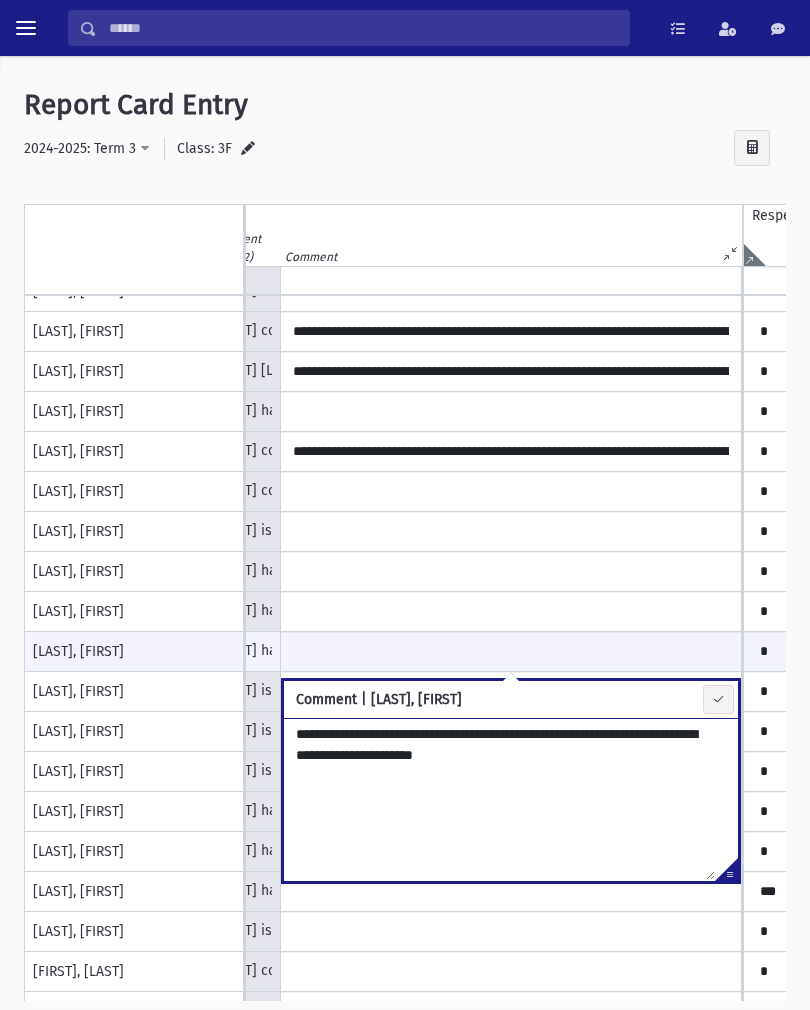 scroll, scrollTop: 488, scrollLeft: 289, axis: both 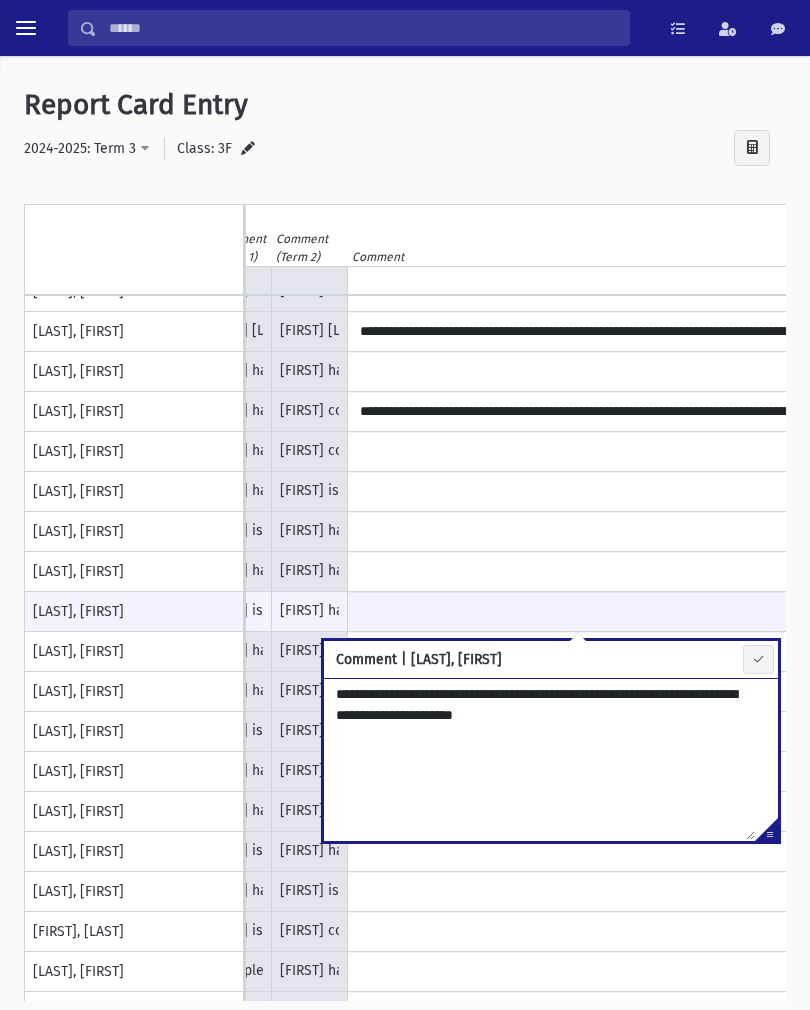 click on "**********" at bounding box center [539, 759] 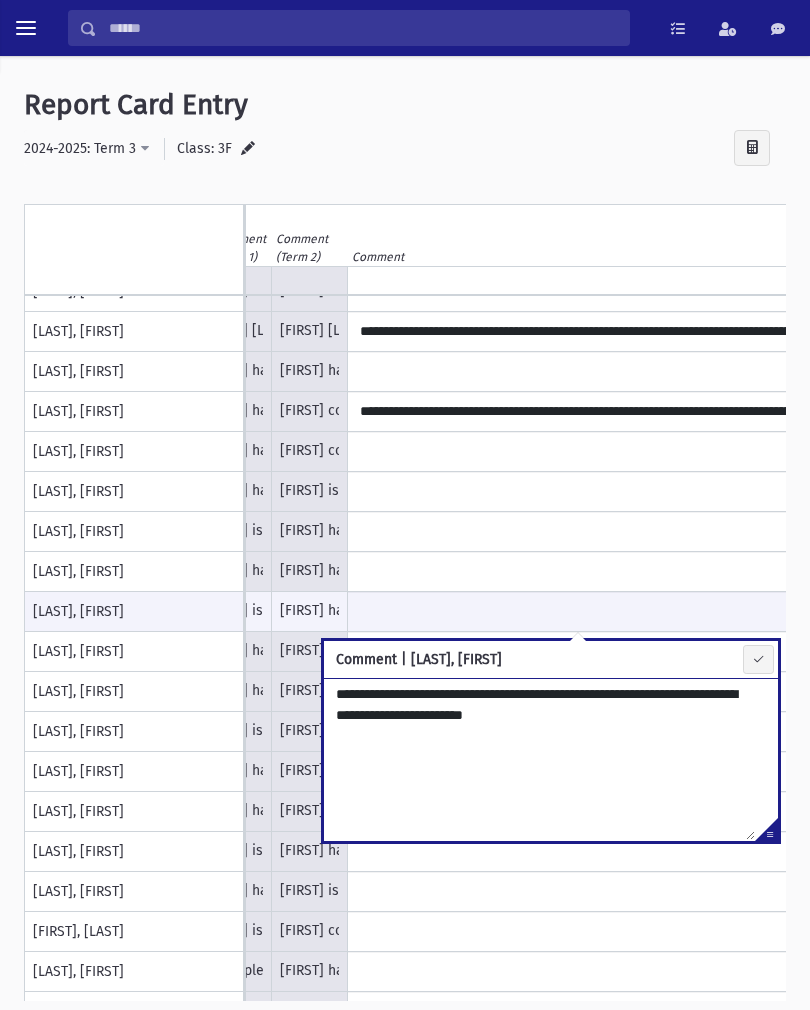 type on "**********" 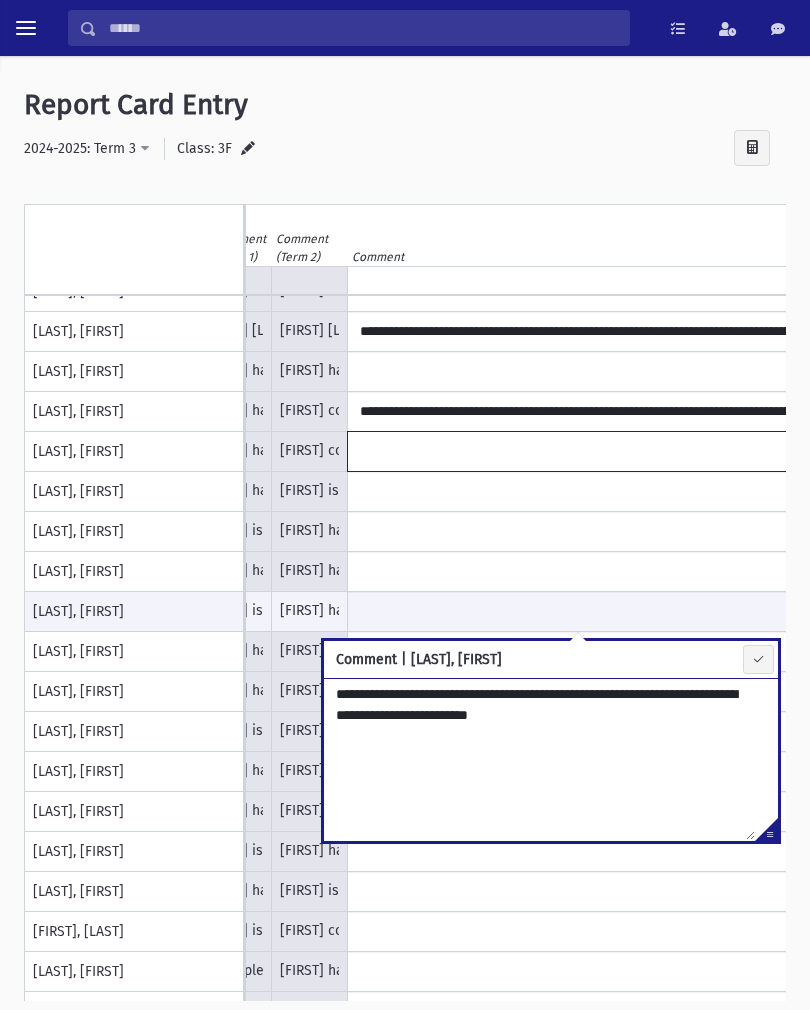 click at bounding box center [578, -108] 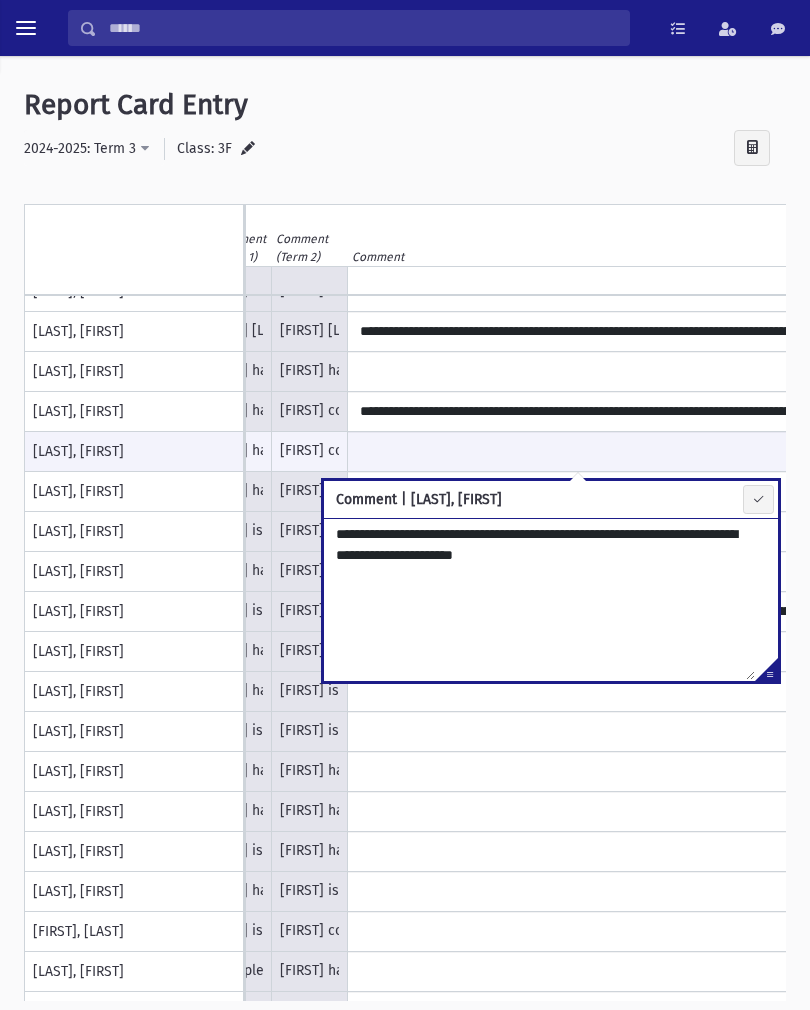 click on "**********" at bounding box center (539, 599) 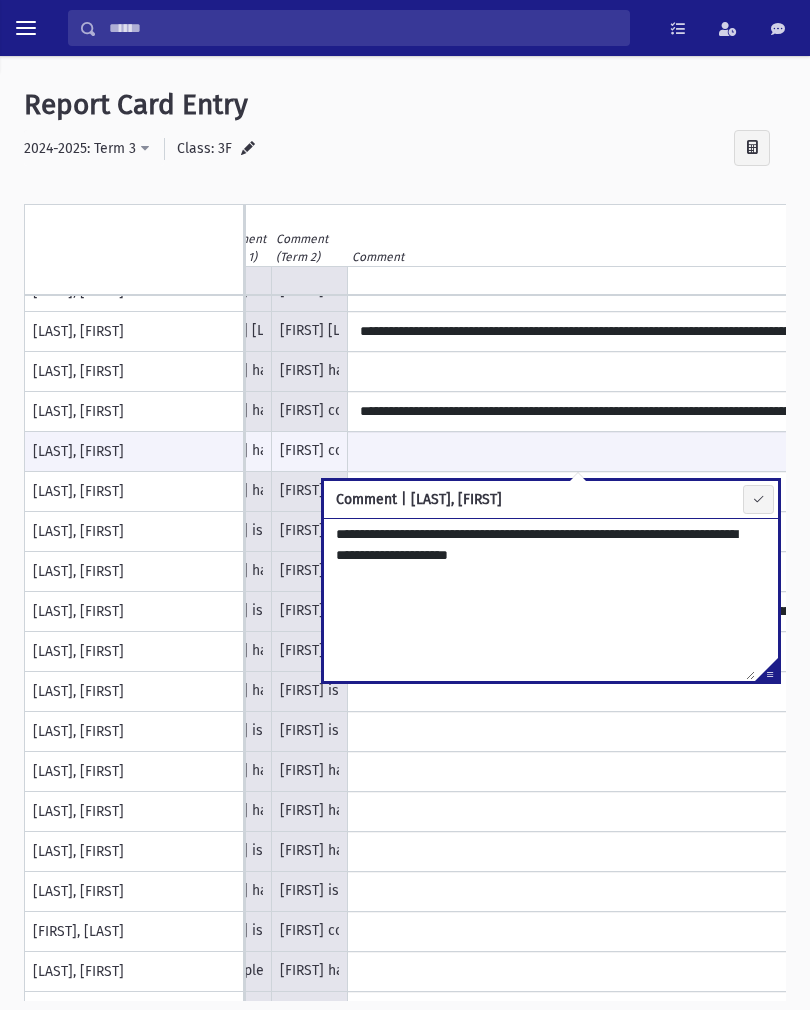 type on "**********" 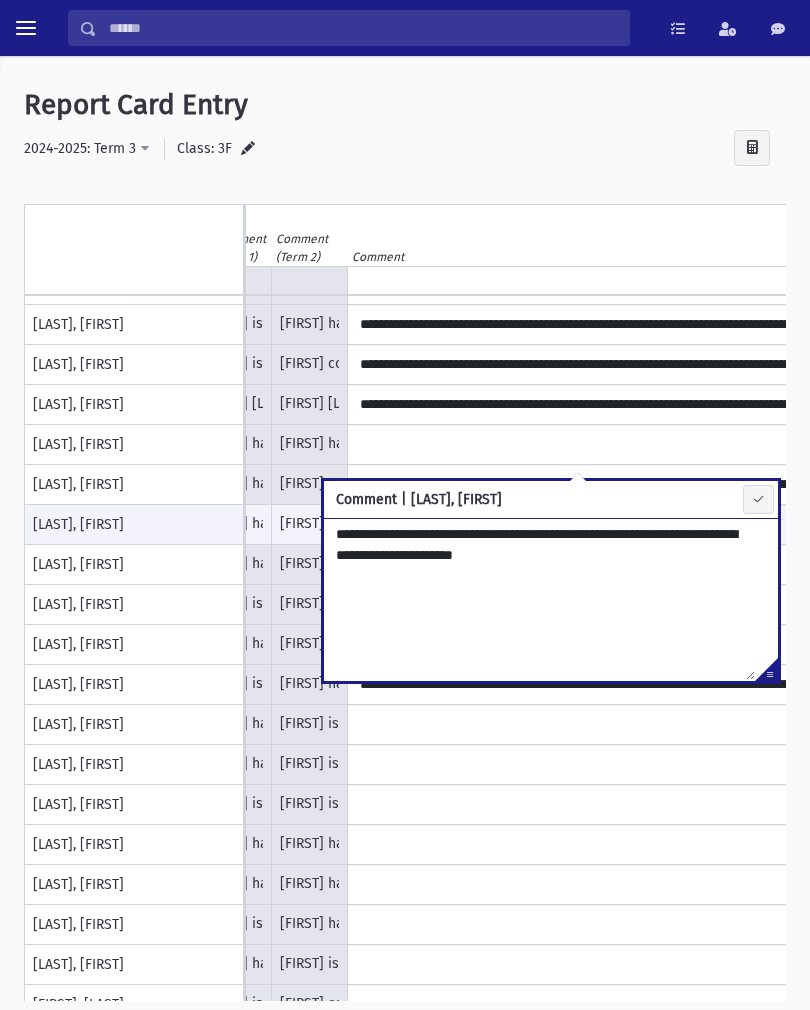scroll, scrollTop: 275, scrollLeft: 267, axis: both 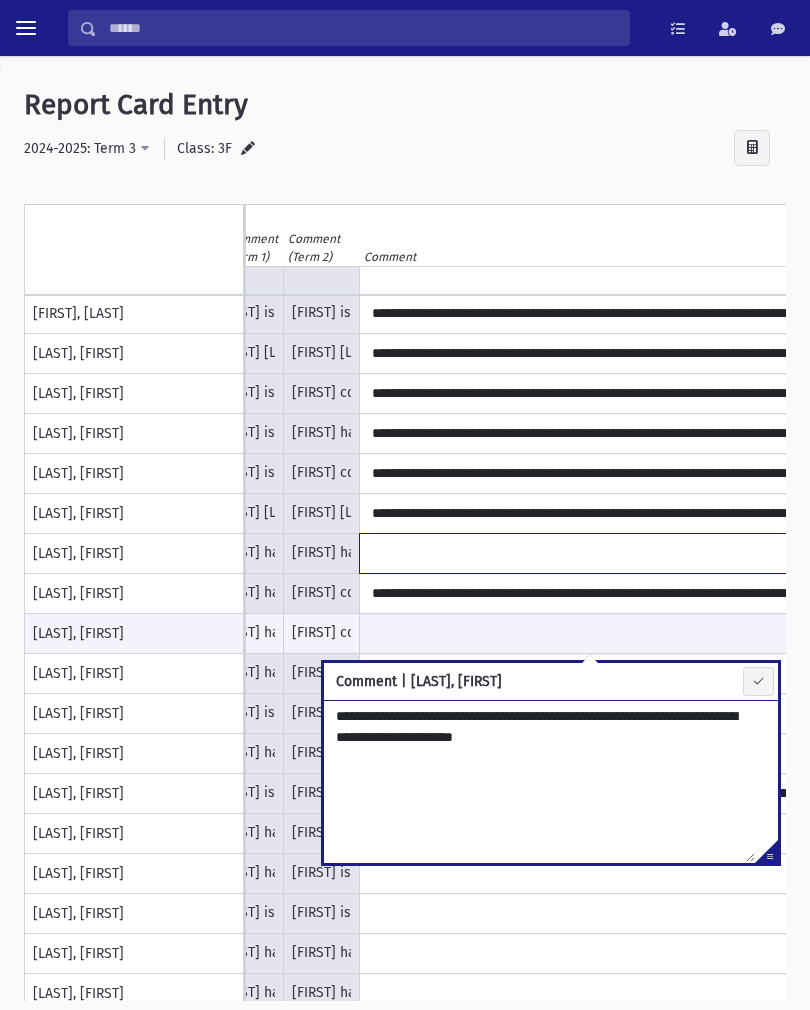 click at bounding box center [590, 553] 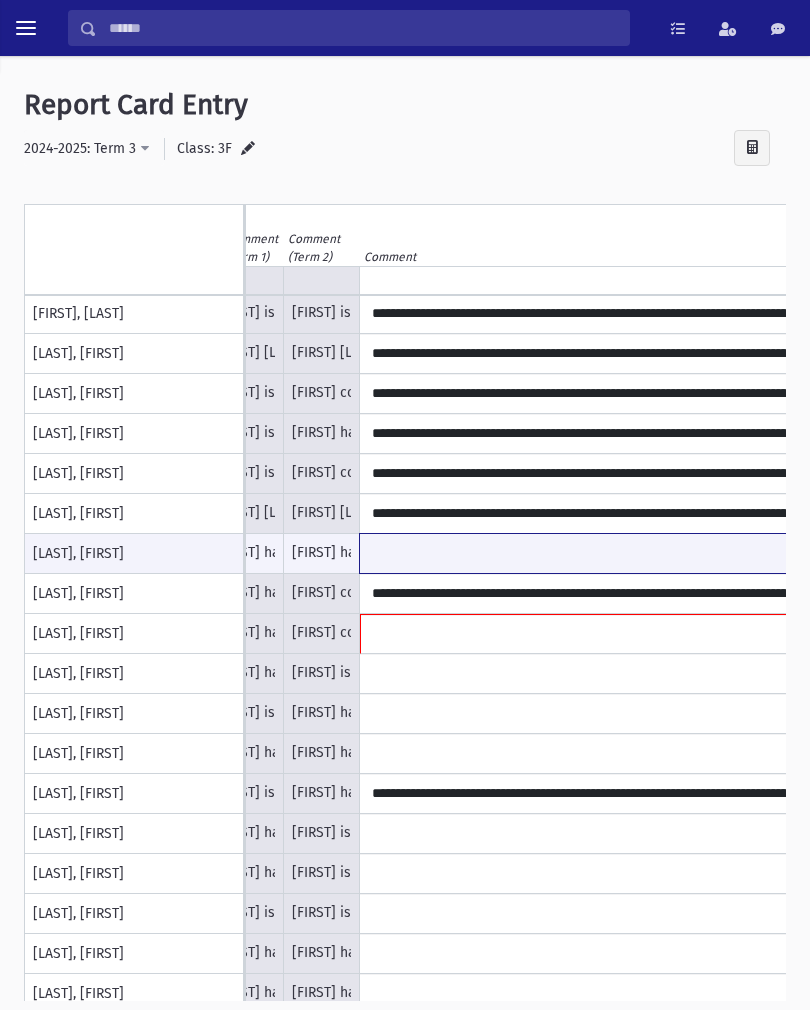 type on "**********" 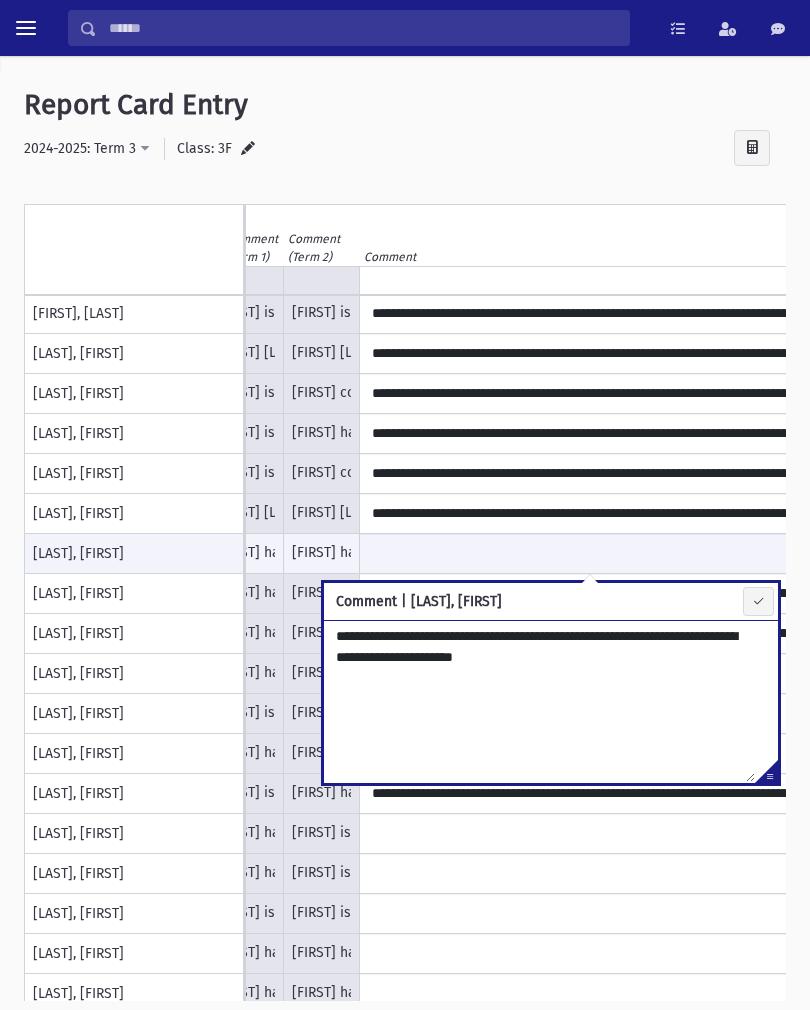 click on "**********" at bounding box center (539, 701) 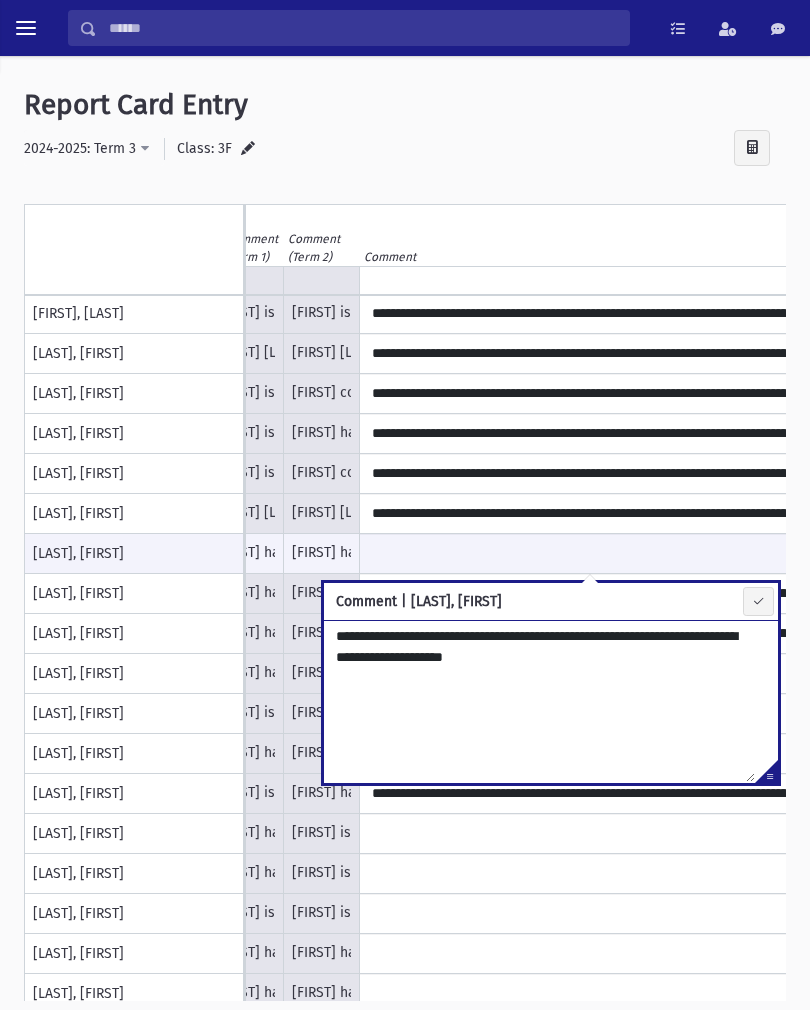 type on "**********" 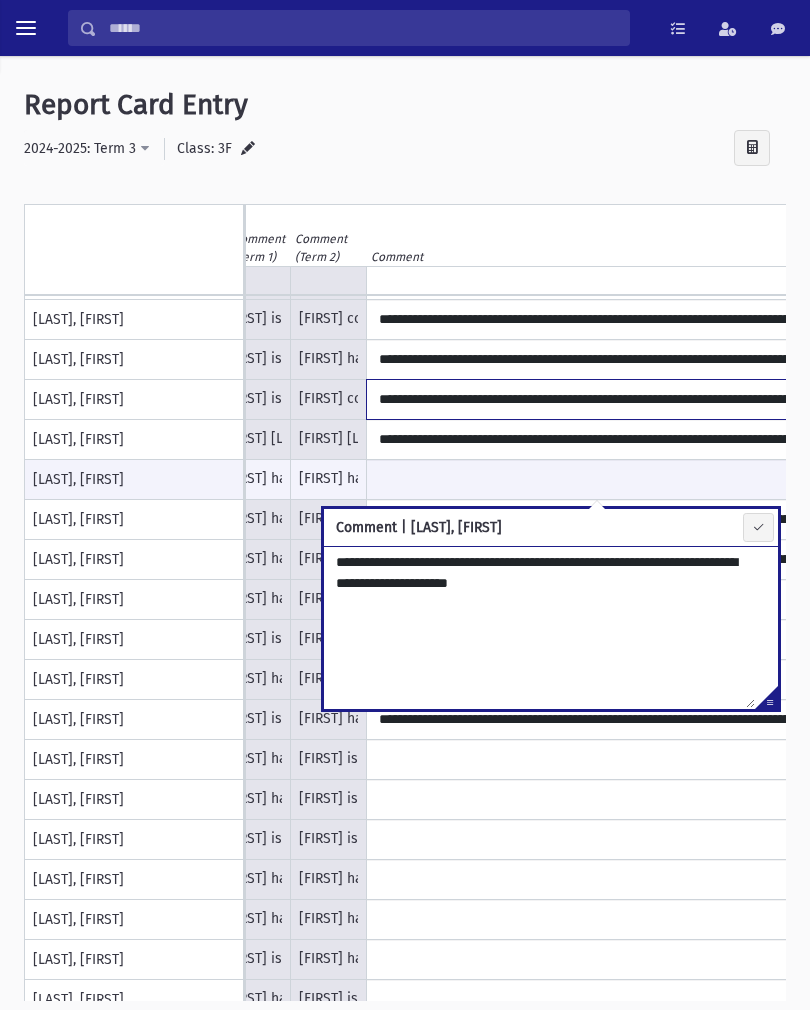 click on "**********" at bounding box center (597, 399) 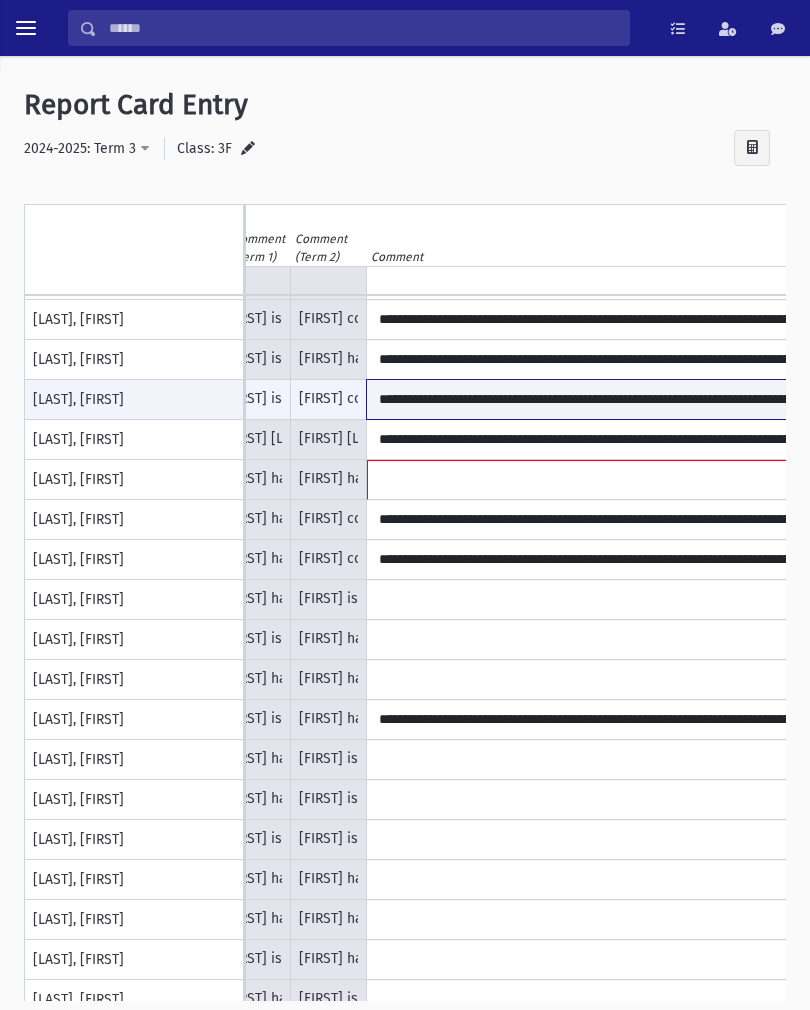type on "**********" 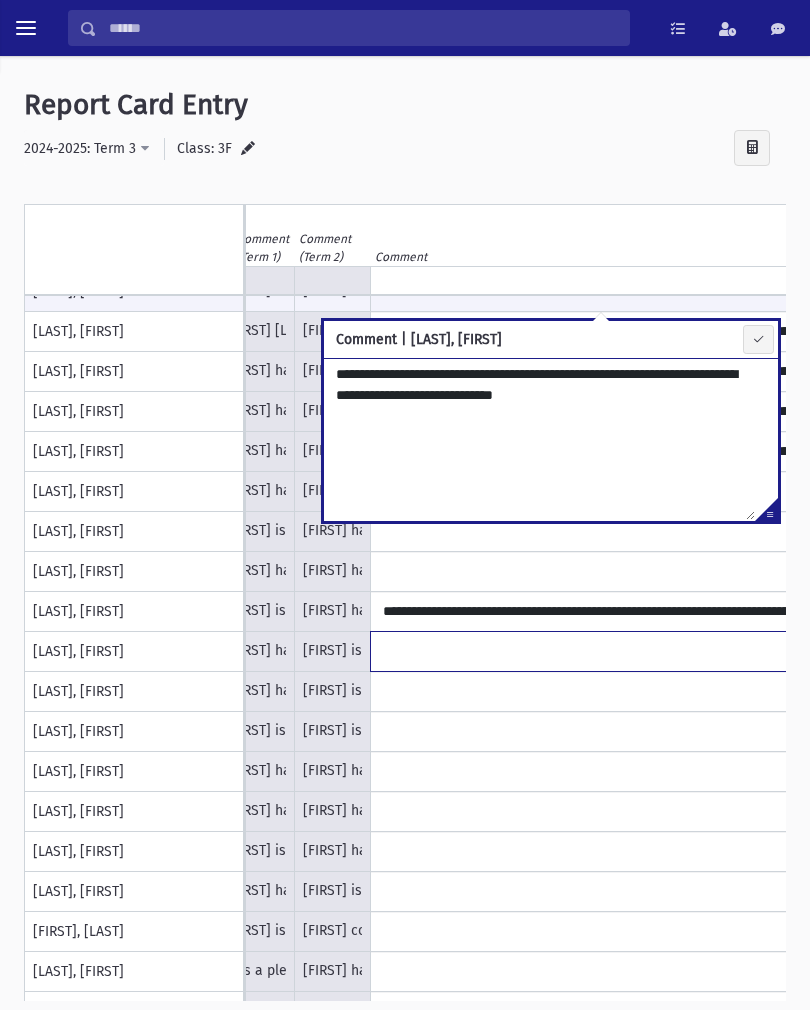 click at bounding box center [601, -108] 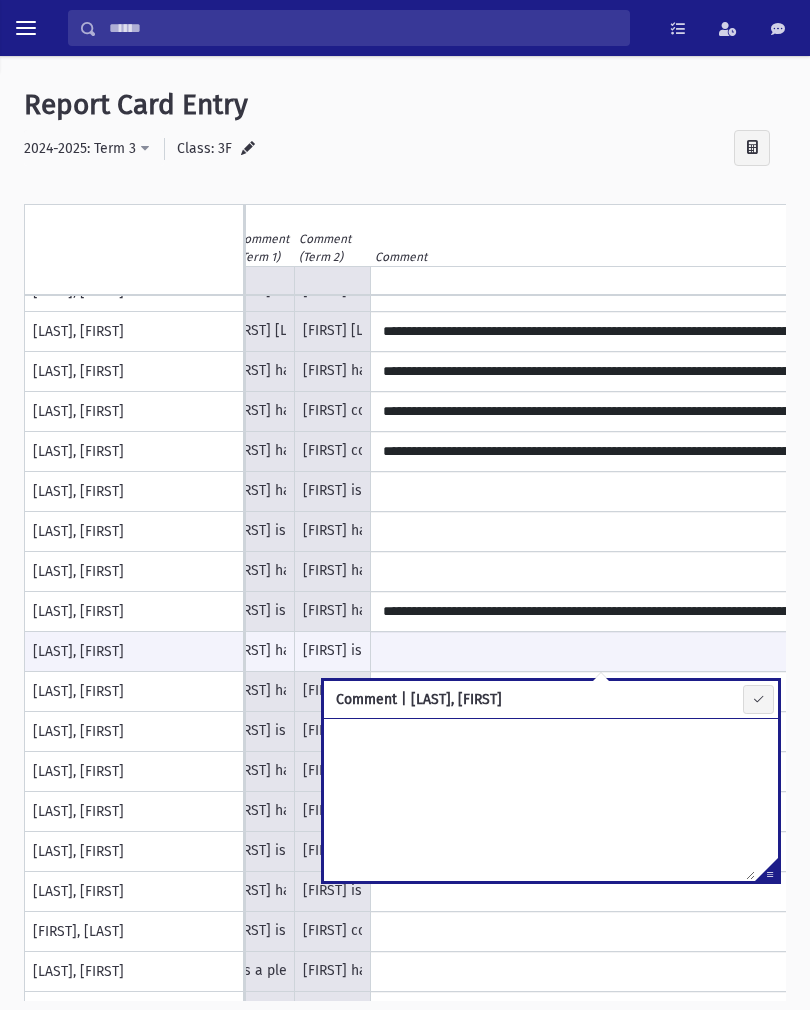 type on "**********" 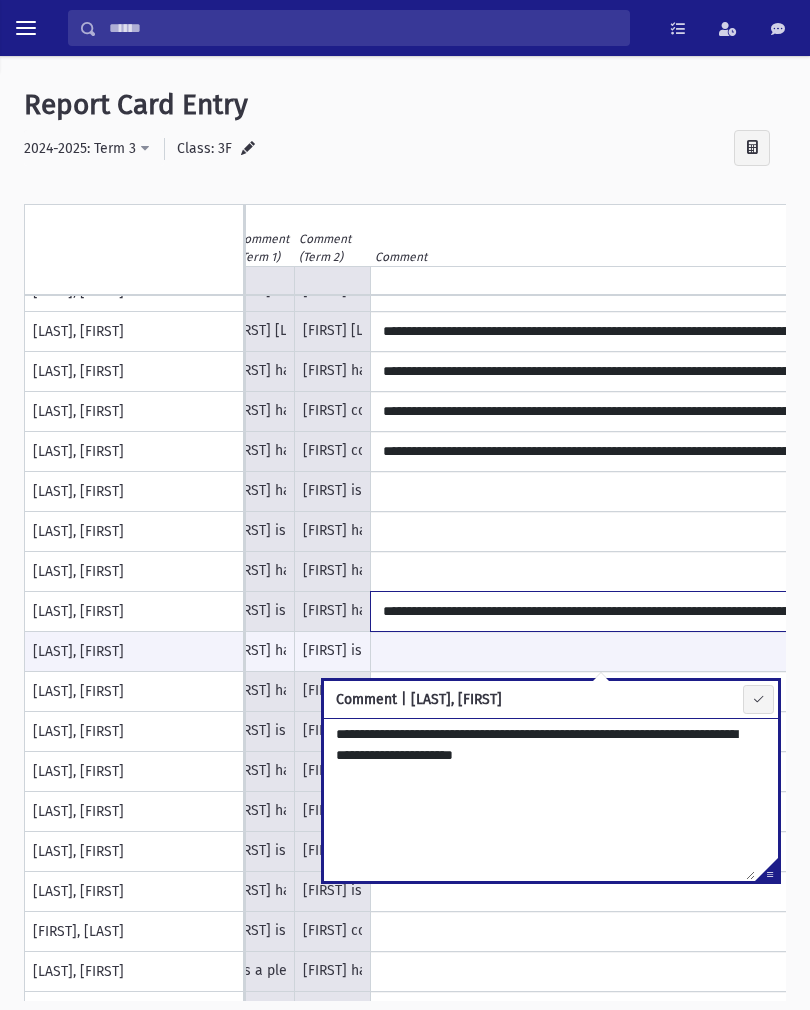 click on "**********" at bounding box center (601, 611) 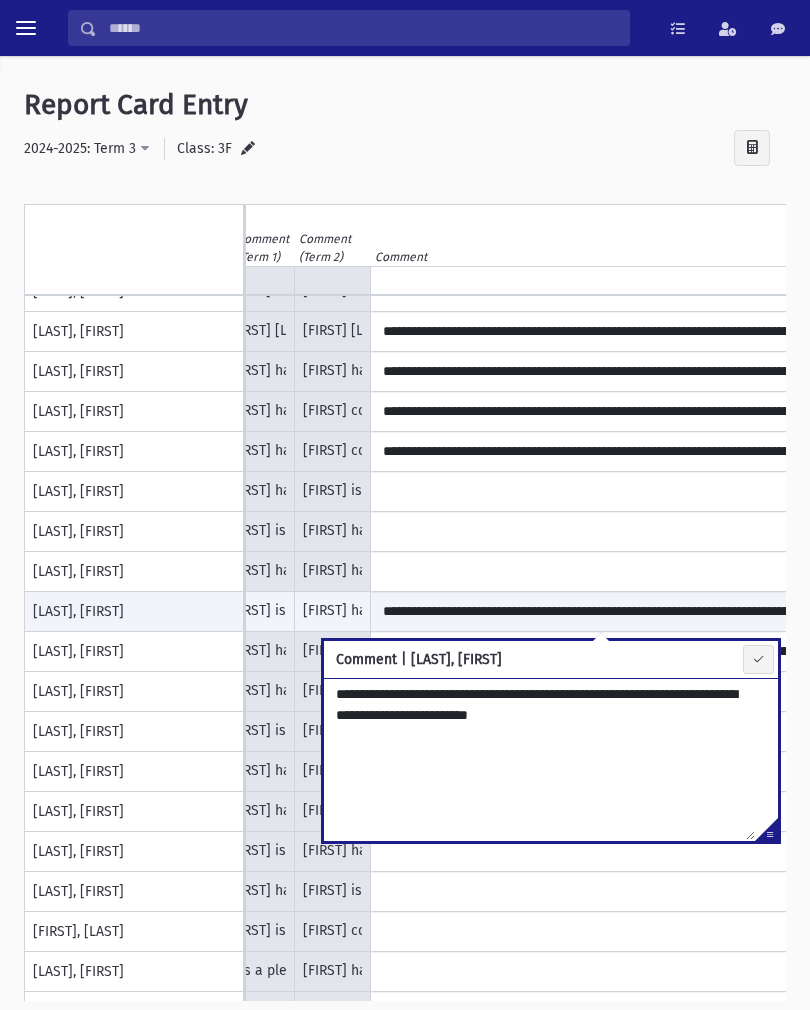 click on "**********" at bounding box center (539, 759) 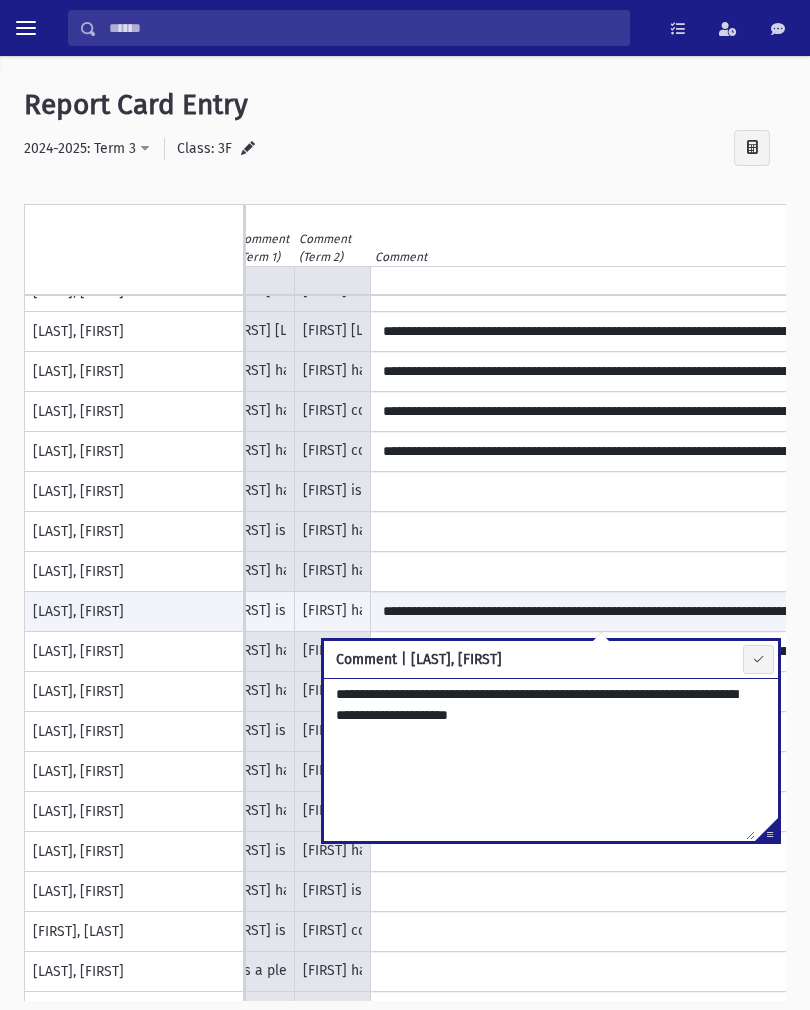 type on "**********" 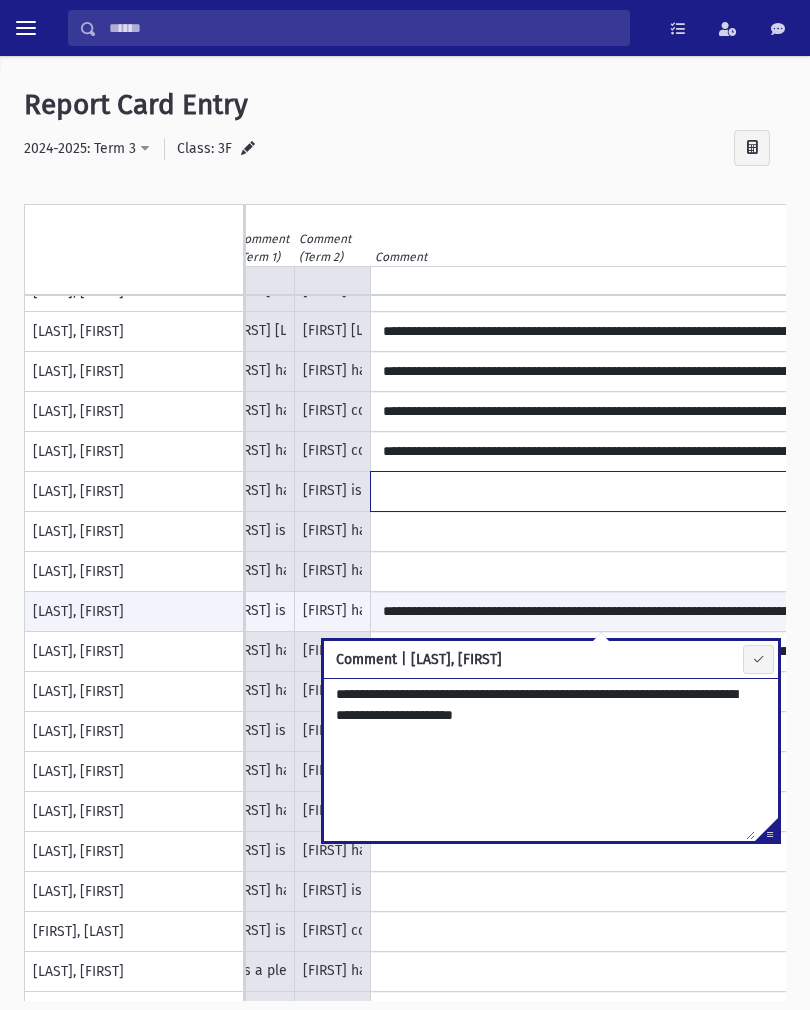 click at bounding box center [601, 491] 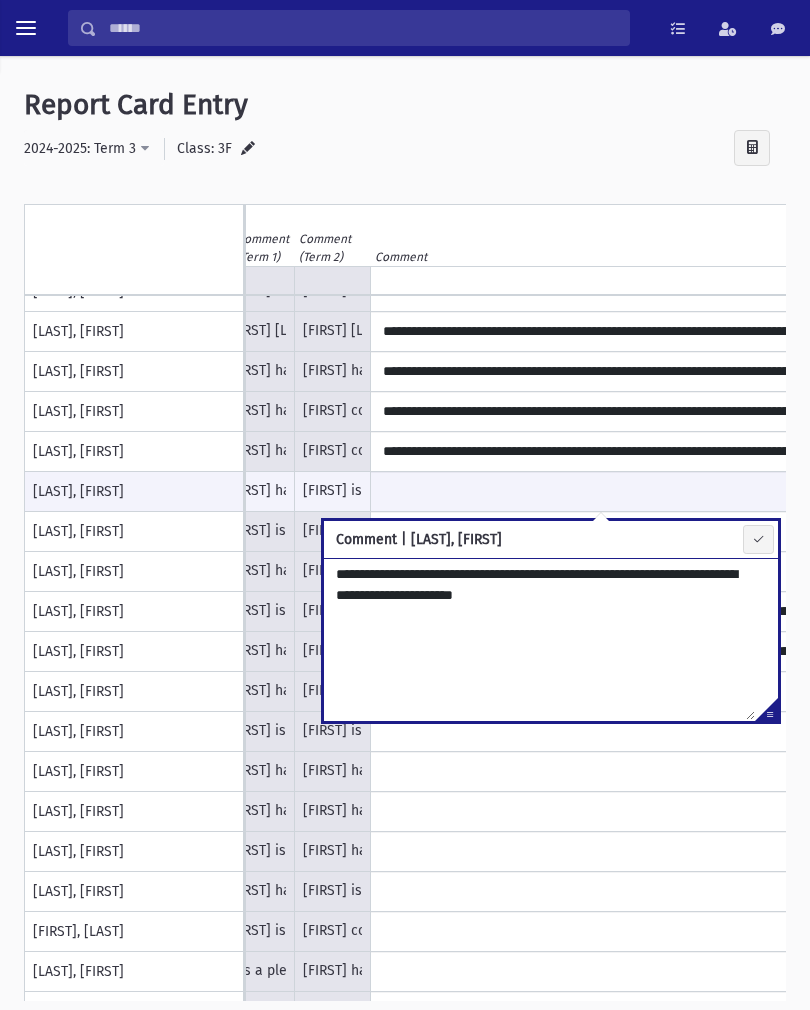 click on "**********" at bounding box center (539, 639) 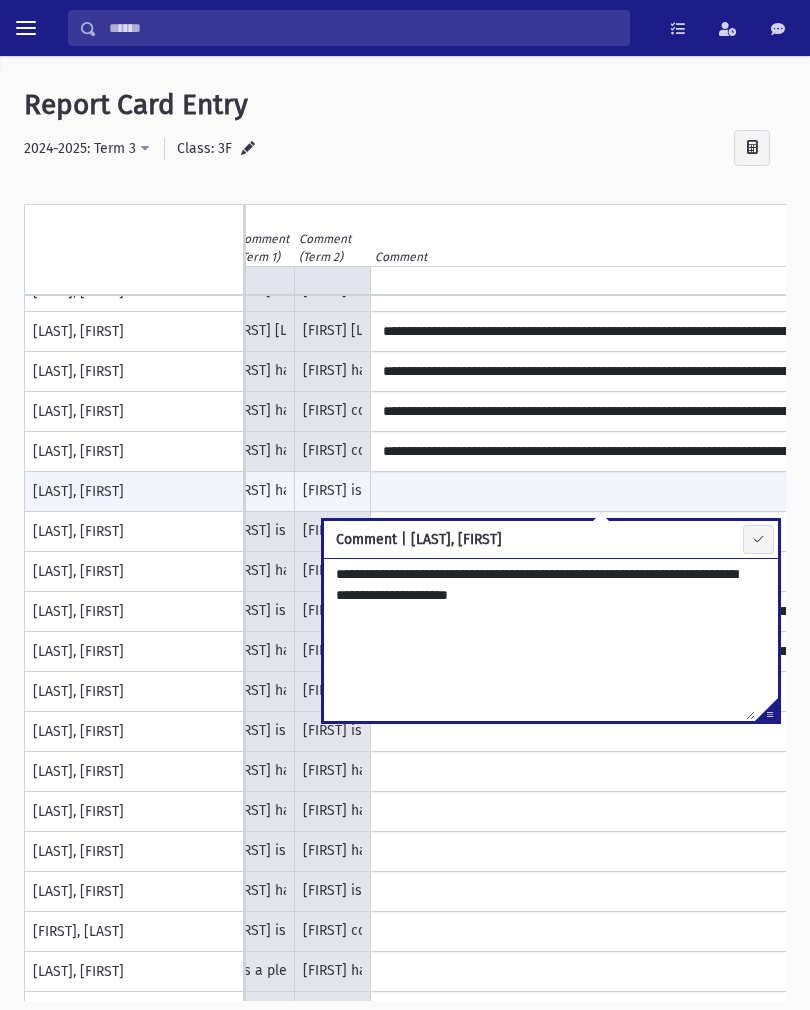 type on "**********" 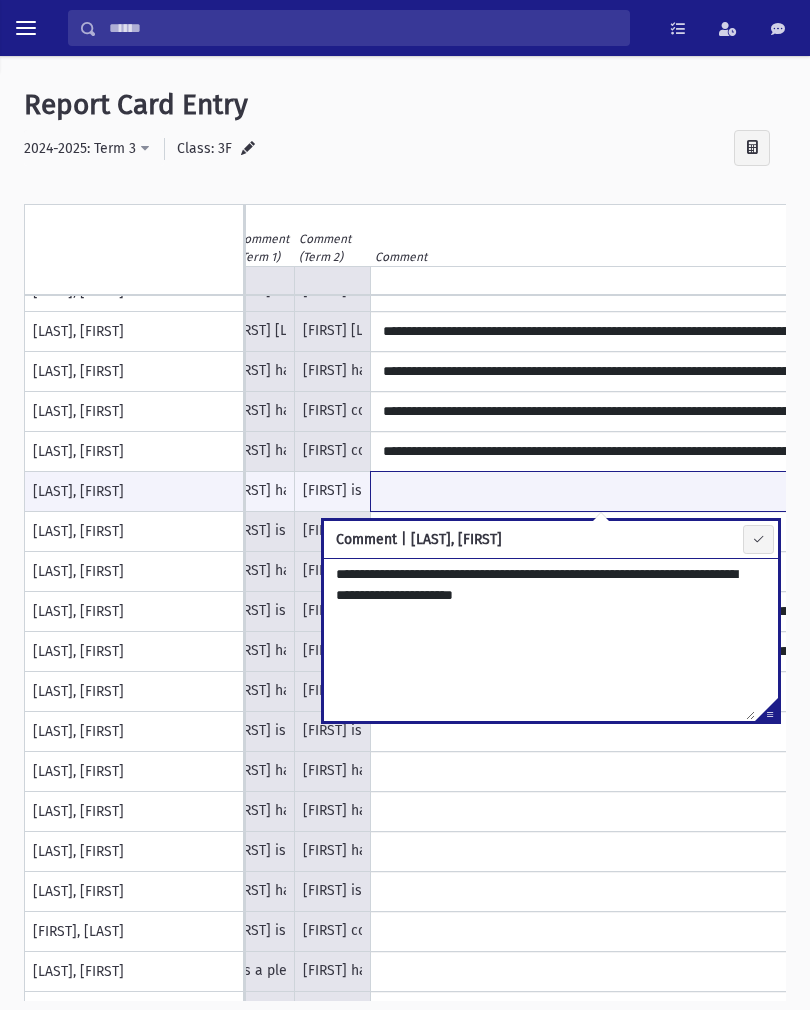click at bounding box center [601, 491] 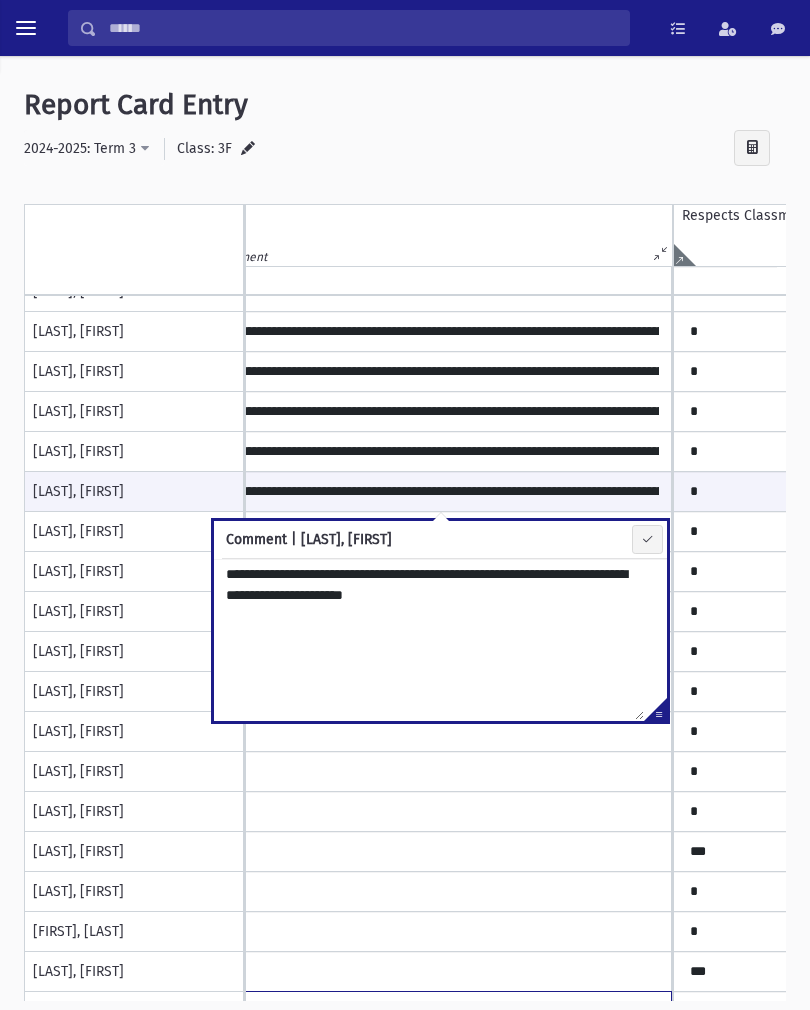 click at bounding box center (441, -108) 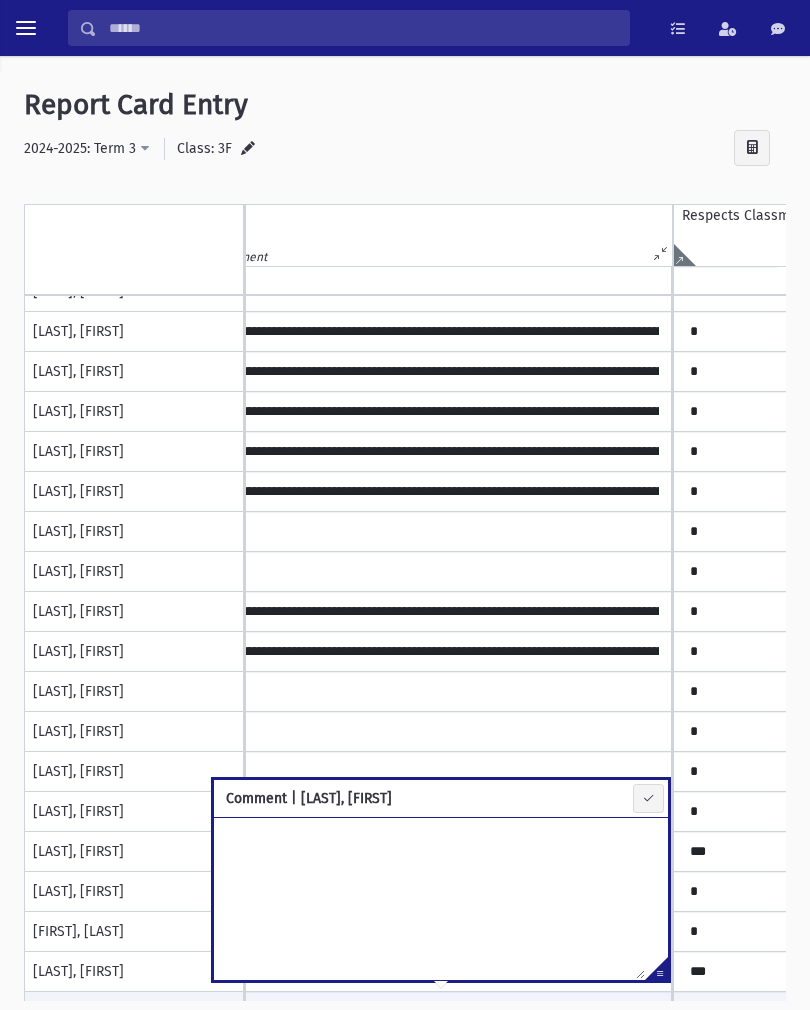 type on "**********" 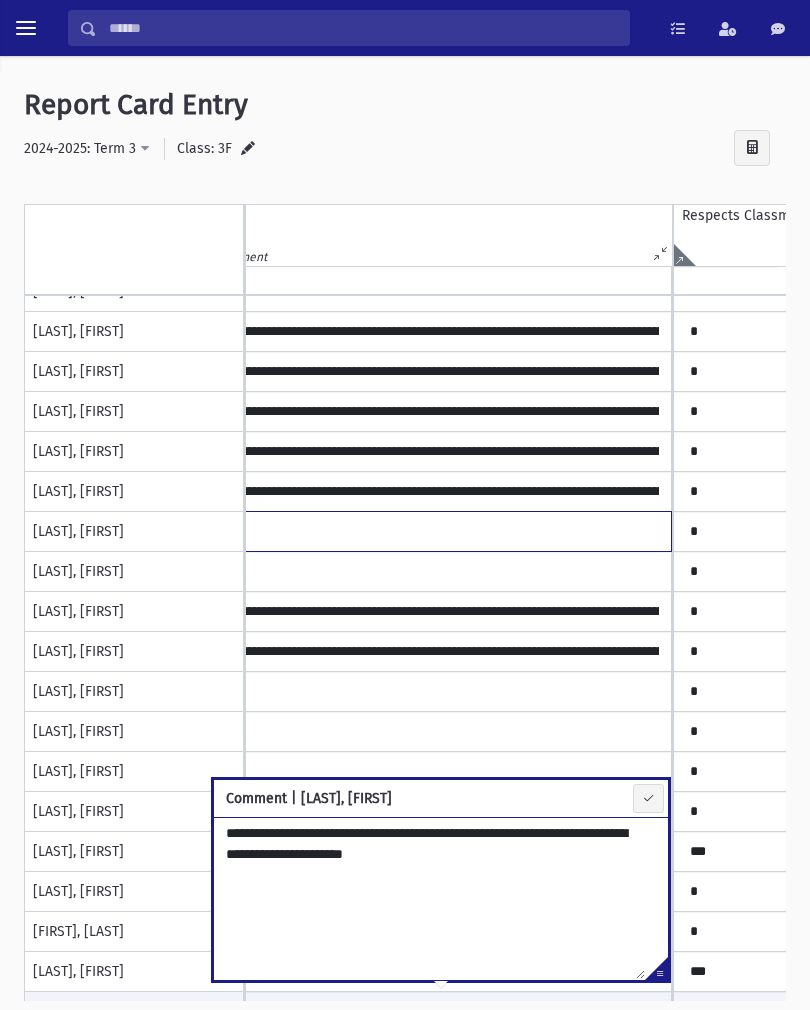 click at bounding box center [441, 531] 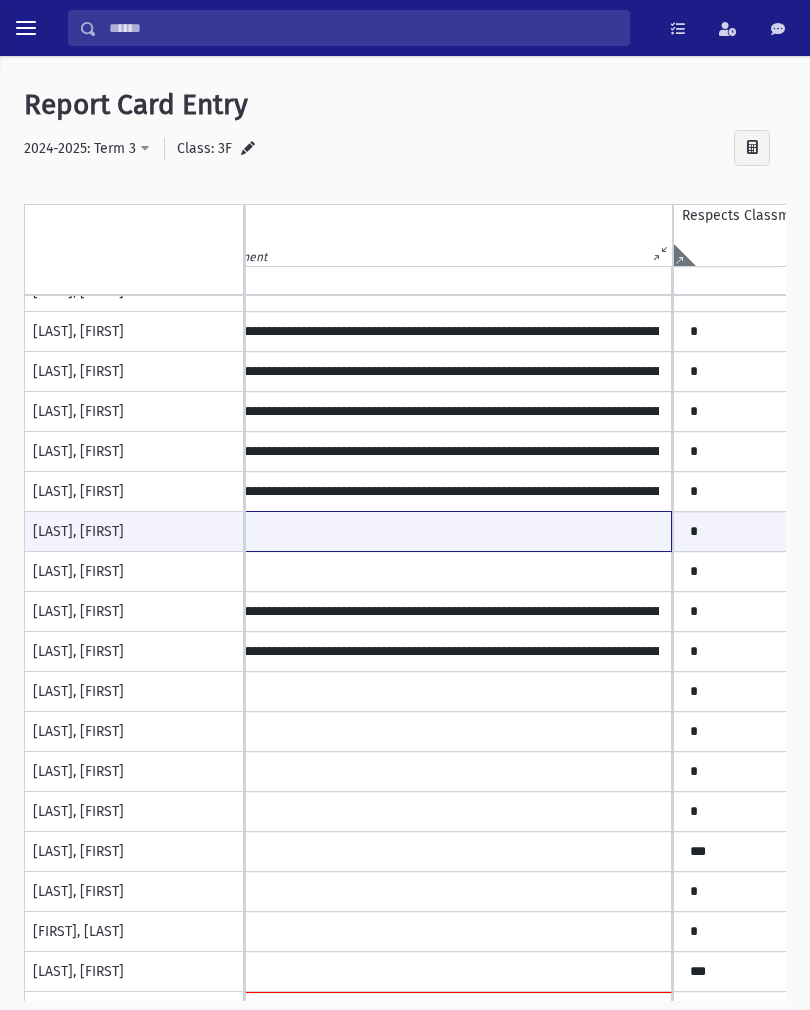 type on "**********" 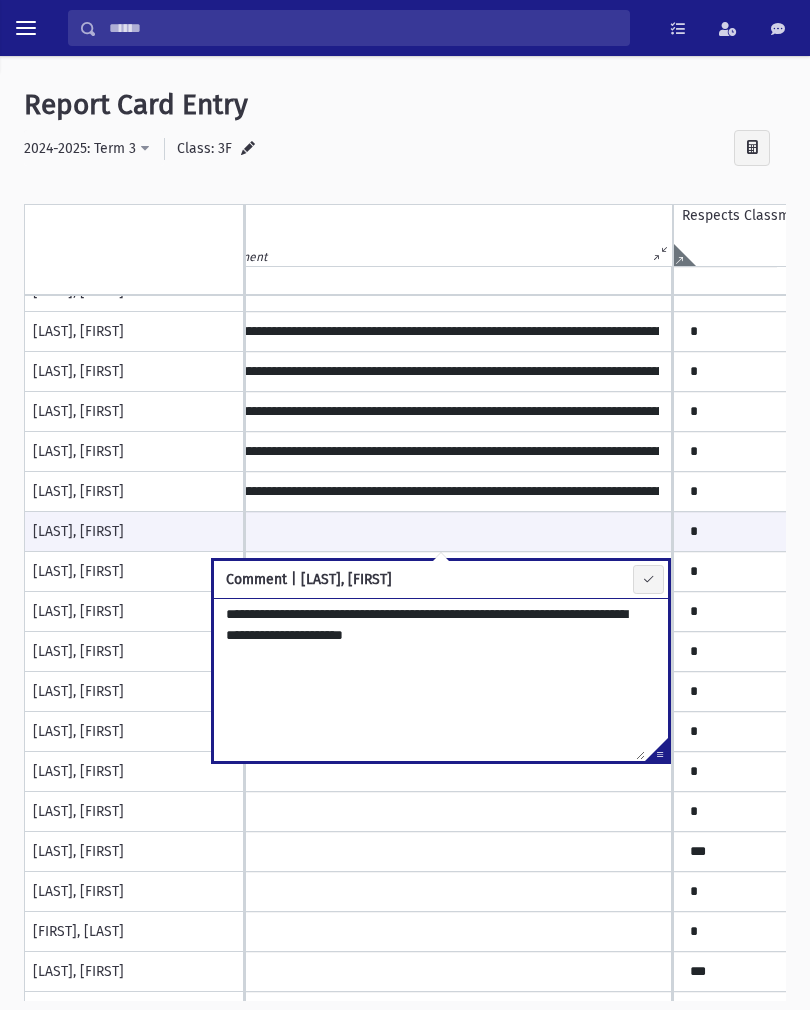 click on "**********" at bounding box center (429, 679) 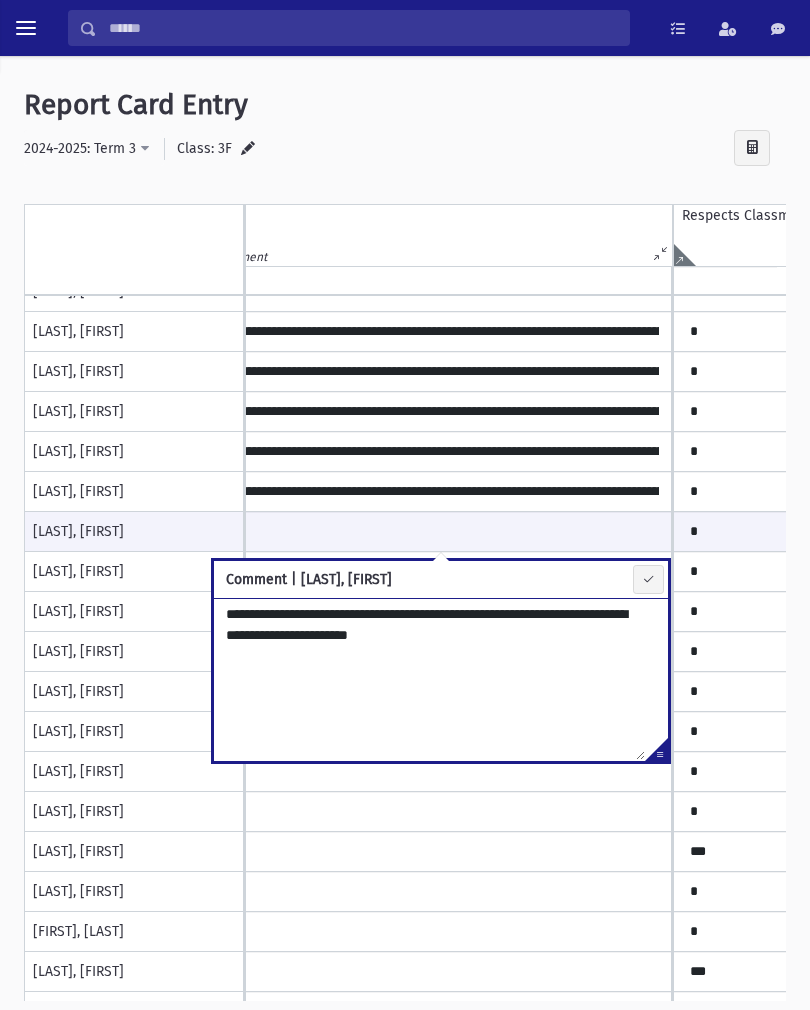 type on "**********" 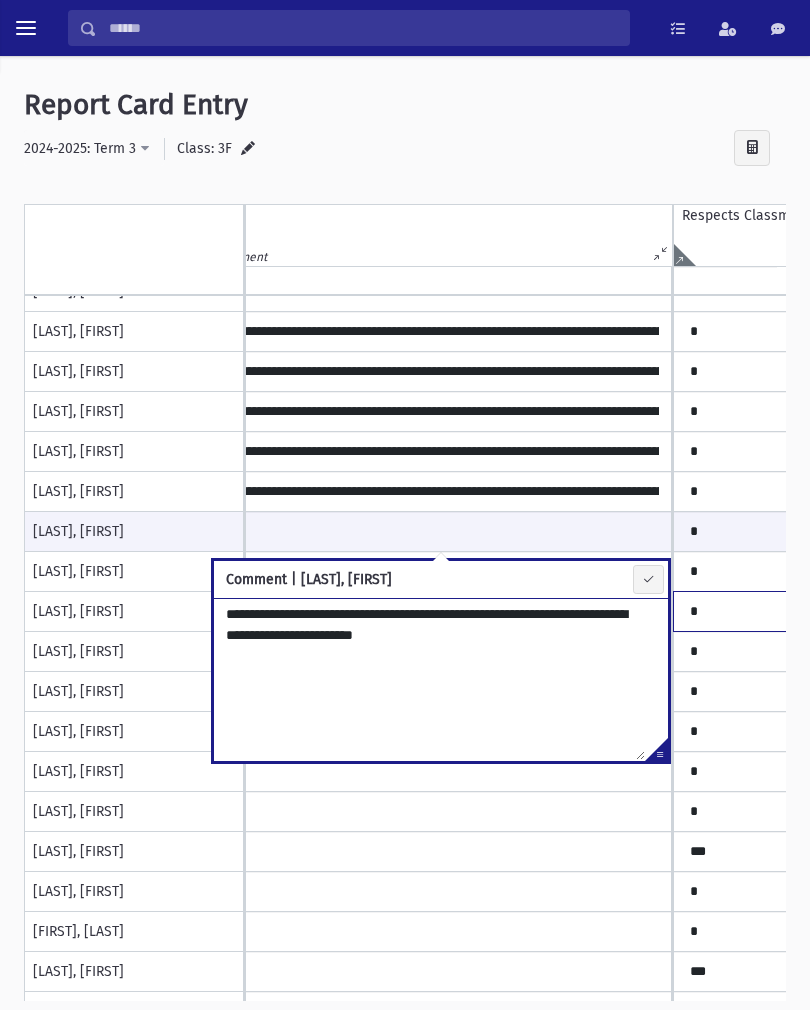 click on "*
***
**
***
**
*
**
*
**
**" at bounding box center (-60, -108) 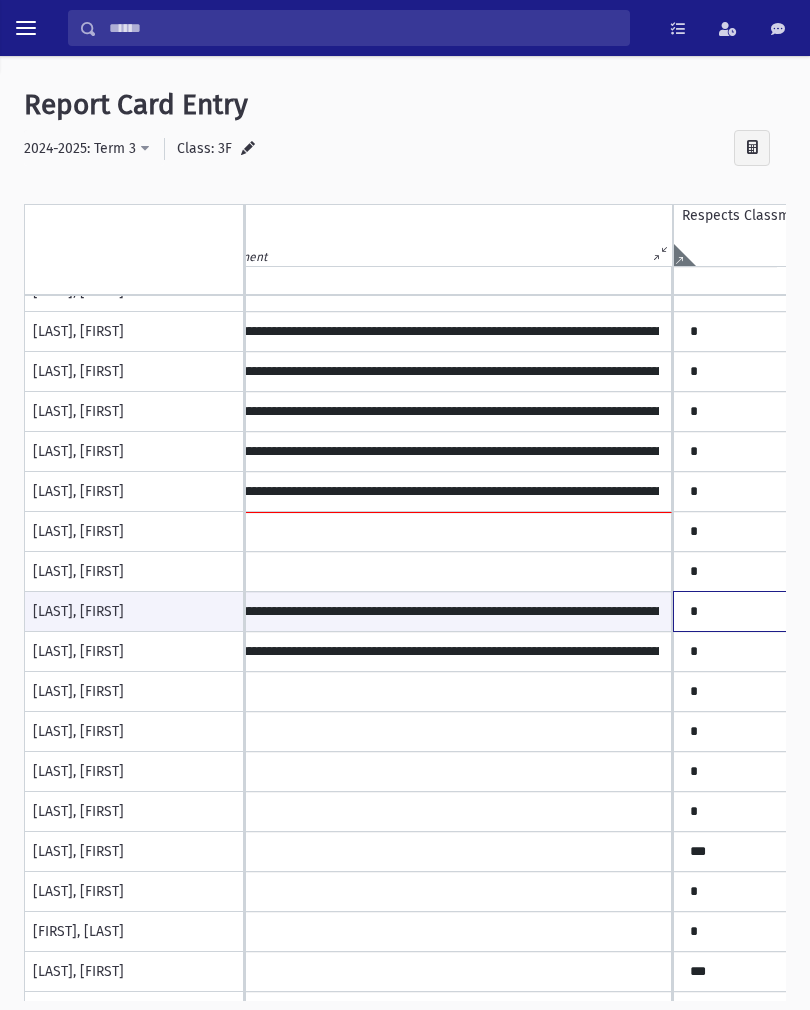 type on "**********" 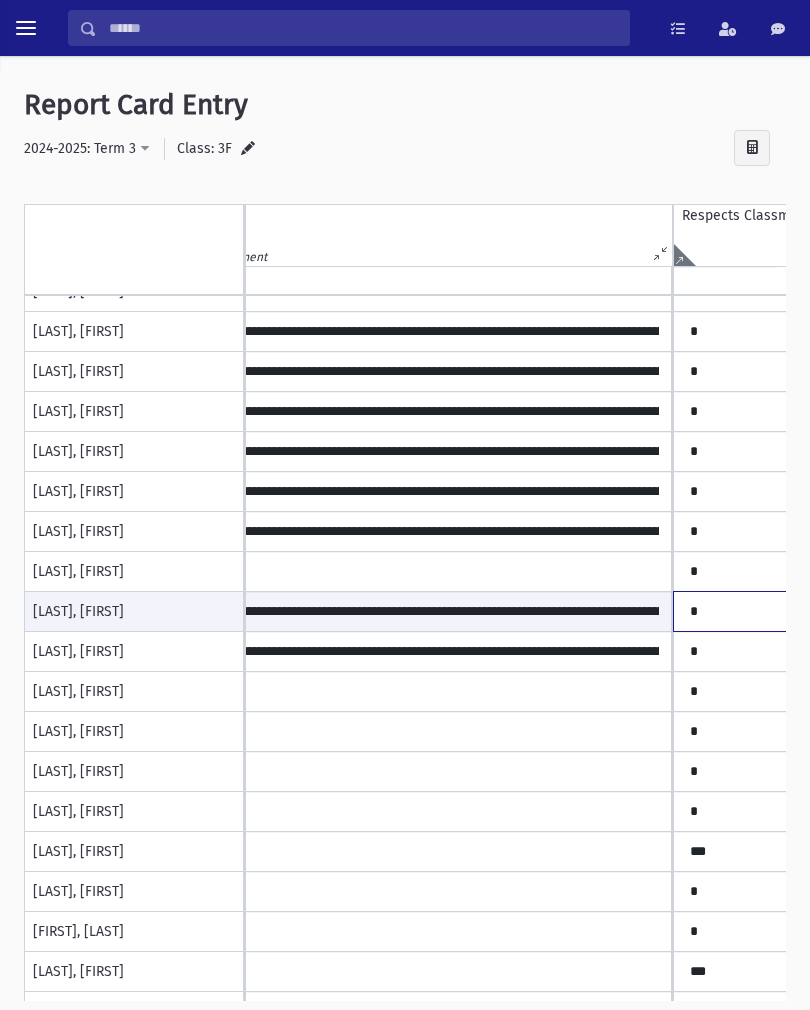 scroll, scrollTop: 420, scrollLeft: 437, axis: both 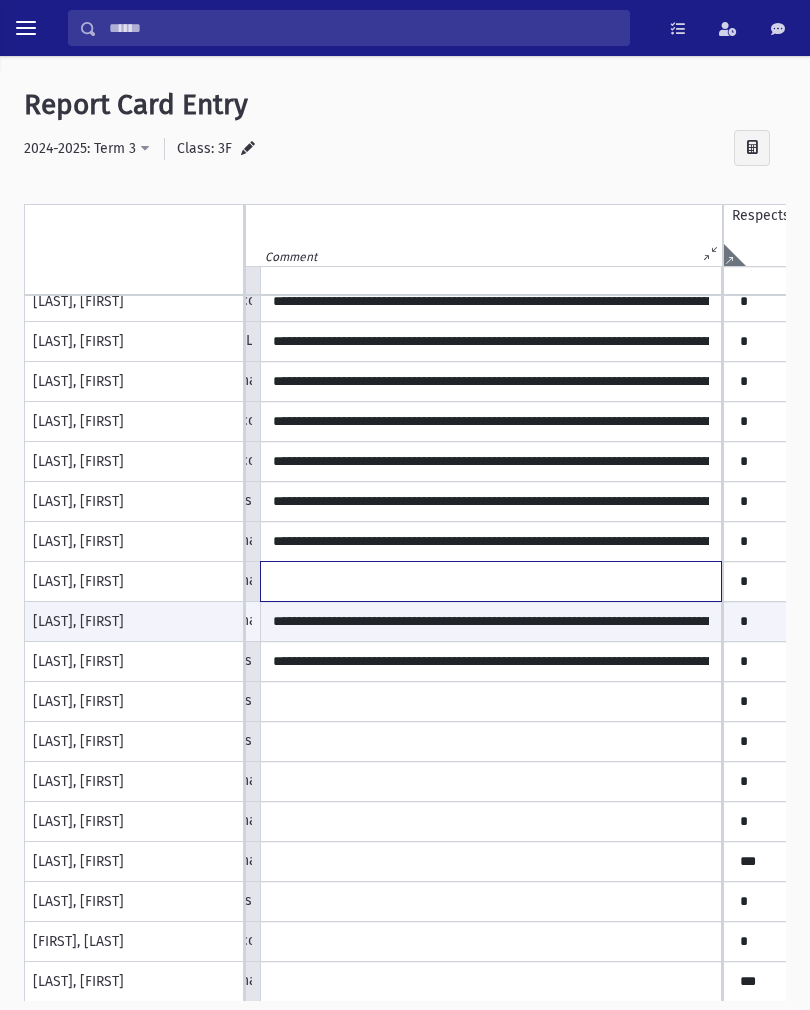 click at bounding box center (491, -98) 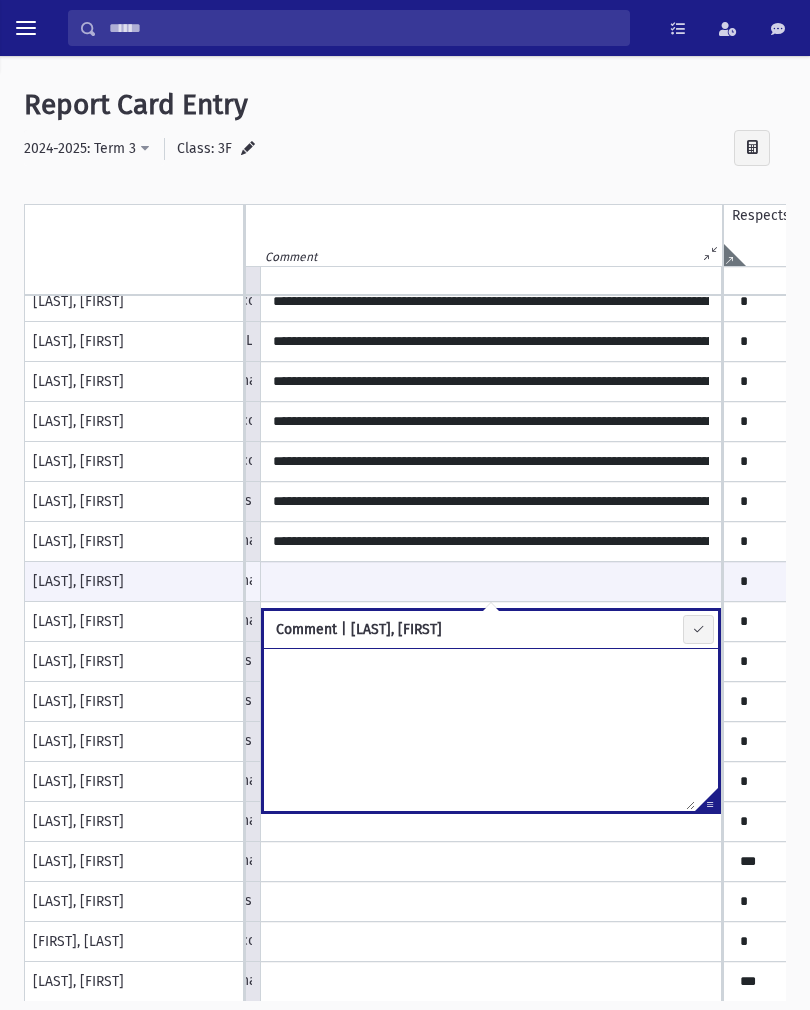 scroll, scrollTop: 34, scrollLeft: 0, axis: vertical 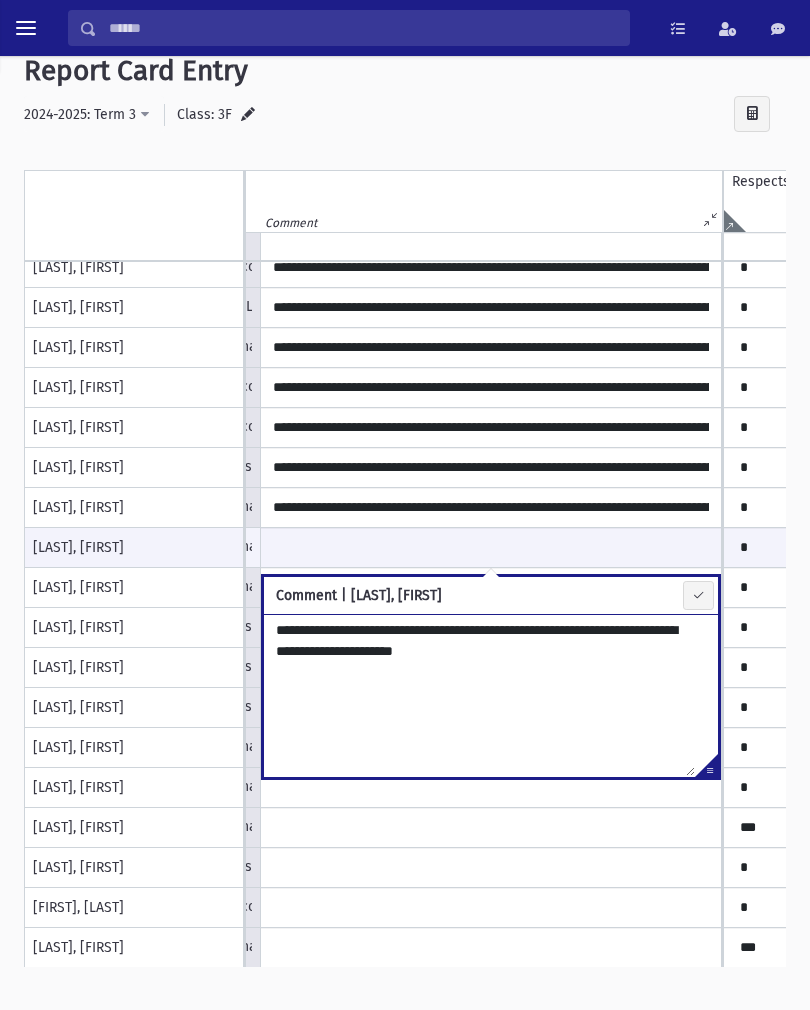 click on "**********" at bounding box center [479, 695] 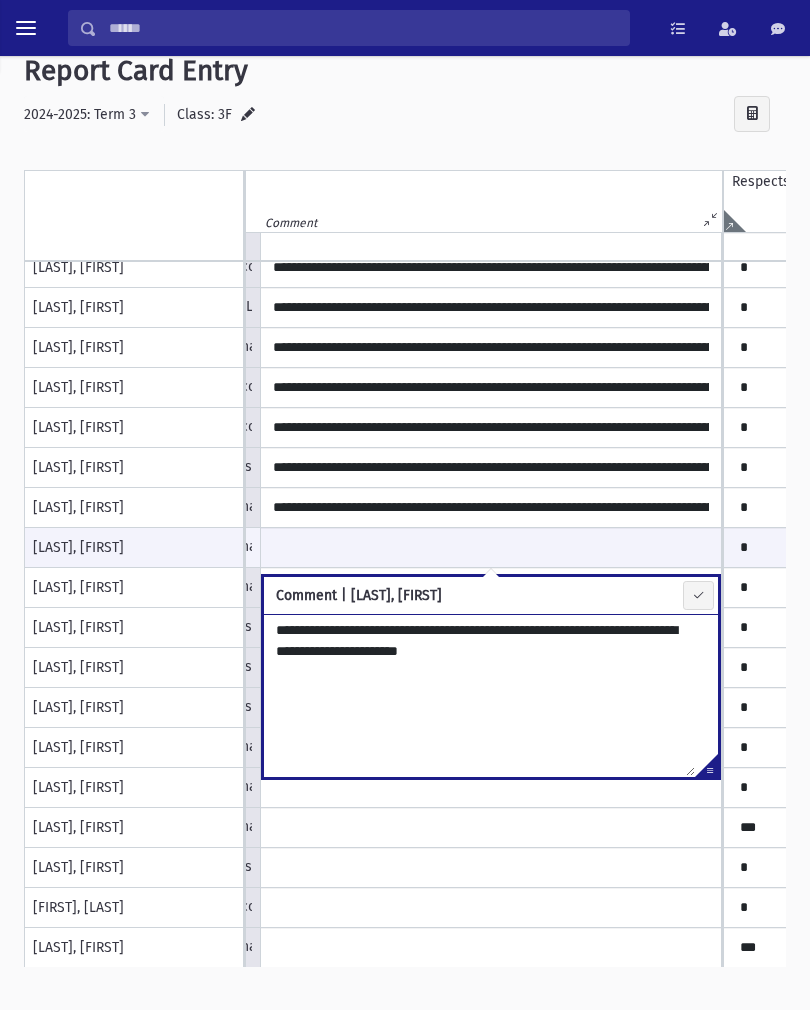 scroll, scrollTop: 0, scrollLeft: 0, axis: both 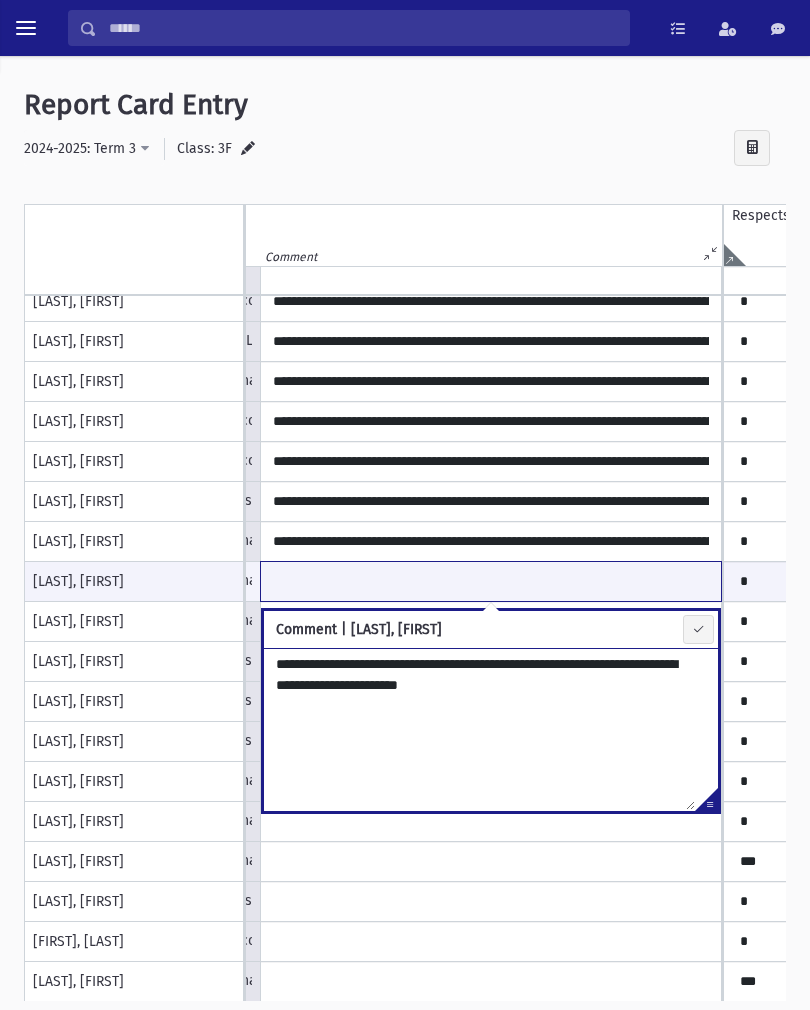 click at bounding box center (491, 581) 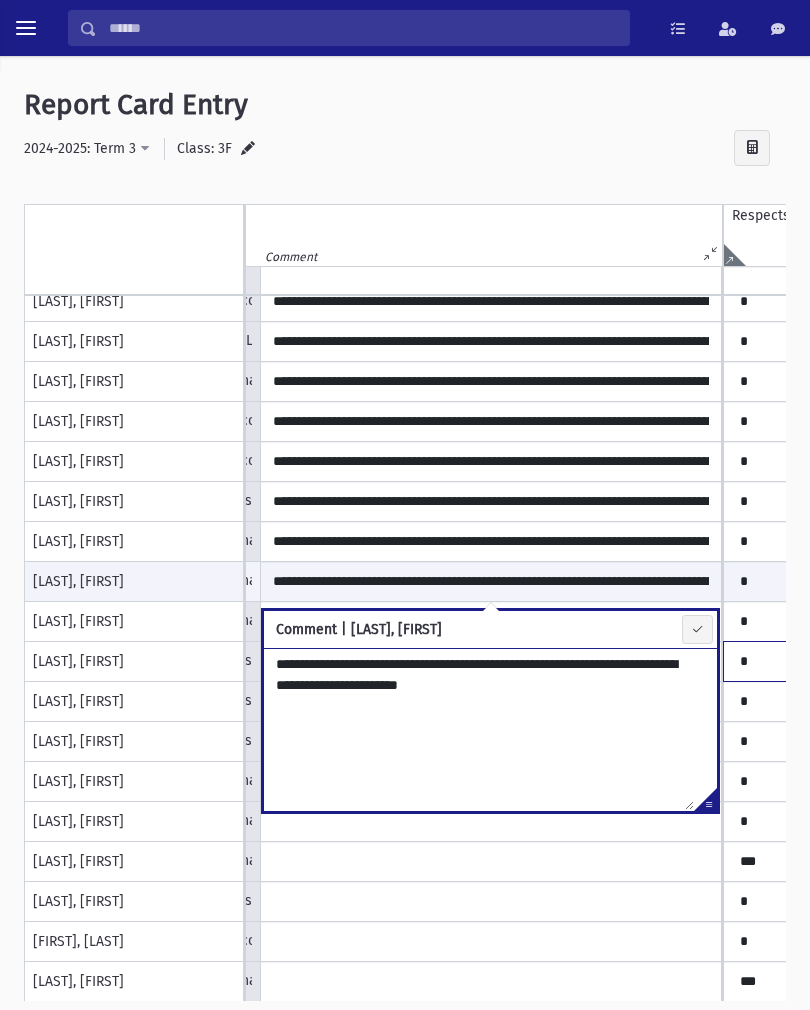 click on "*
***
**
***
**
*
**
*
**
**" at bounding box center (-10, -98) 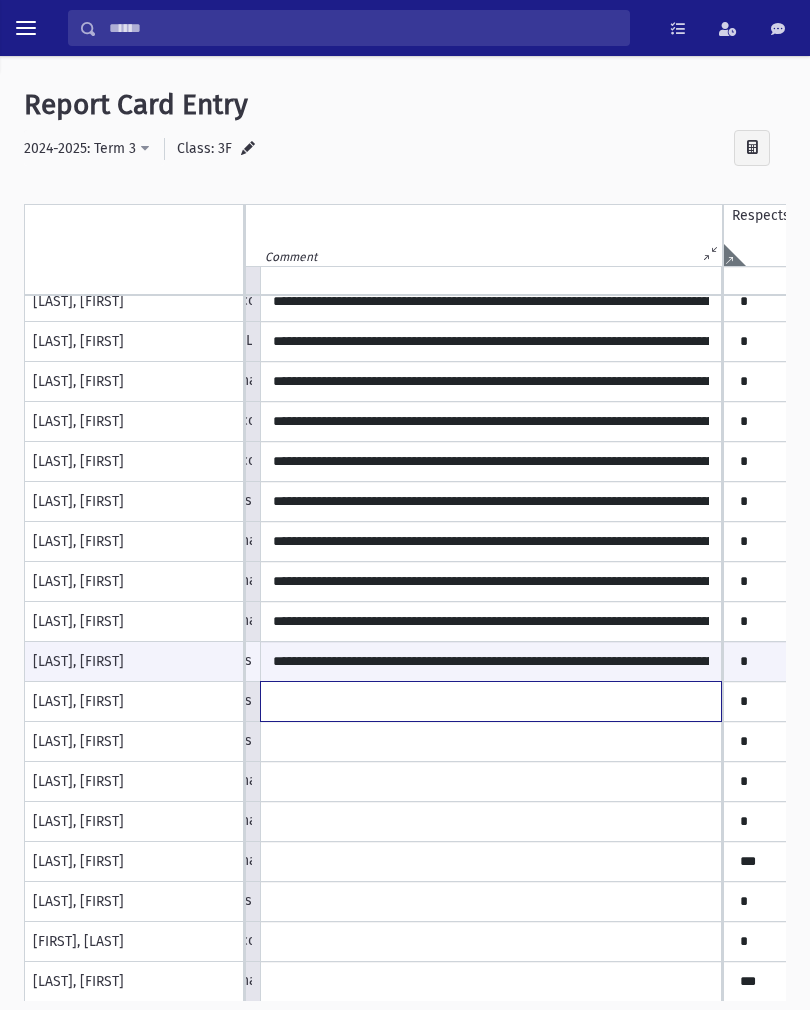 click at bounding box center [491, -98] 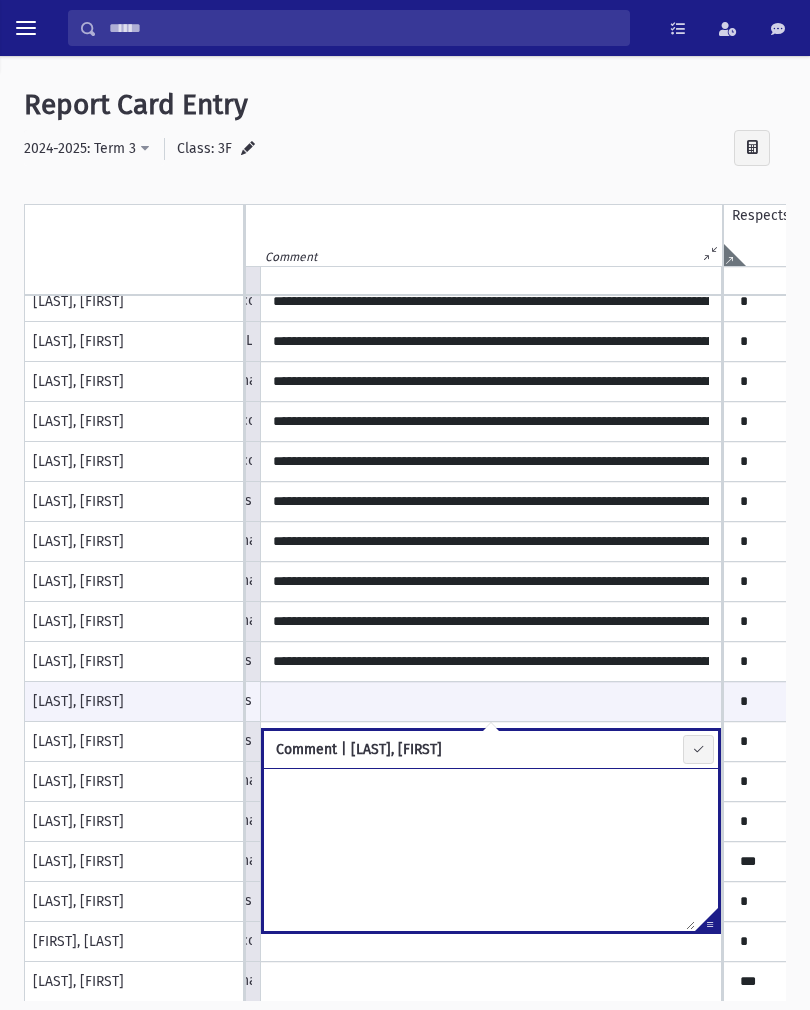 type on "**********" 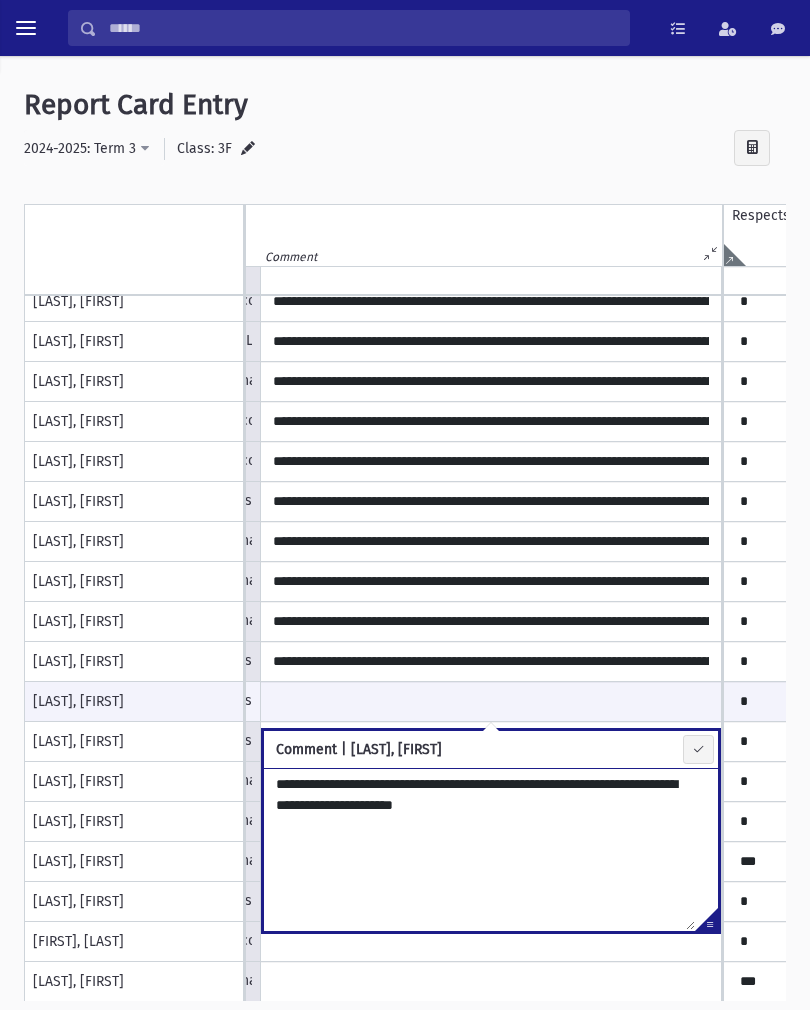 scroll, scrollTop: 455, scrollLeft: 355, axis: both 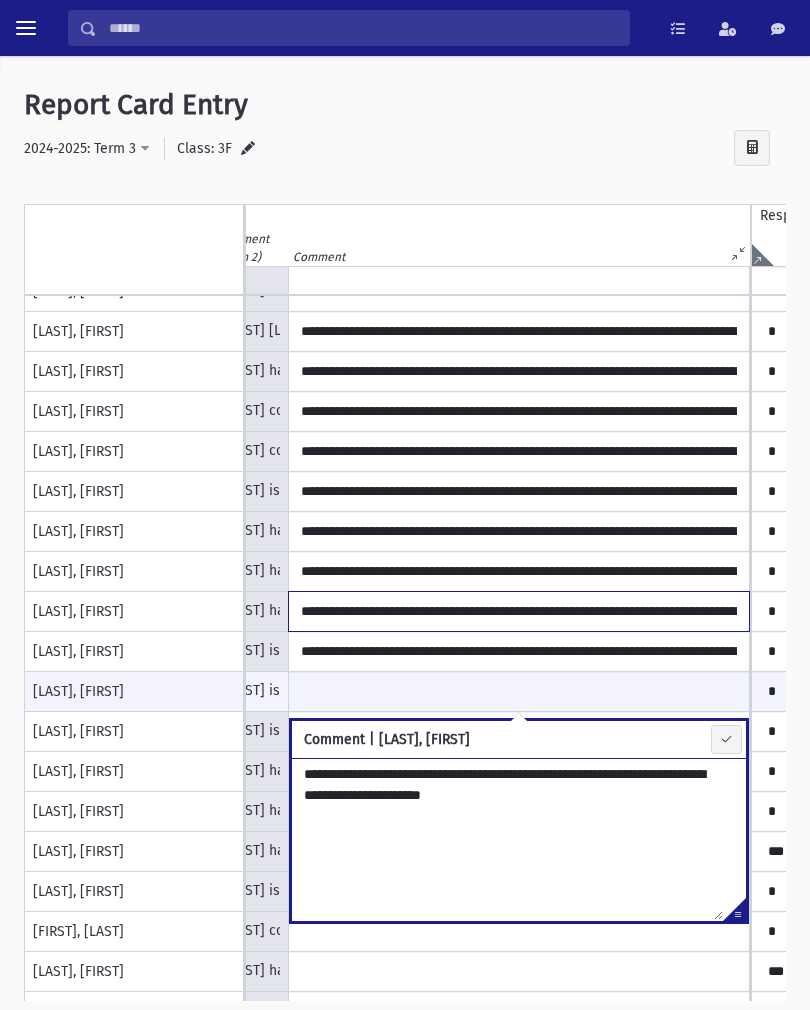 click on "**********" at bounding box center [519, 611] 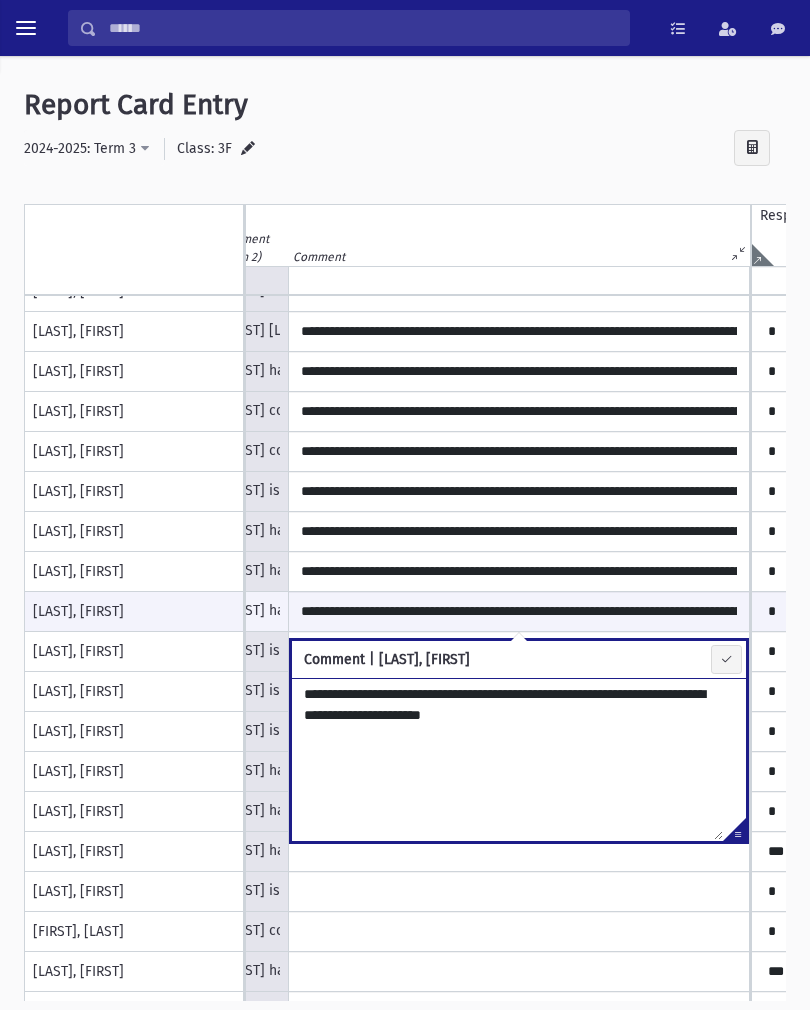 click on "**********" at bounding box center [507, 759] 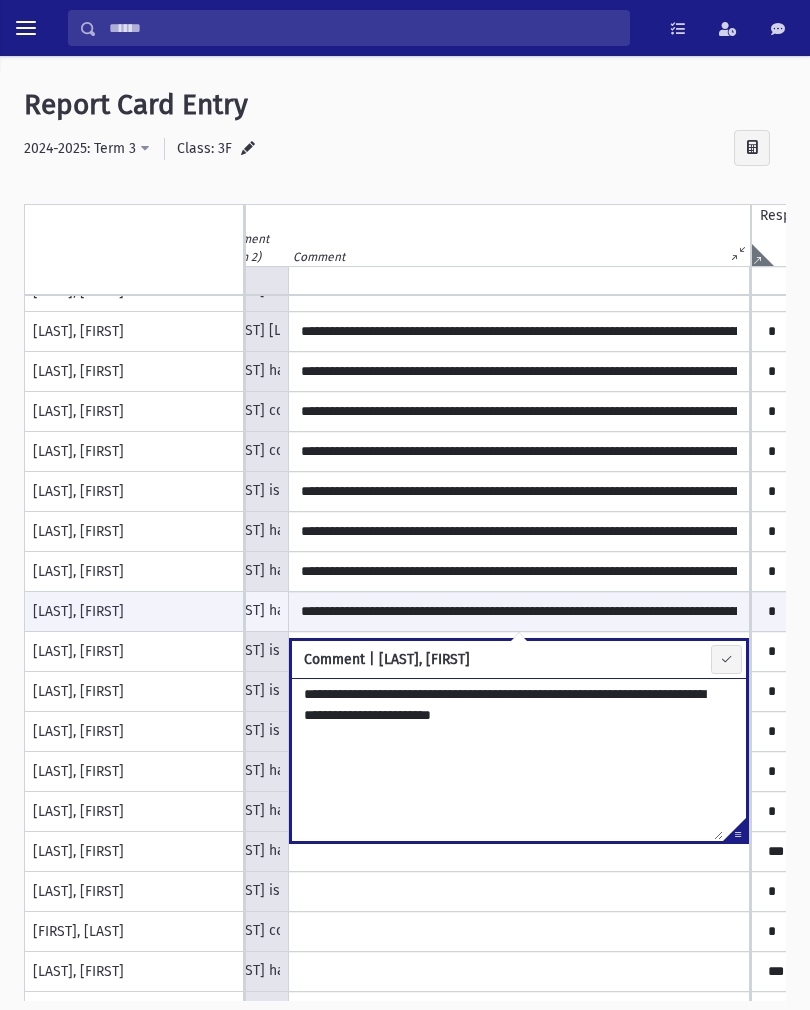 type on "**********" 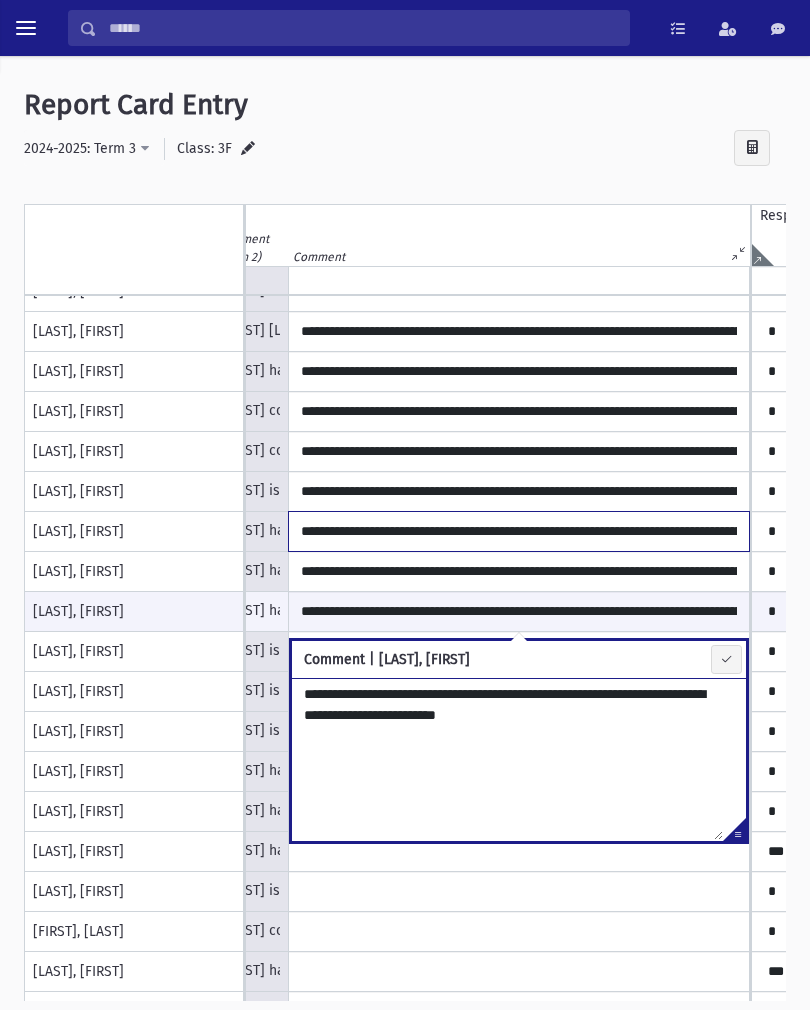 click on "**********" at bounding box center [519, 531] 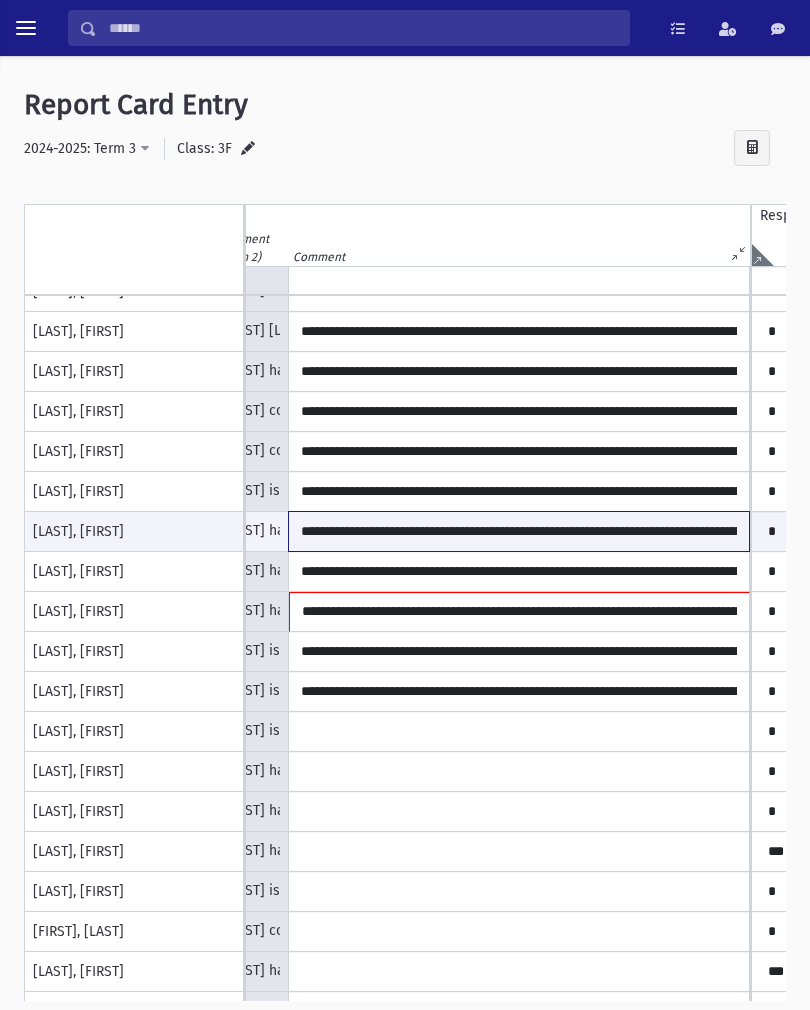 type on "**********" 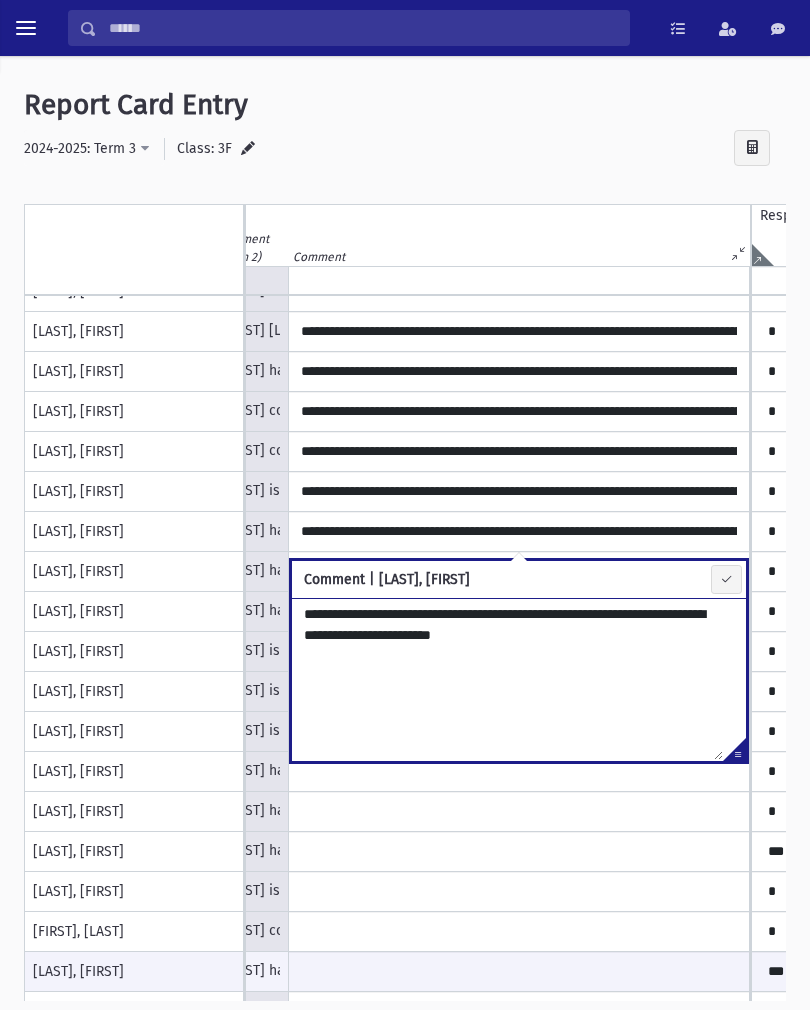 scroll, scrollTop: 0, scrollLeft: 0, axis: both 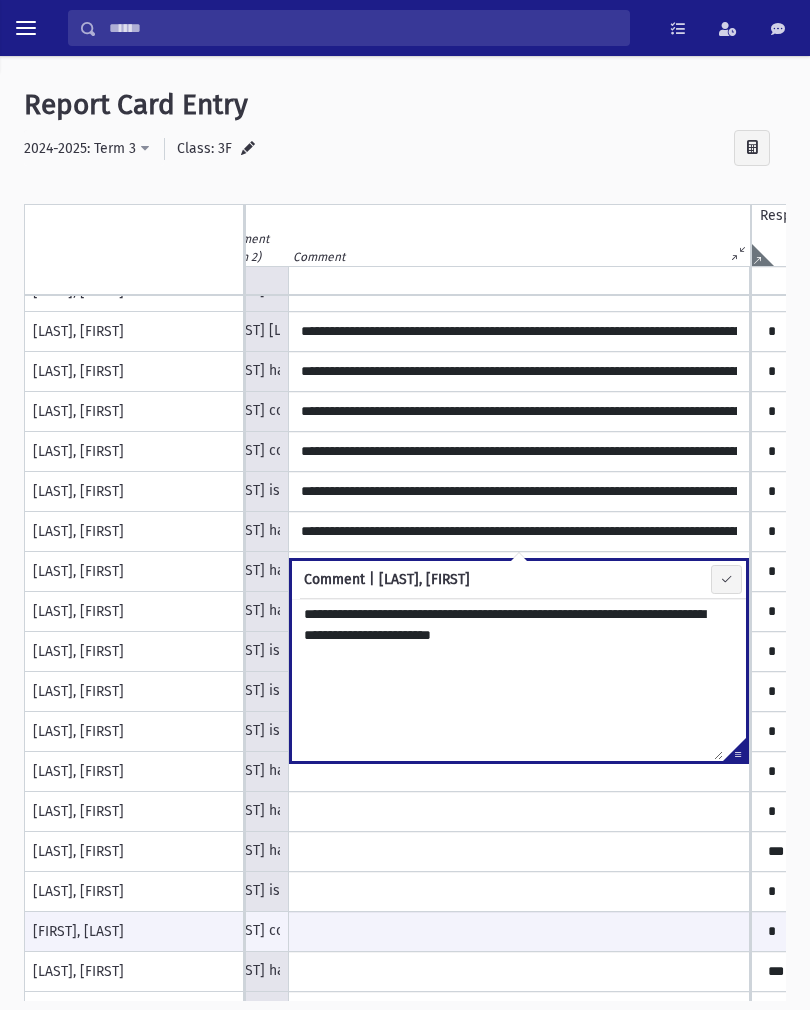 click on "Search Results
Students" at bounding box center (405, 505) 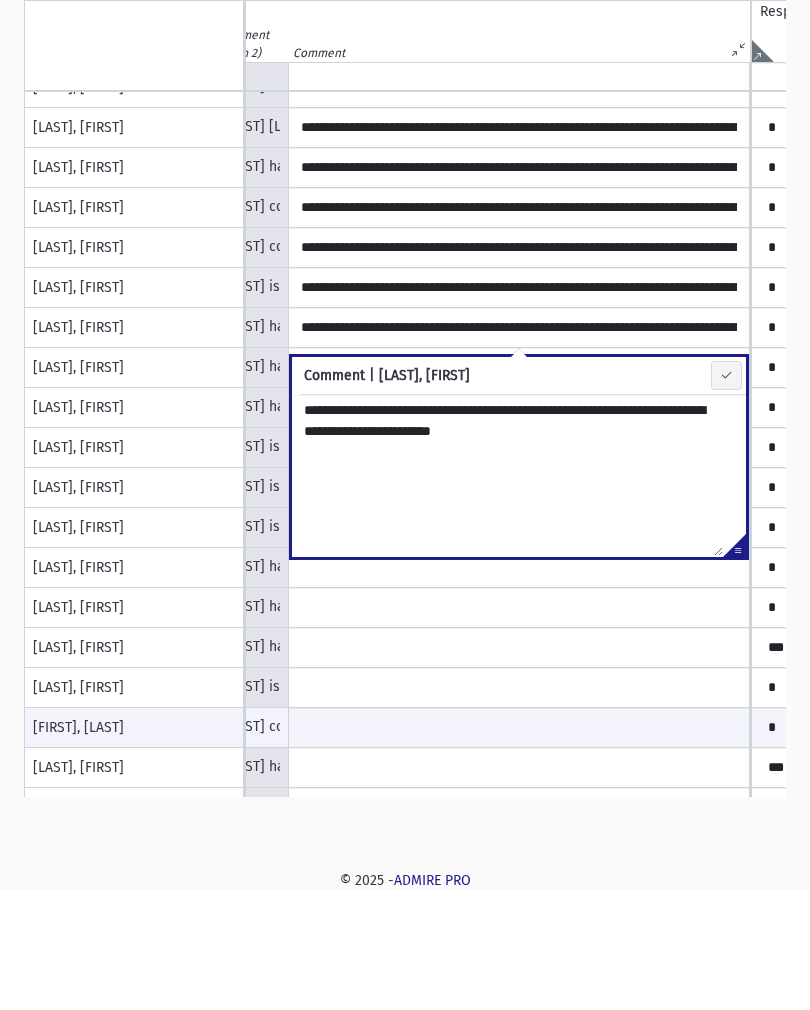 scroll, scrollTop: 0, scrollLeft: 0, axis: both 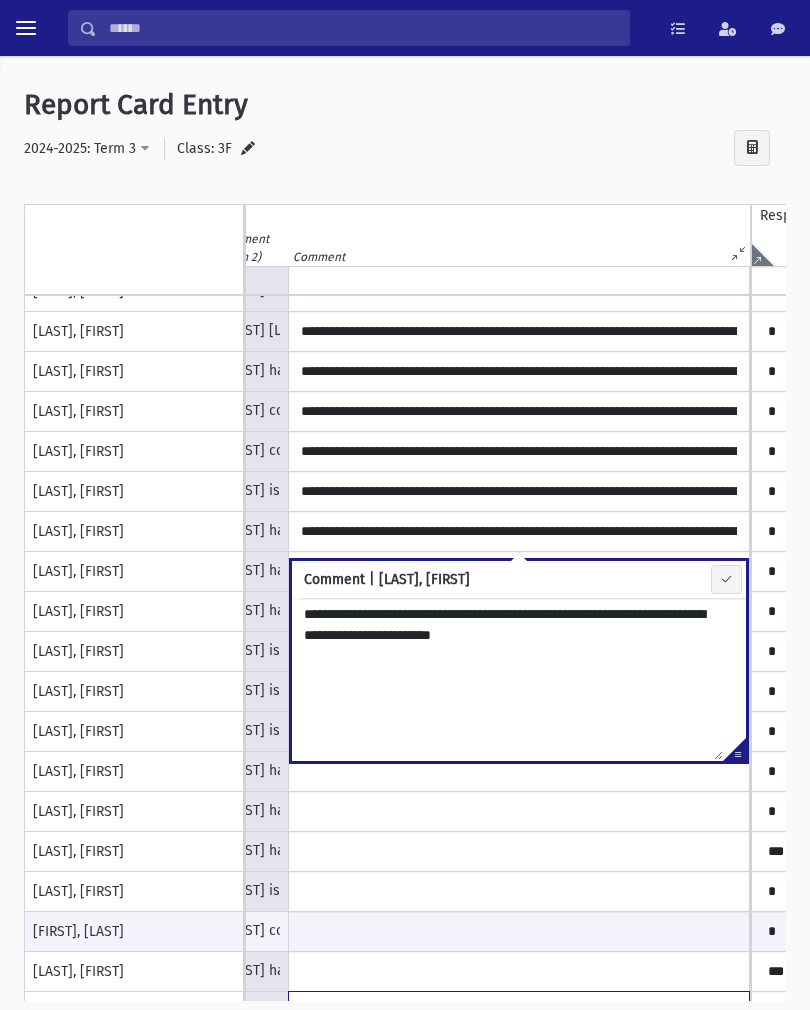 click on "**********" at bounding box center [519, 1011] 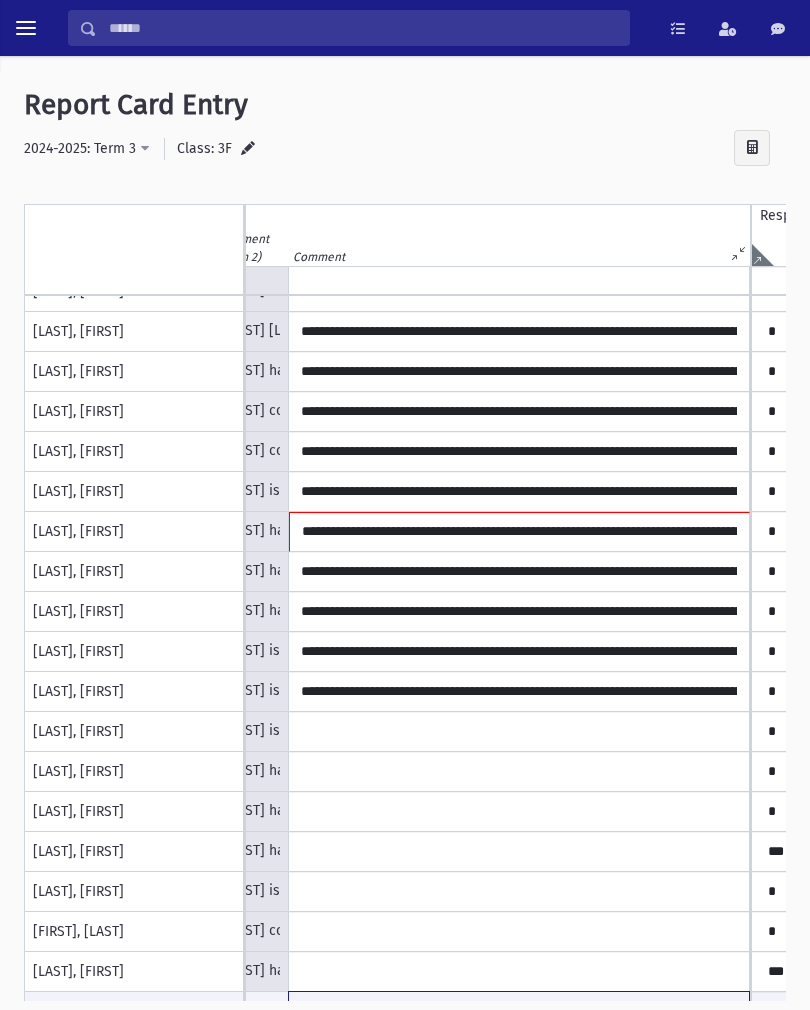 click on "**********" at bounding box center (519, 1011) 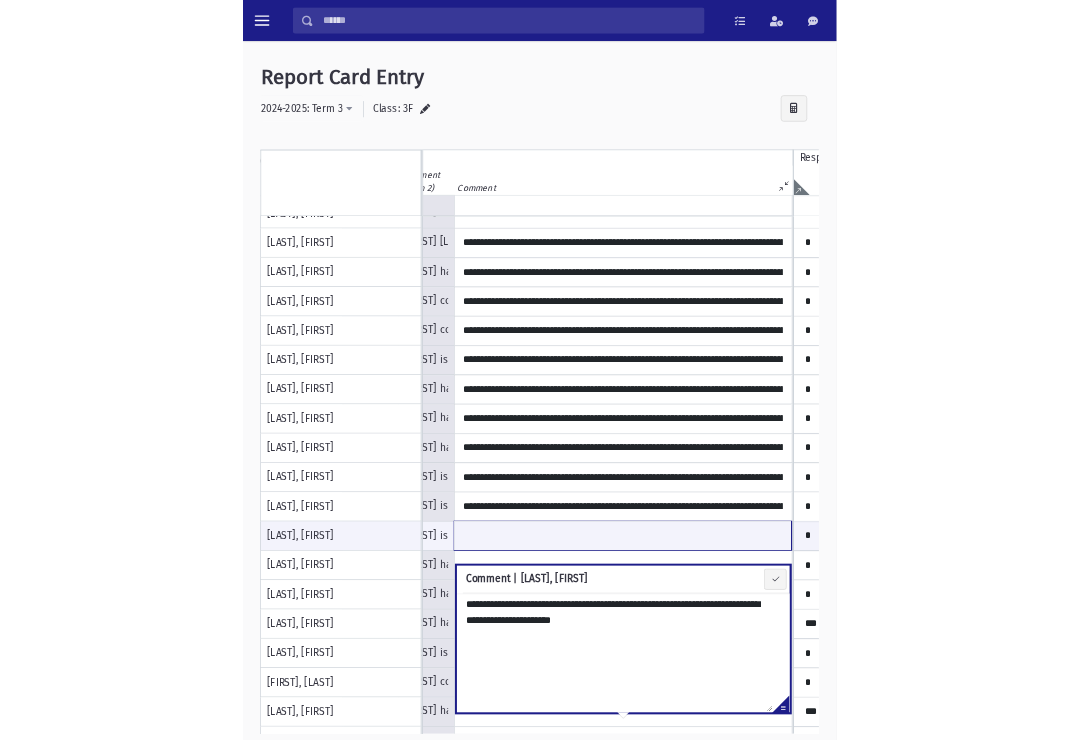 scroll, scrollTop: 0, scrollLeft: 0, axis: both 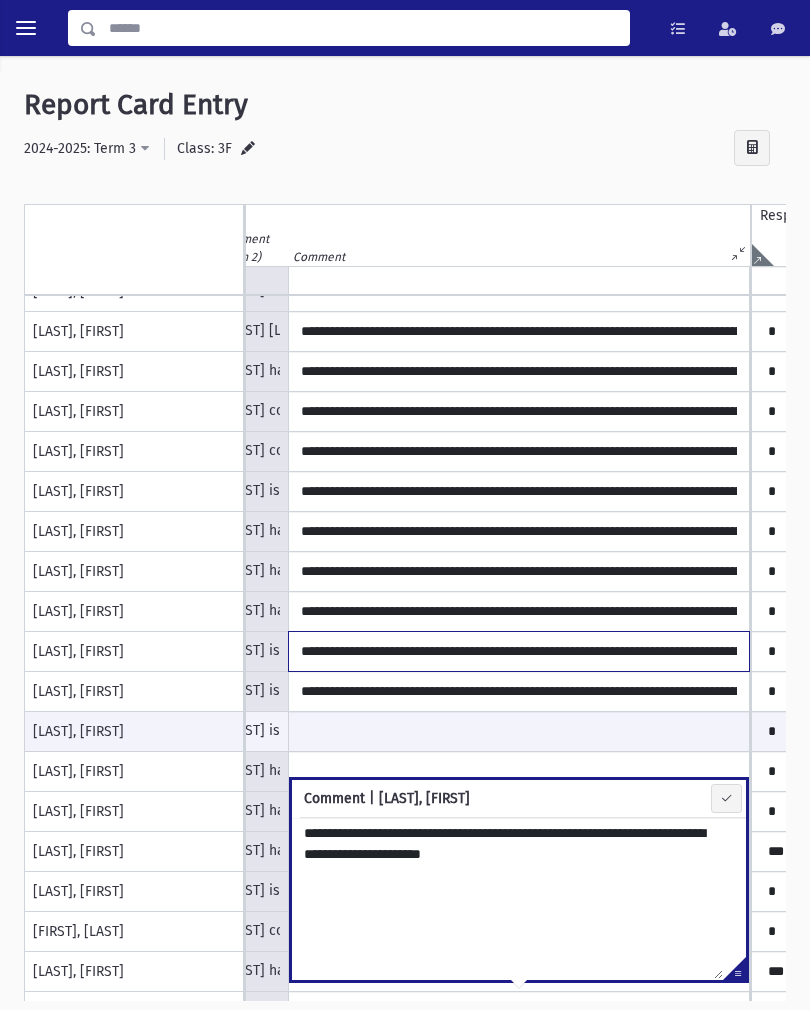 click on "**********" at bounding box center (519, 651) 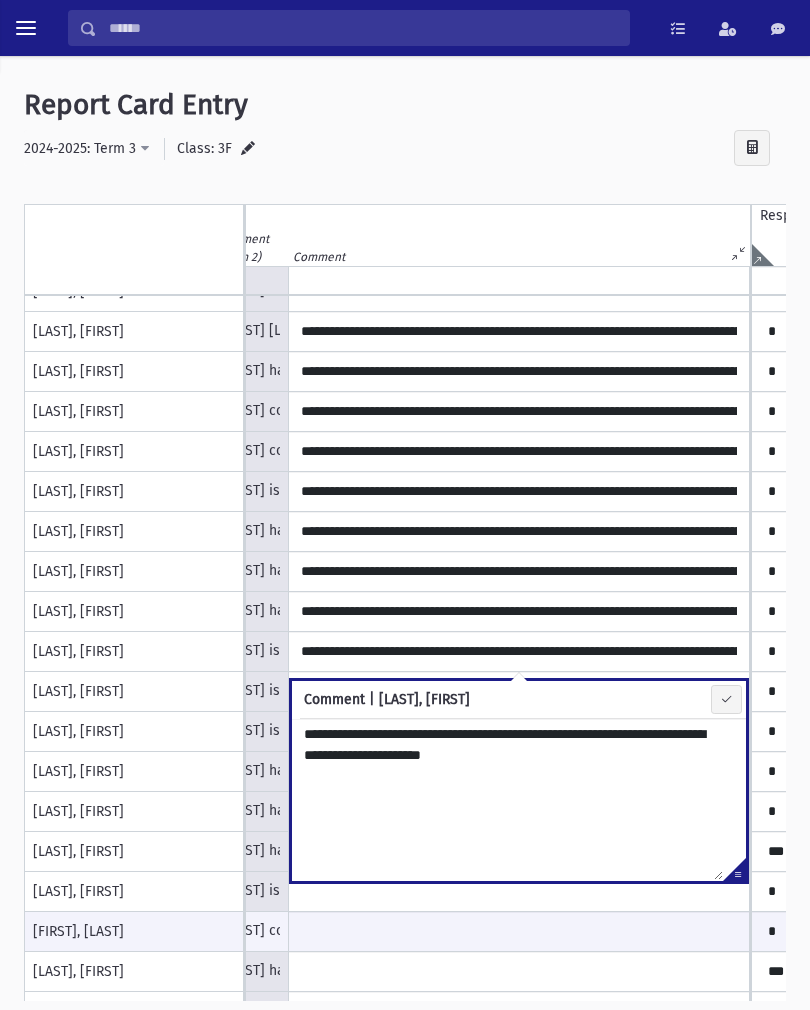 click on "**********" at bounding box center [507, 799] 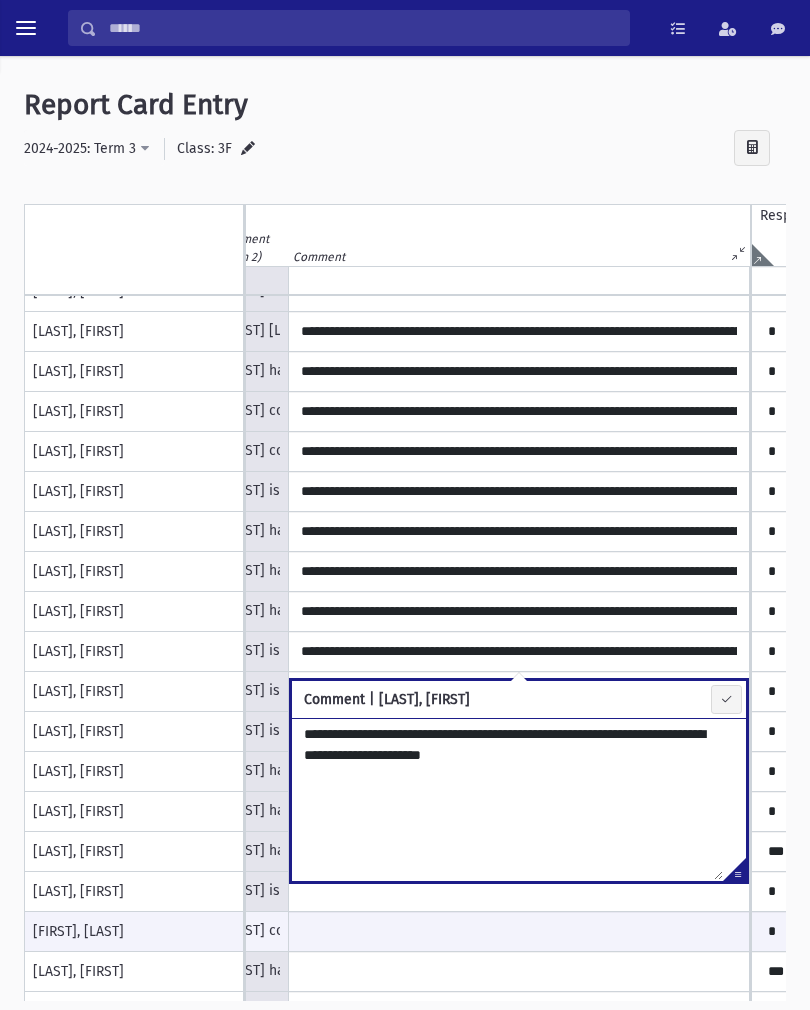 click on "**********" at bounding box center (507, 799) 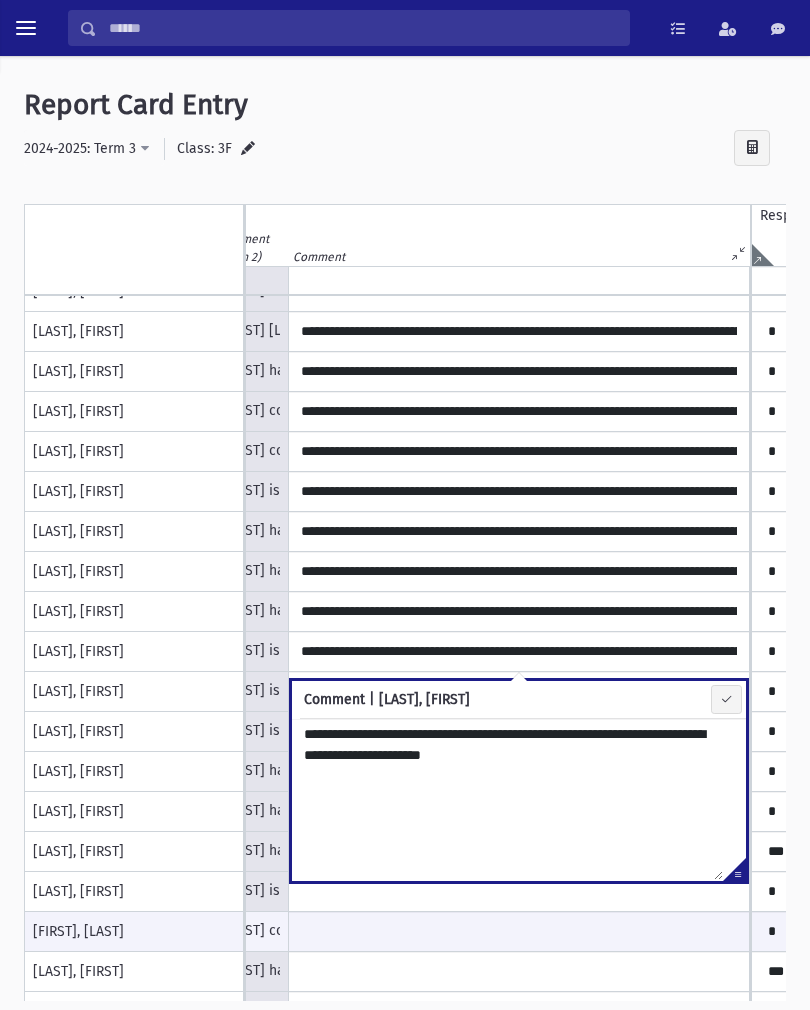 click on "**********" at bounding box center (507, 799) 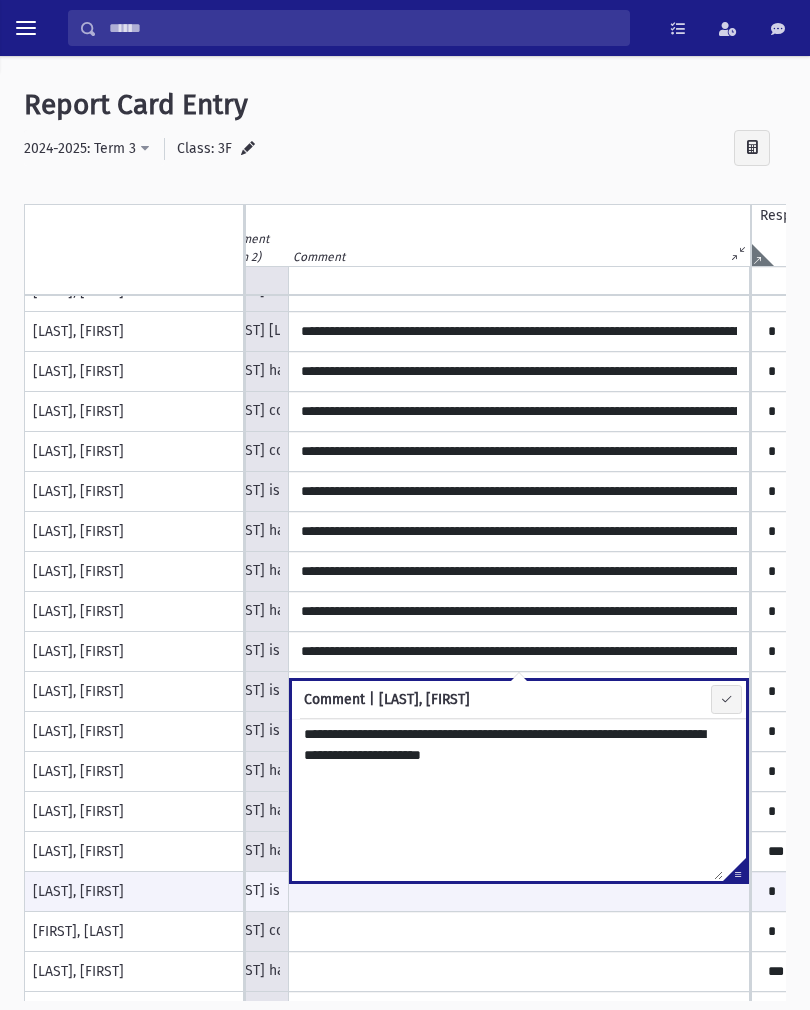 click on "Search Results
Students" at bounding box center (405, 505) 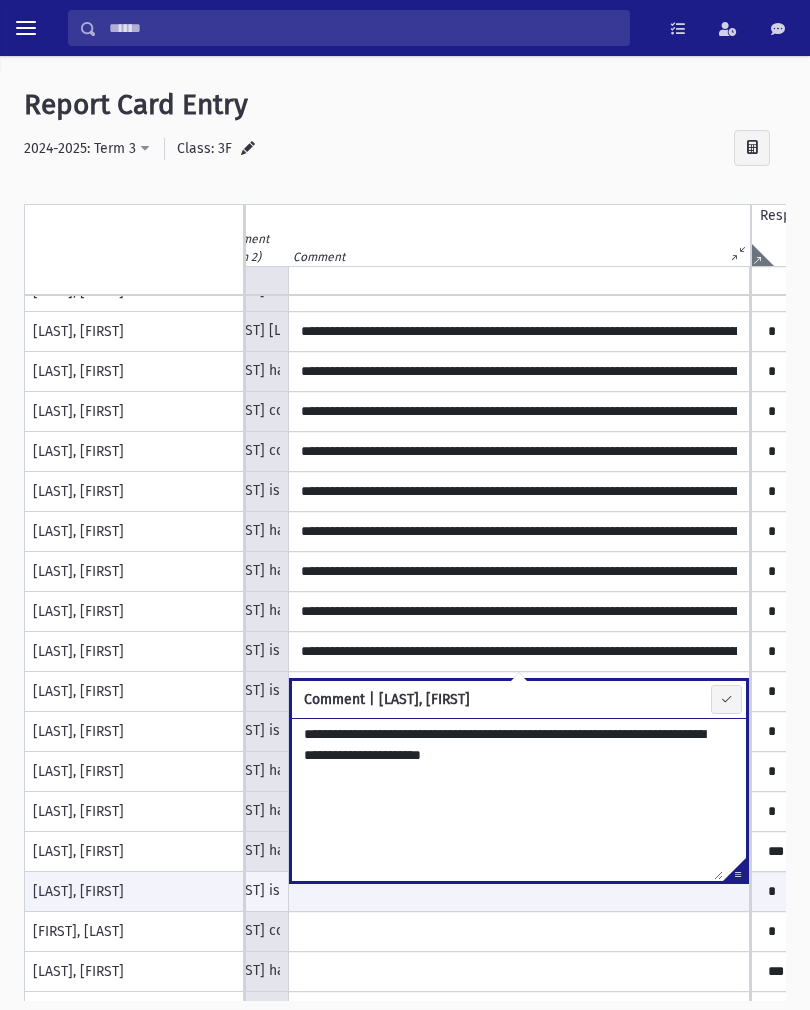 click on "**********" at bounding box center (507, 799) 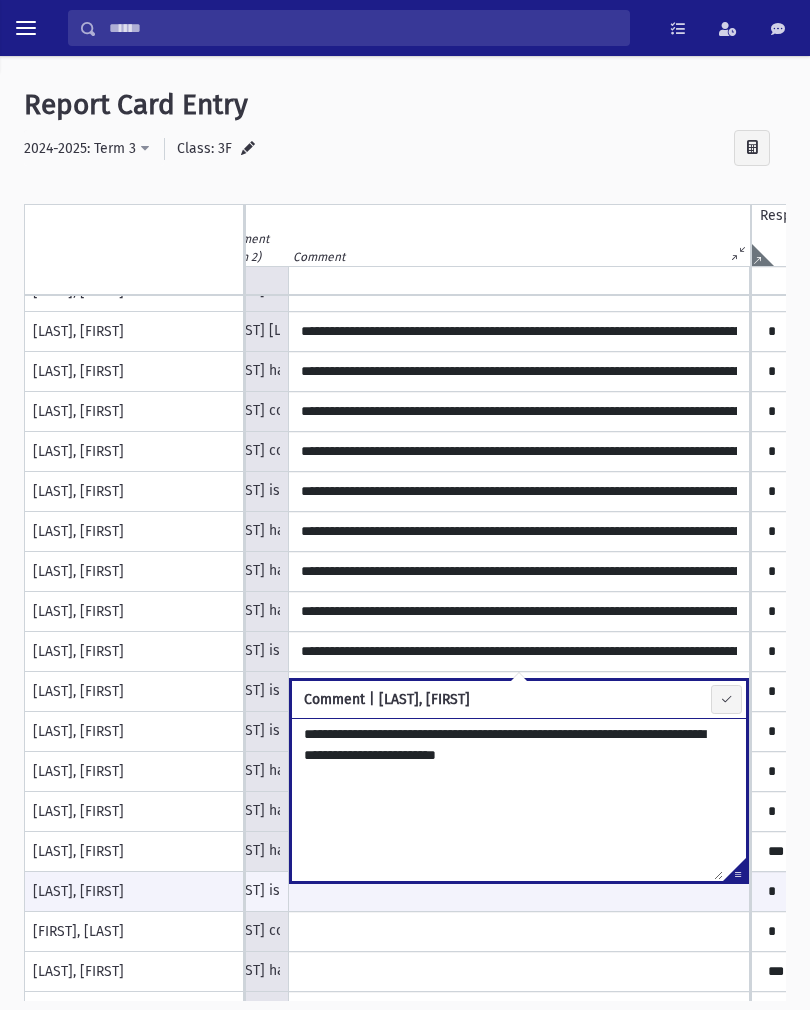 type on "**********" 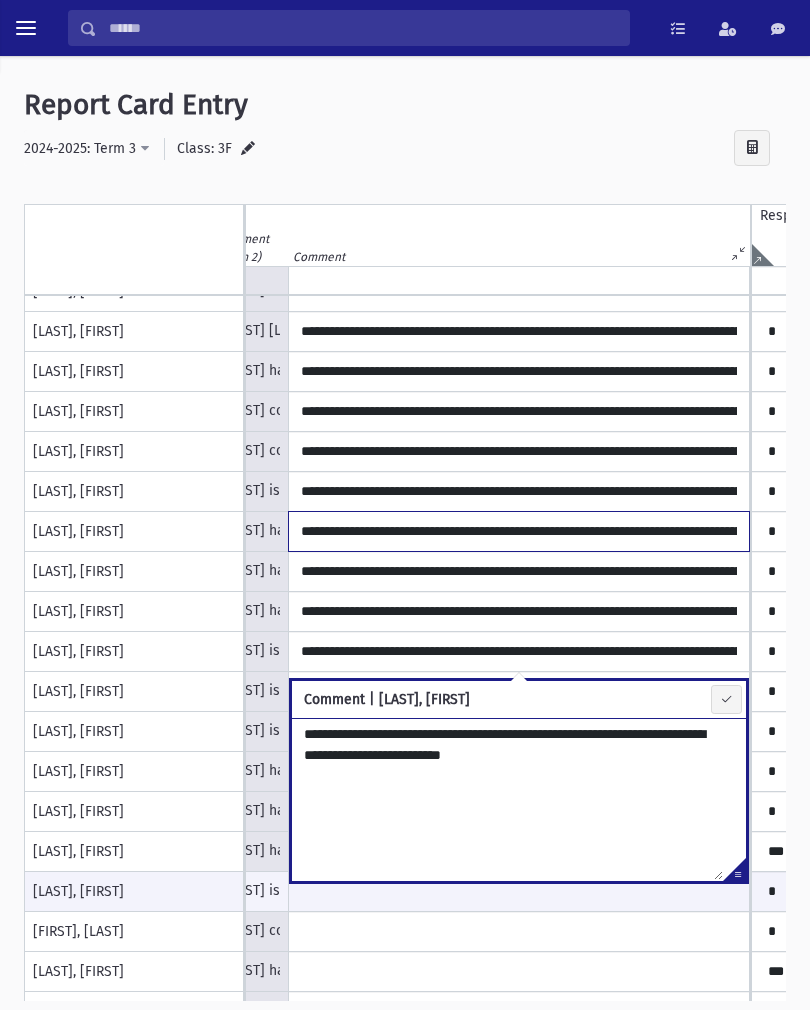 click on "**********" at bounding box center (519, 531) 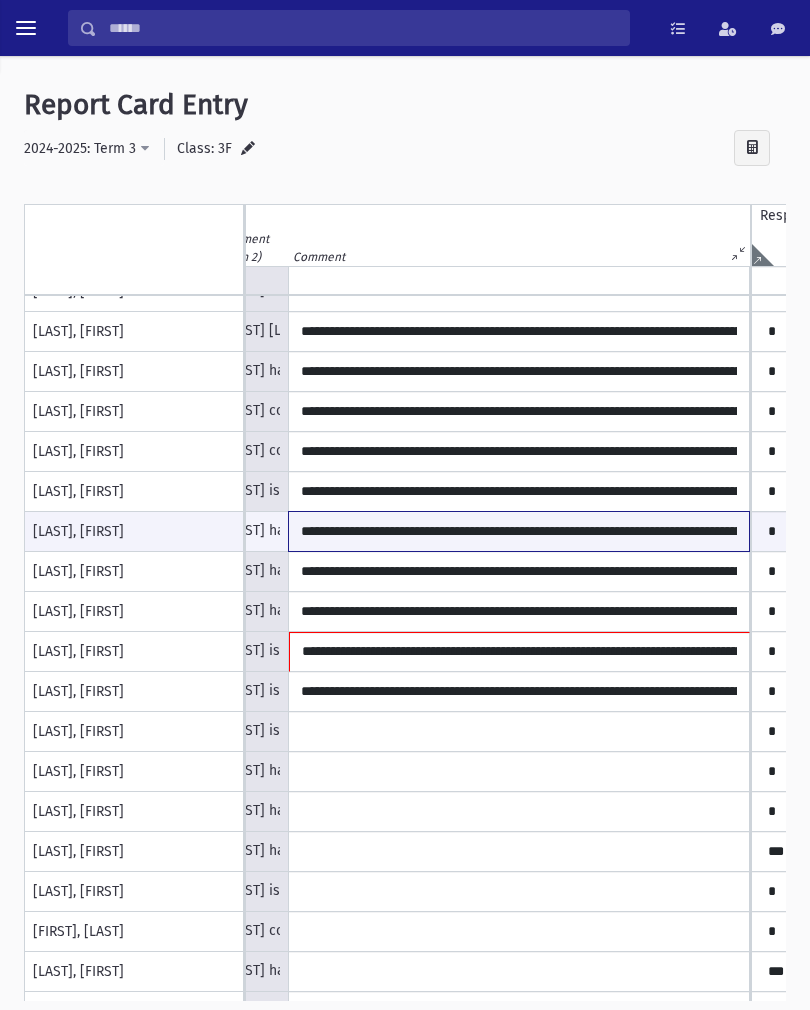 type on "**********" 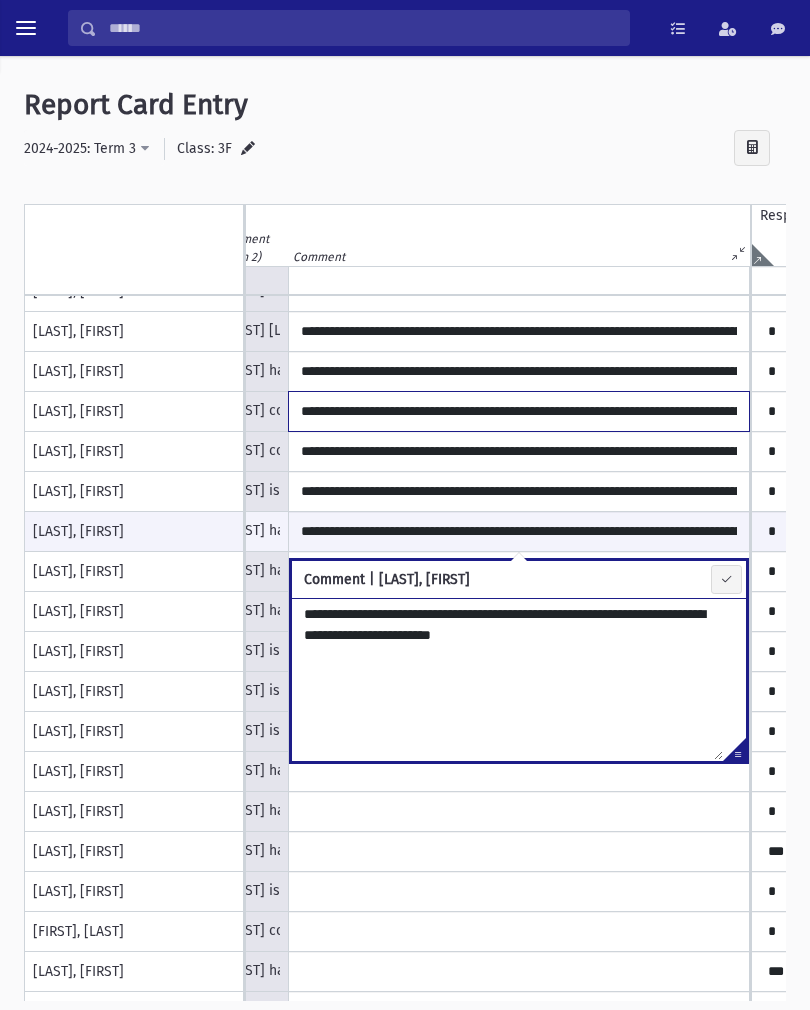 click on "**********" at bounding box center (519, 411) 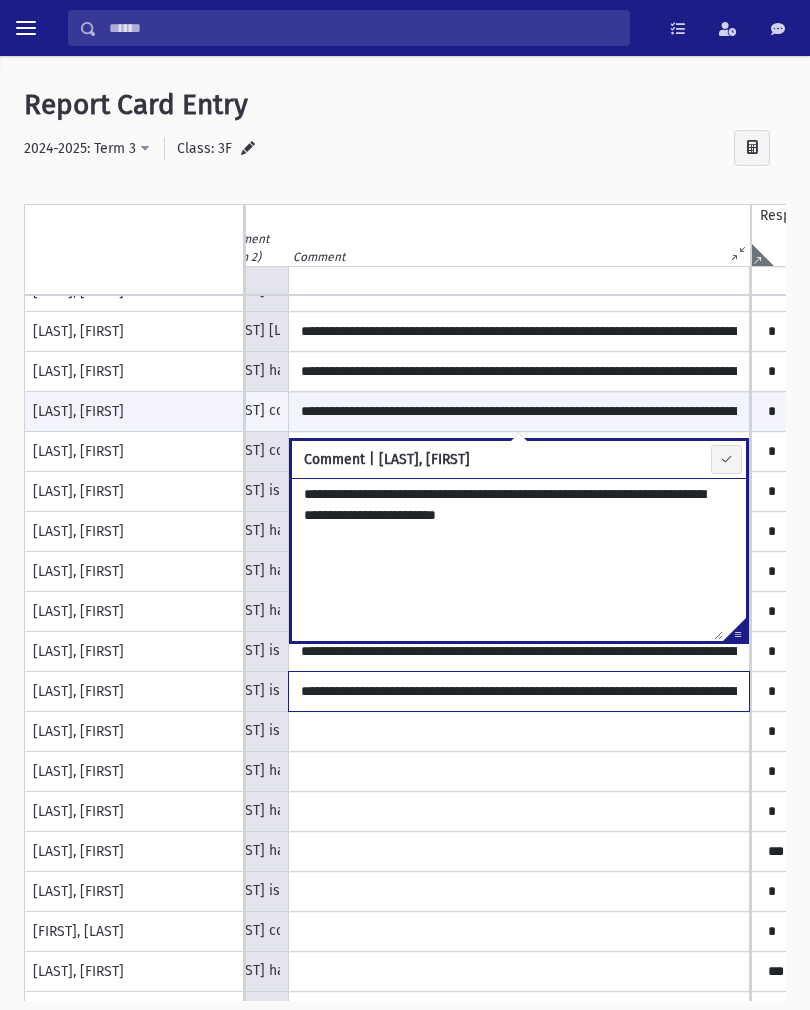 click on "**********" at bounding box center [519, 691] 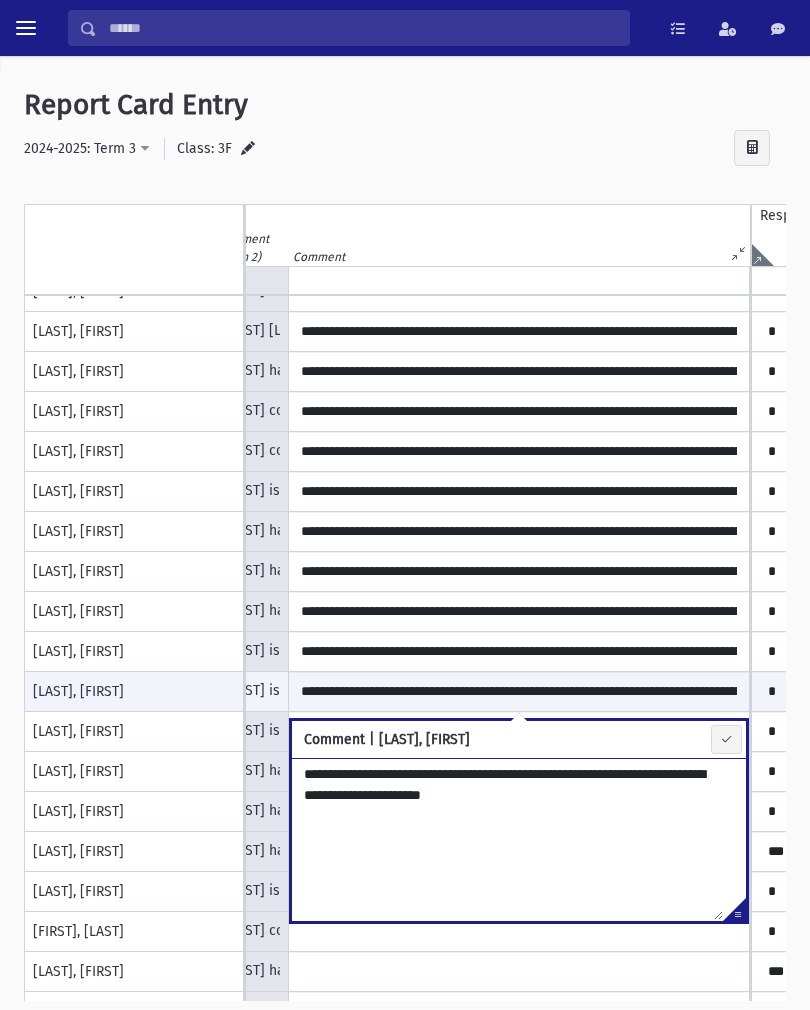 click on "**********" at bounding box center (507, 839) 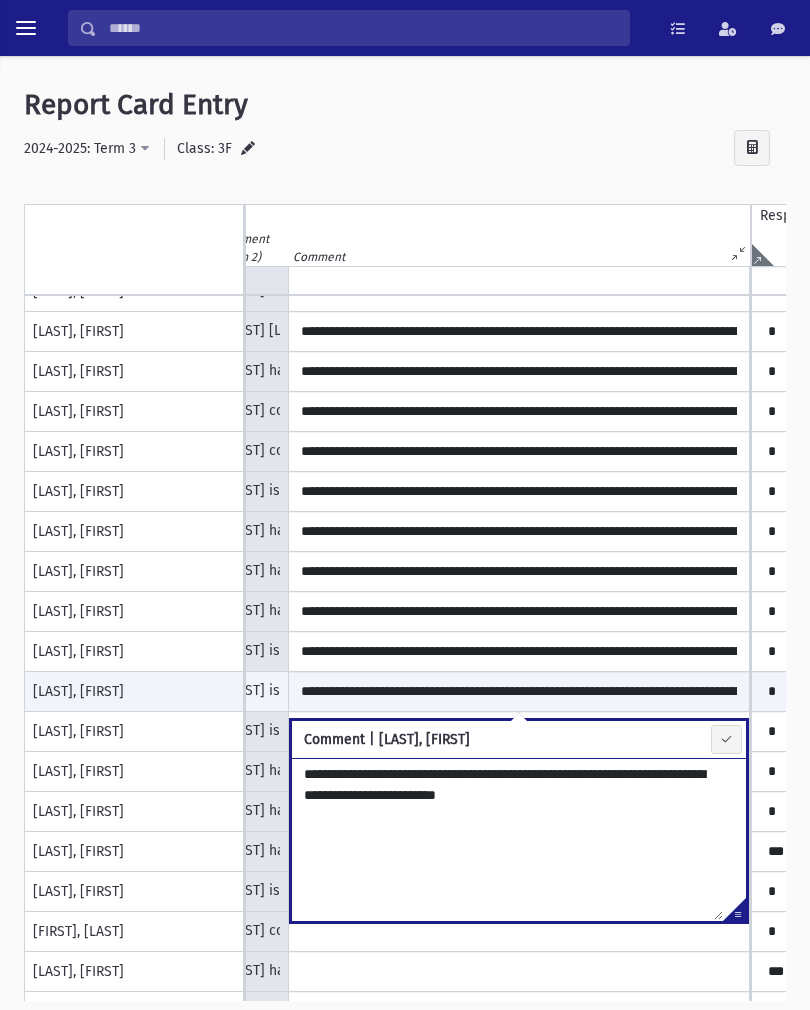 type on "**********" 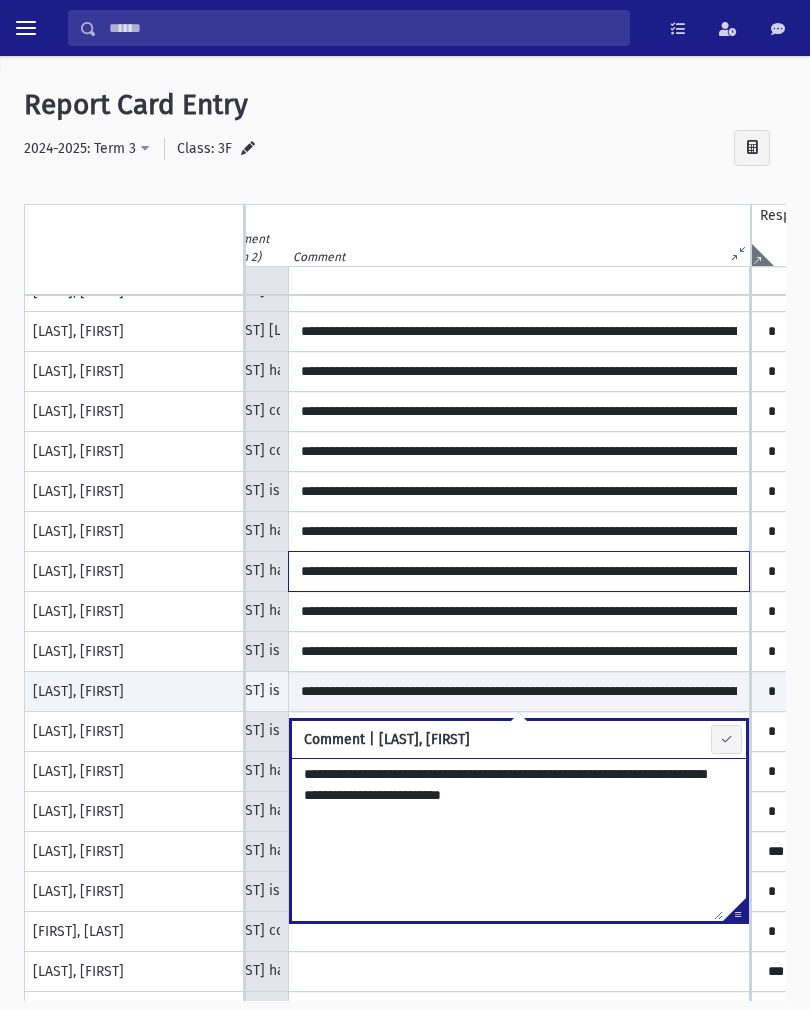 click on "**********" at bounding box center [519, 571] 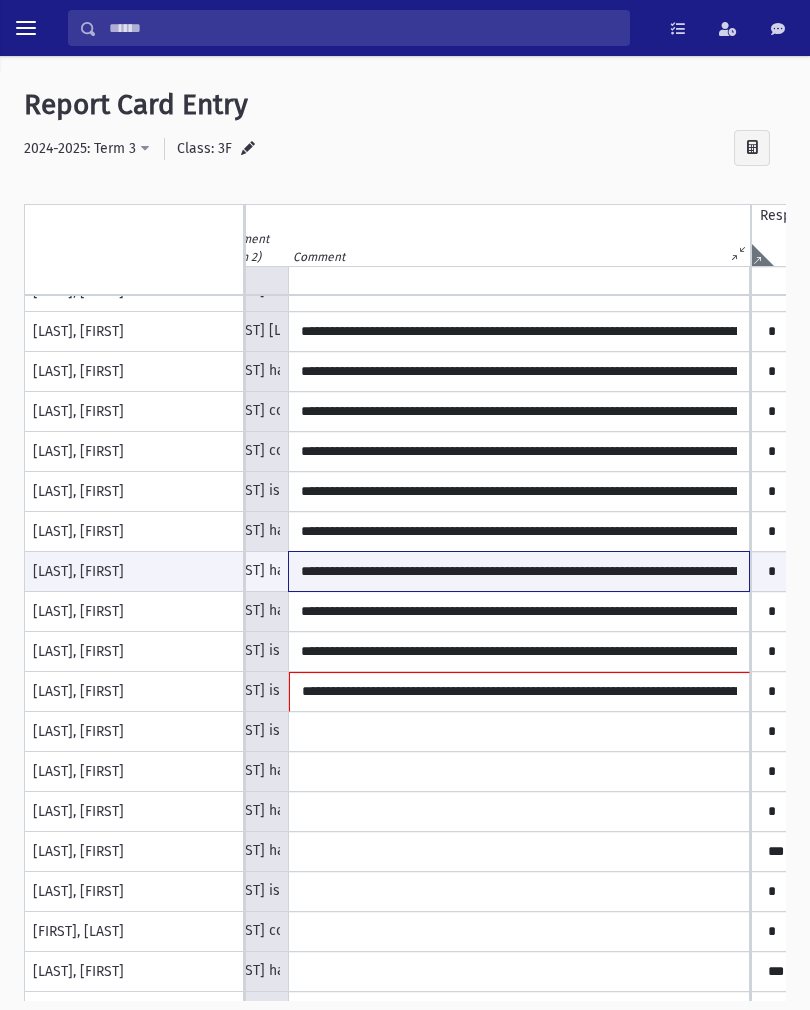 type on "**********" 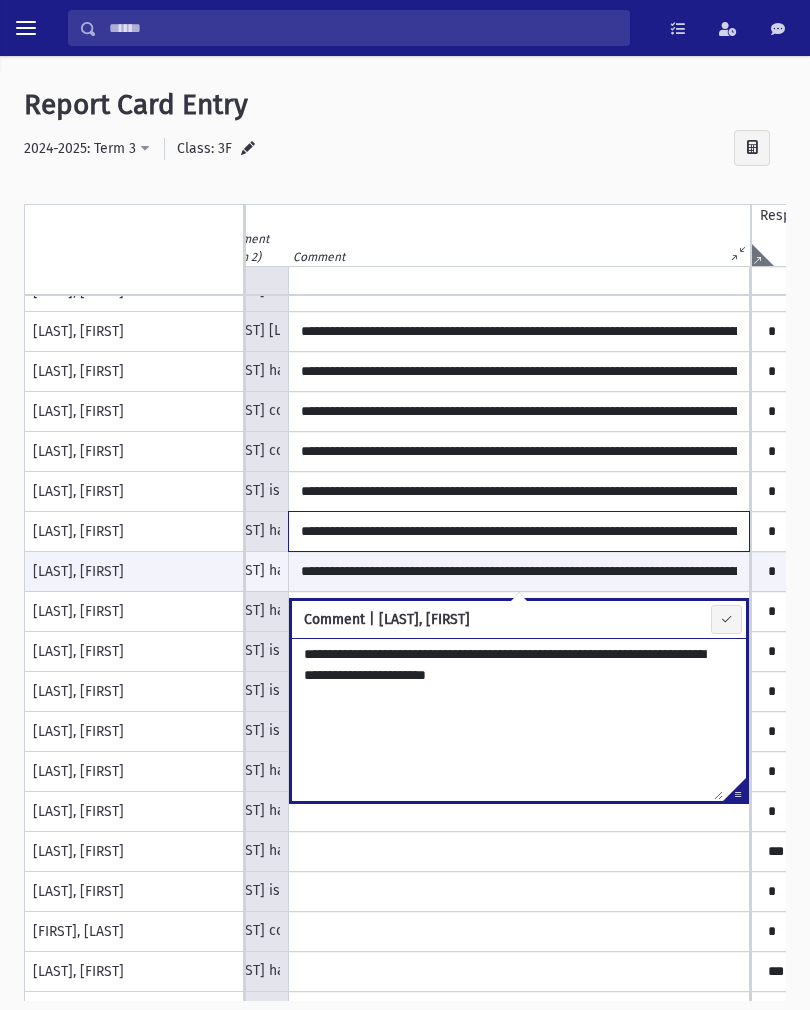 click on "**********" at bounding box center (519, 531) 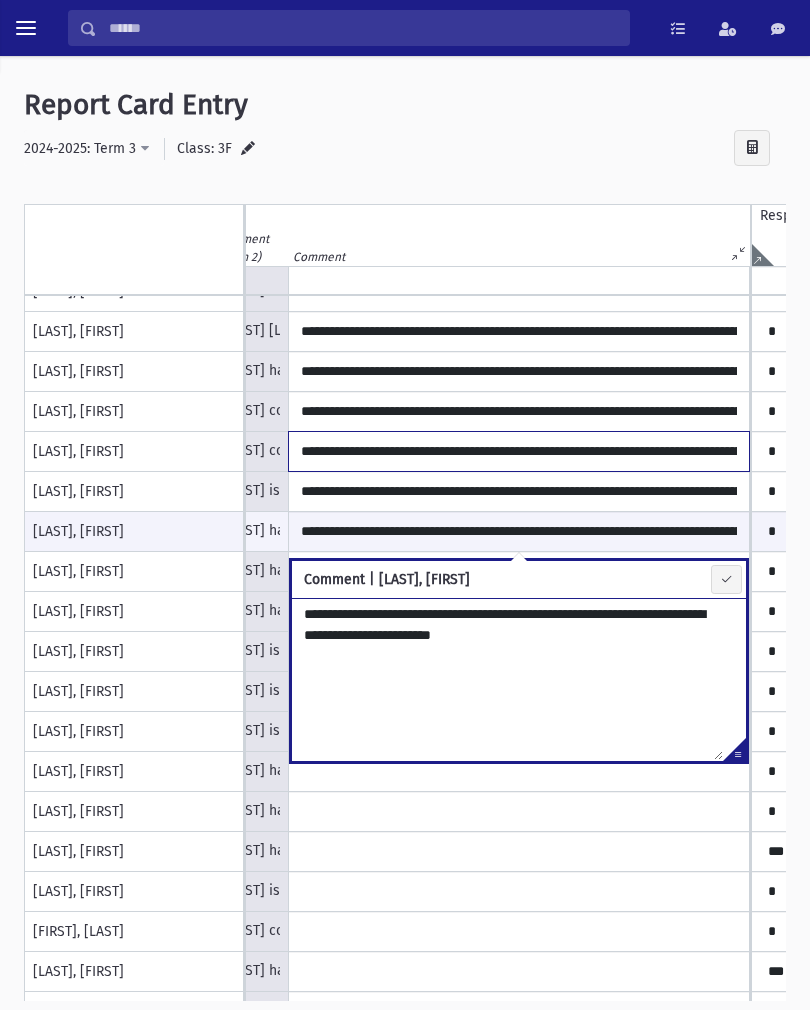click on "**********" at bounding box center (519, 451) 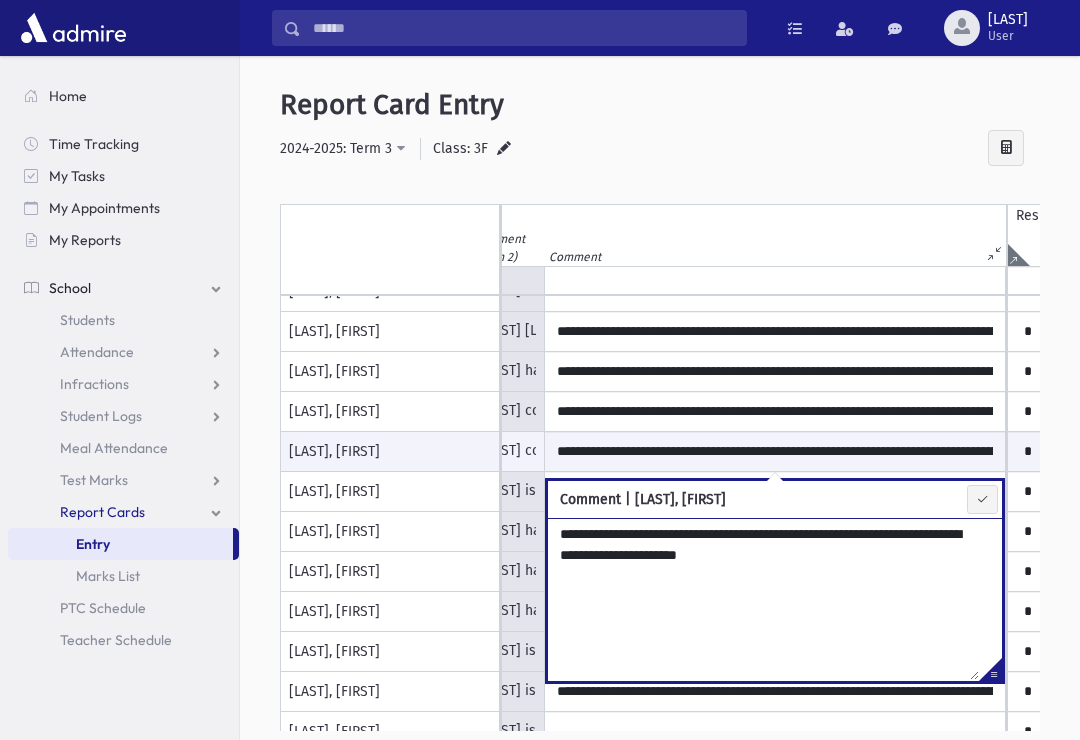 click on "**********" at bounding box center [763, 599] 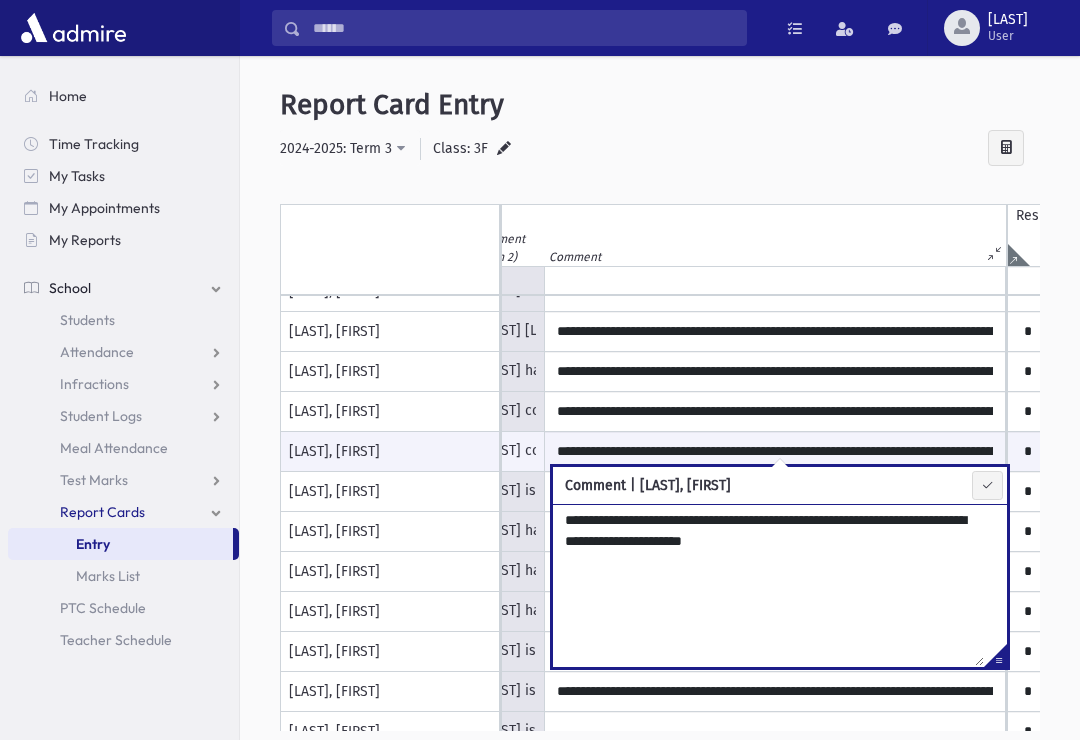 scroll, scrollTop: 494, scrollLeft: 325, axis: both 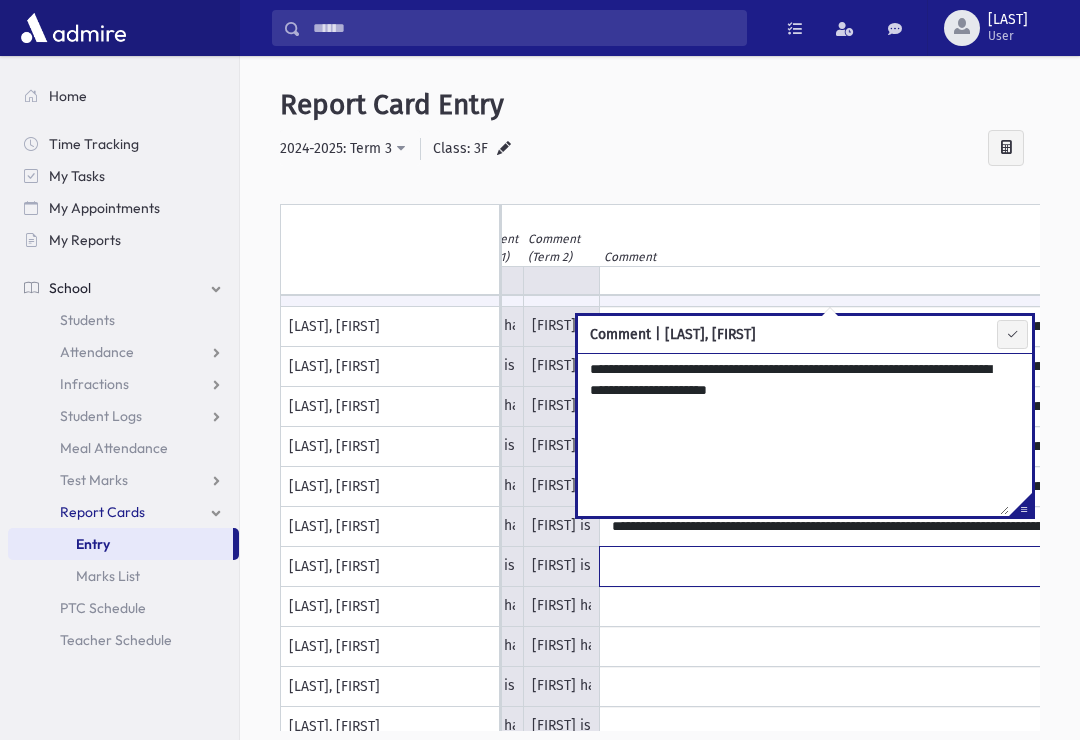 click at bounding box center (830, -273) 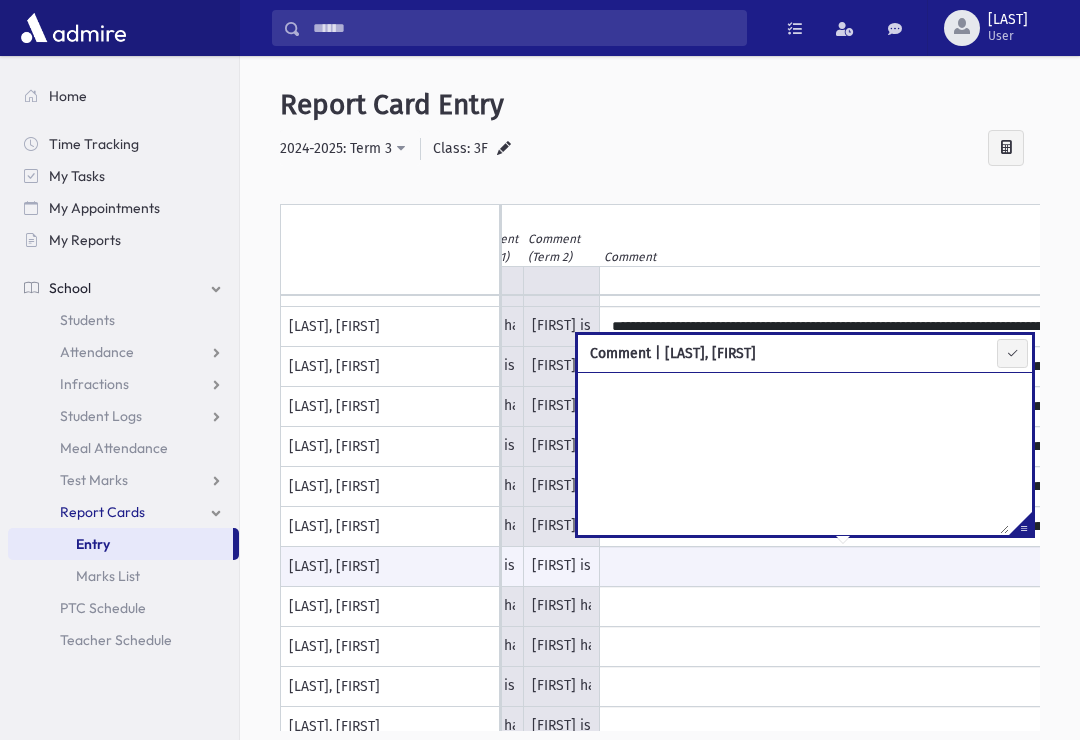 scroll, scrollTop: 589, scrollLeft: 254, axis: both 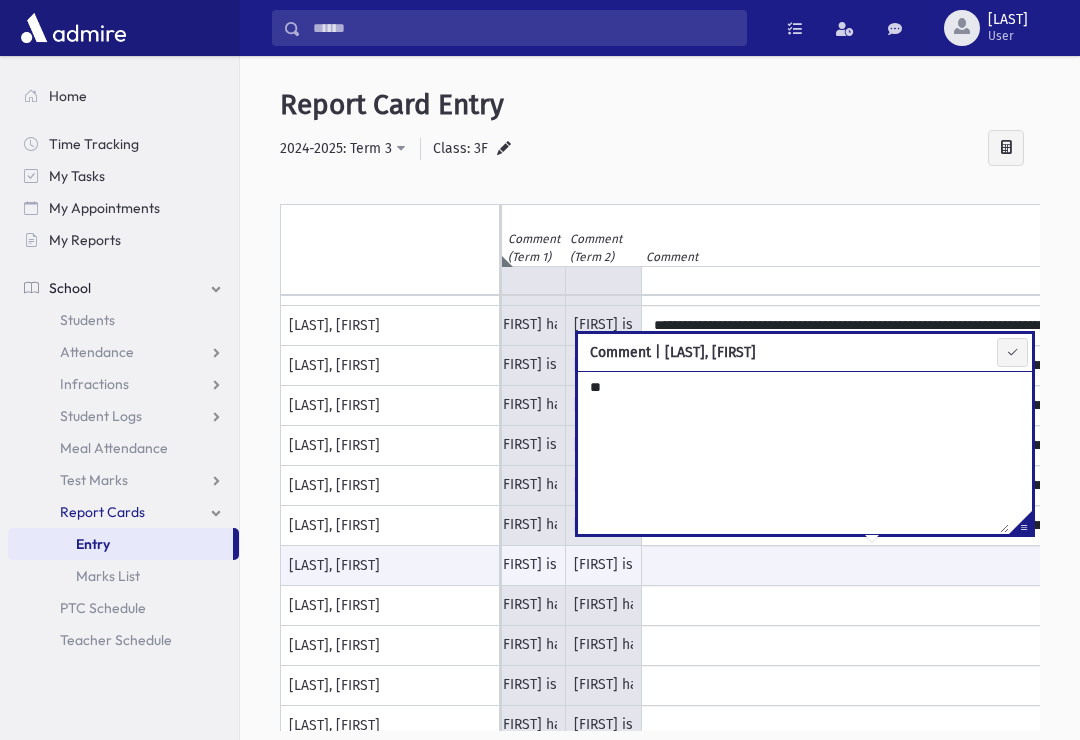 type on "*" 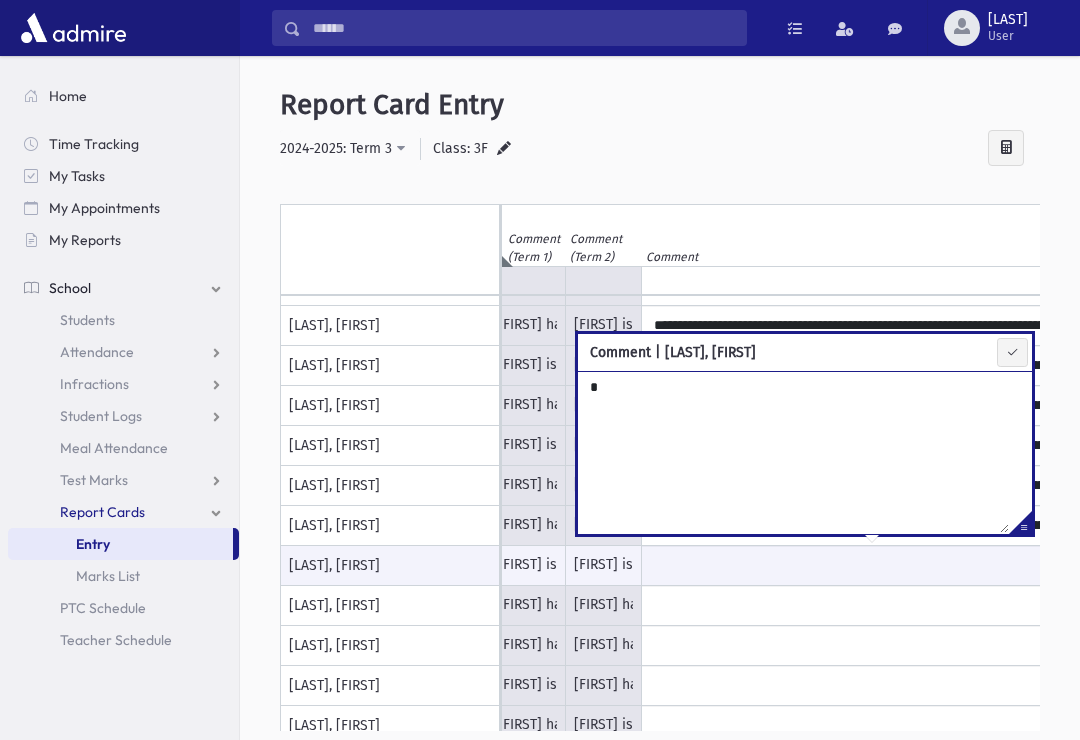 type 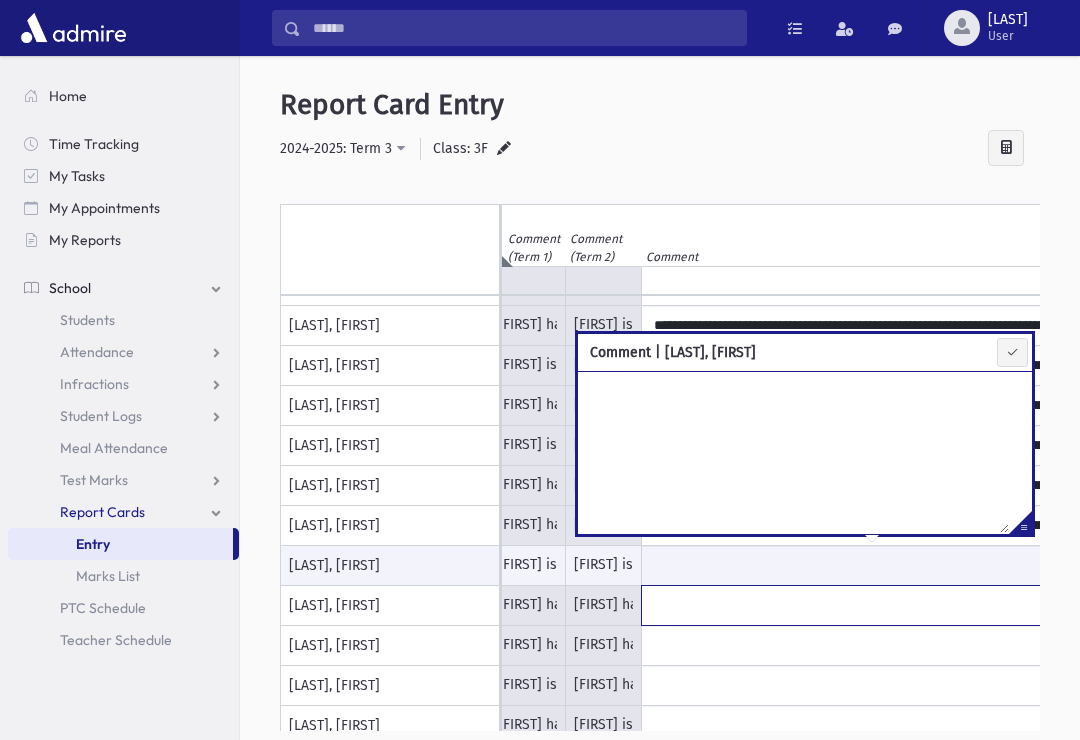 click at bounding box center [872, -274] 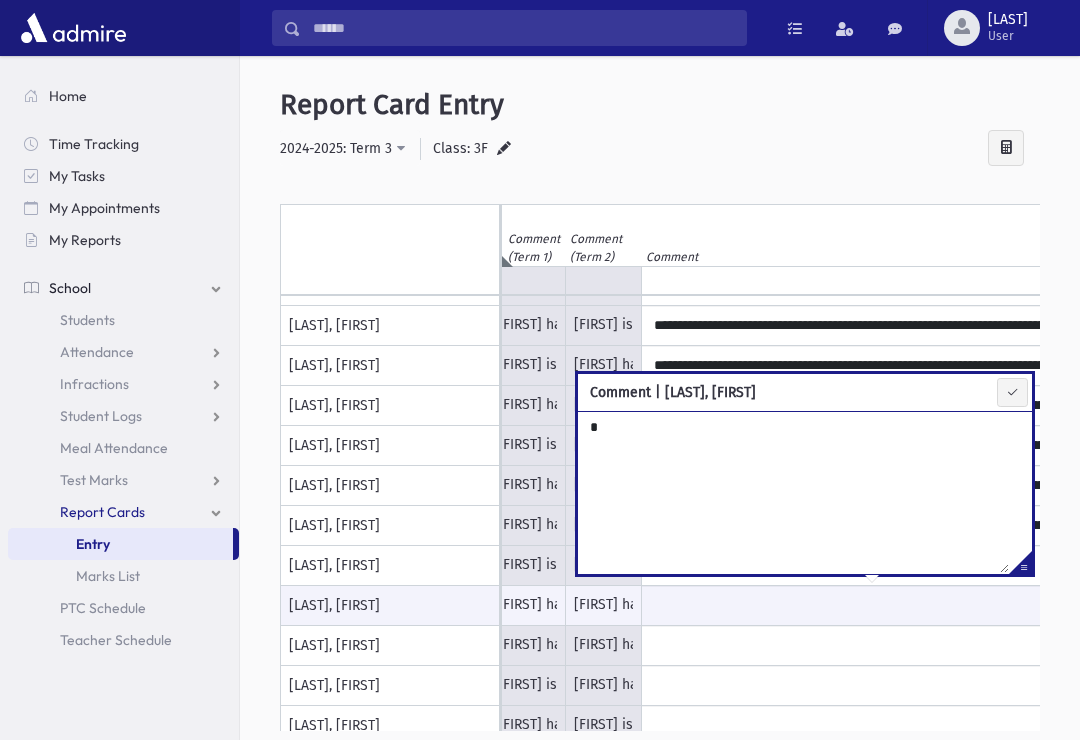type on "*" 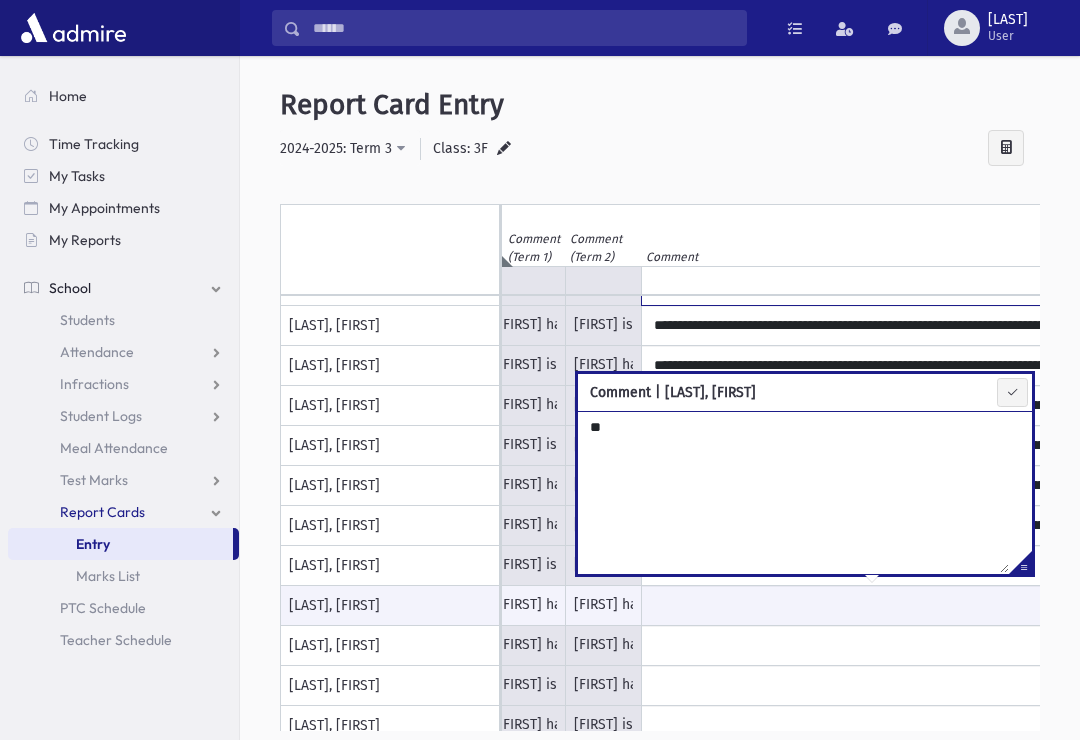 click on "**********" at bounding box center [872, 285] 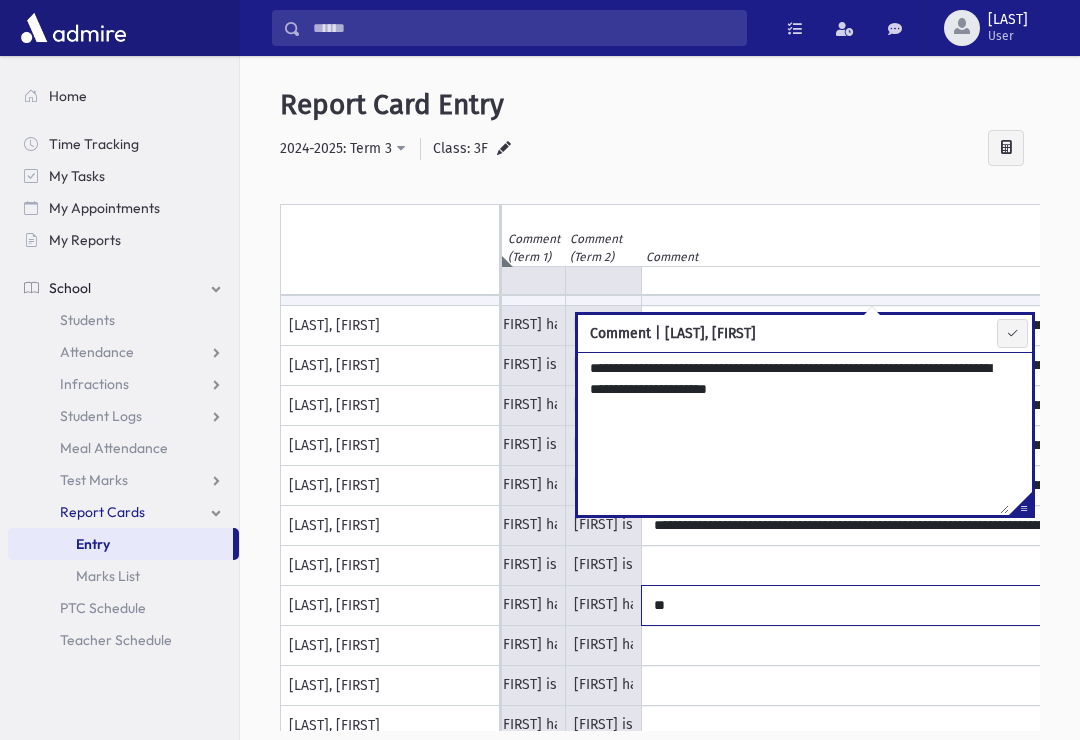 click on "*" at bounding box center (872, 605) 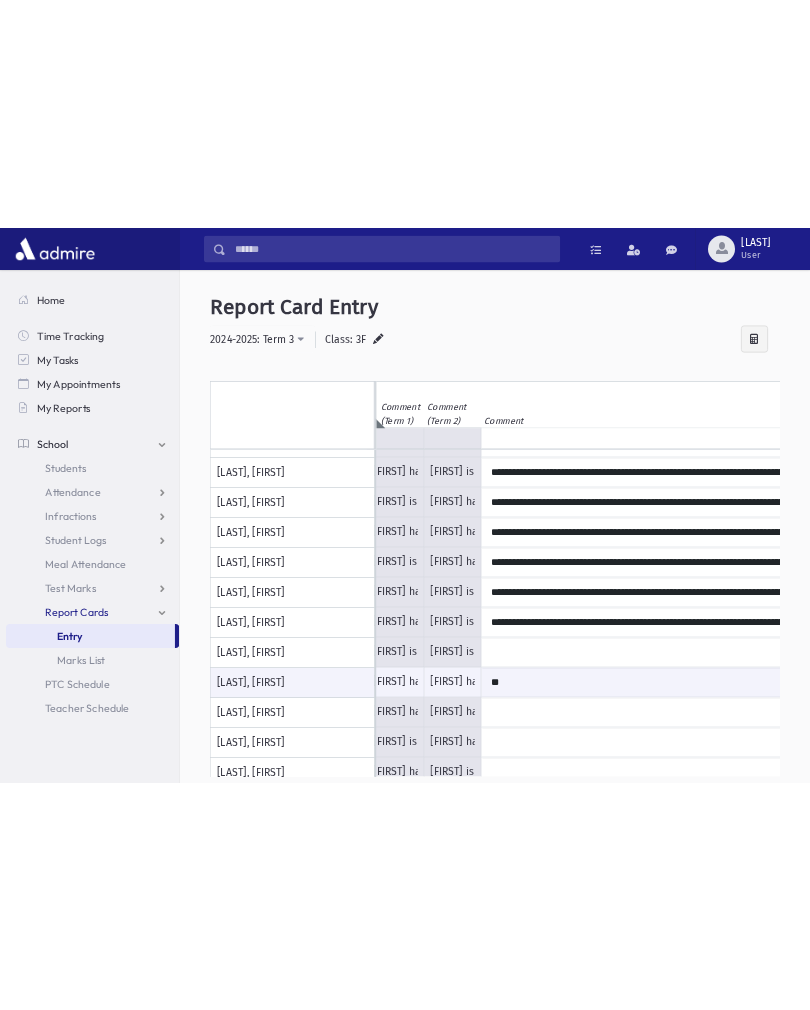 scroll, scrollTop: 424, scrollLeft: 250, axis: both 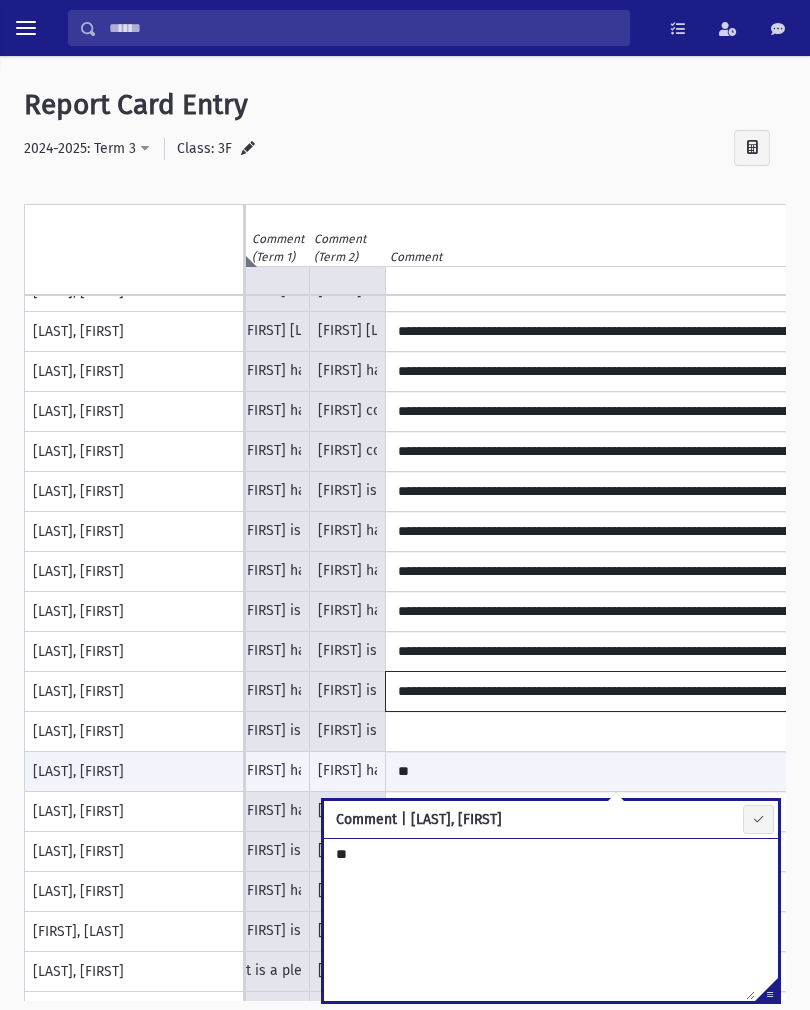click on "**********" at bounding box center [616, 691] 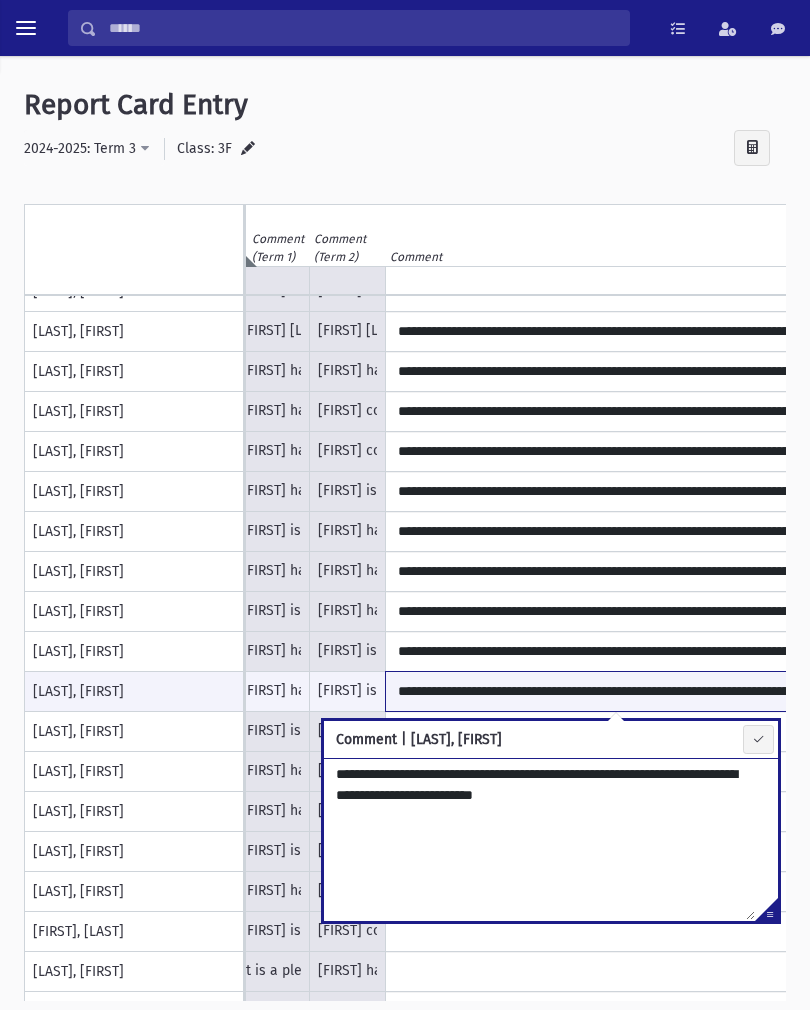 click on "**********" at bounding box center [616, 691] 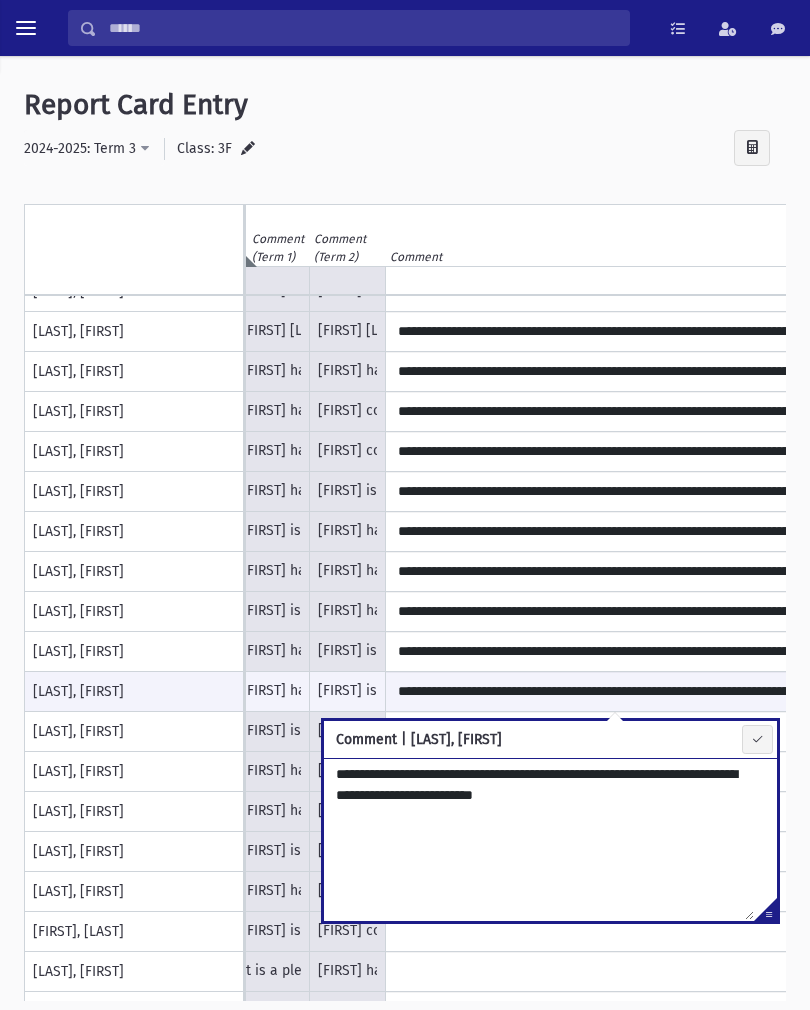 click on "**********" at bounding box center [539, 839] 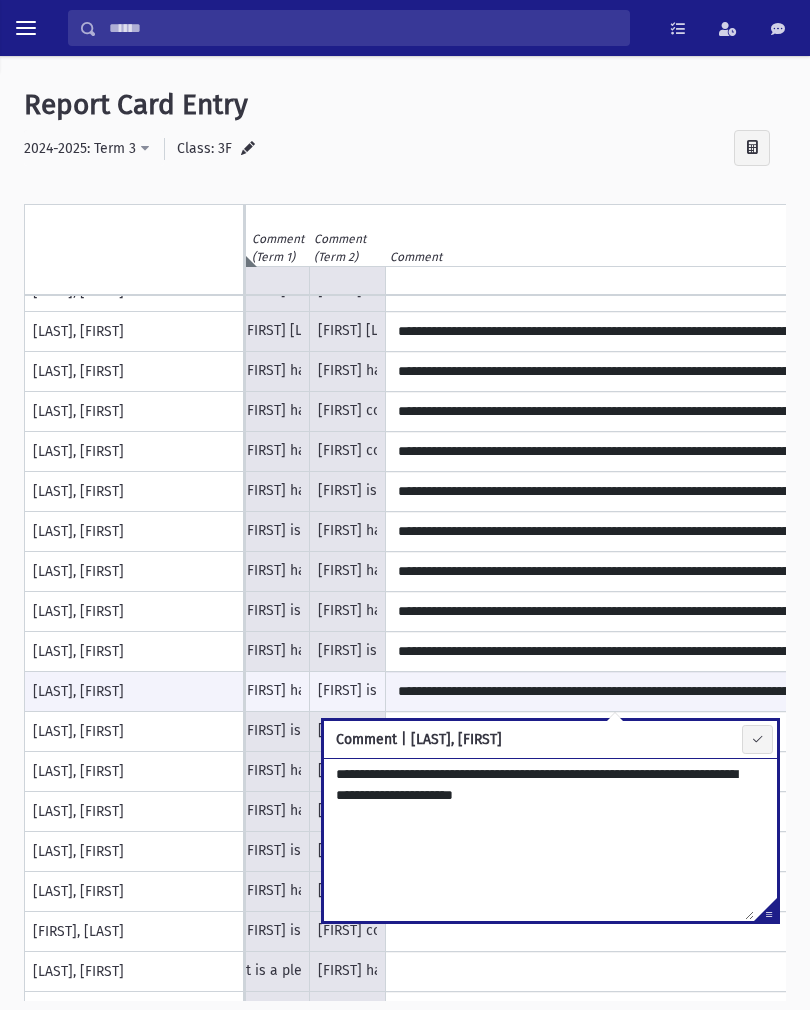 click on "**********" at bounding box center [539, 839] 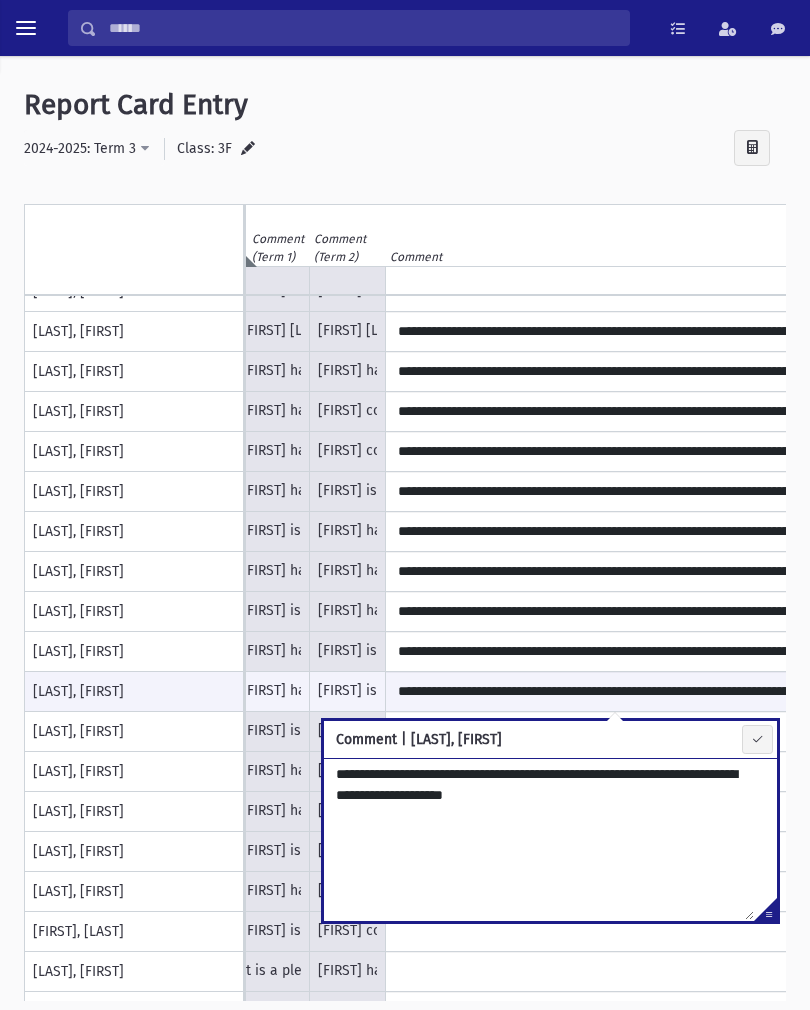 type on "**********" 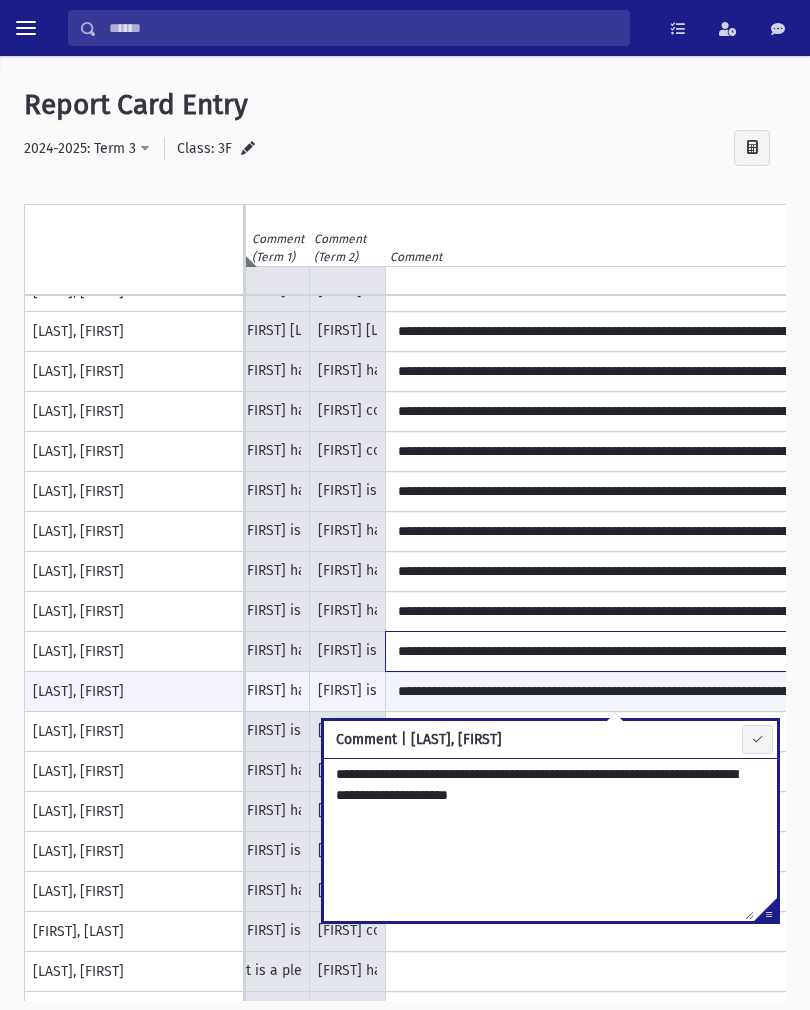 click on "**********" at bounding box center [616, 651] 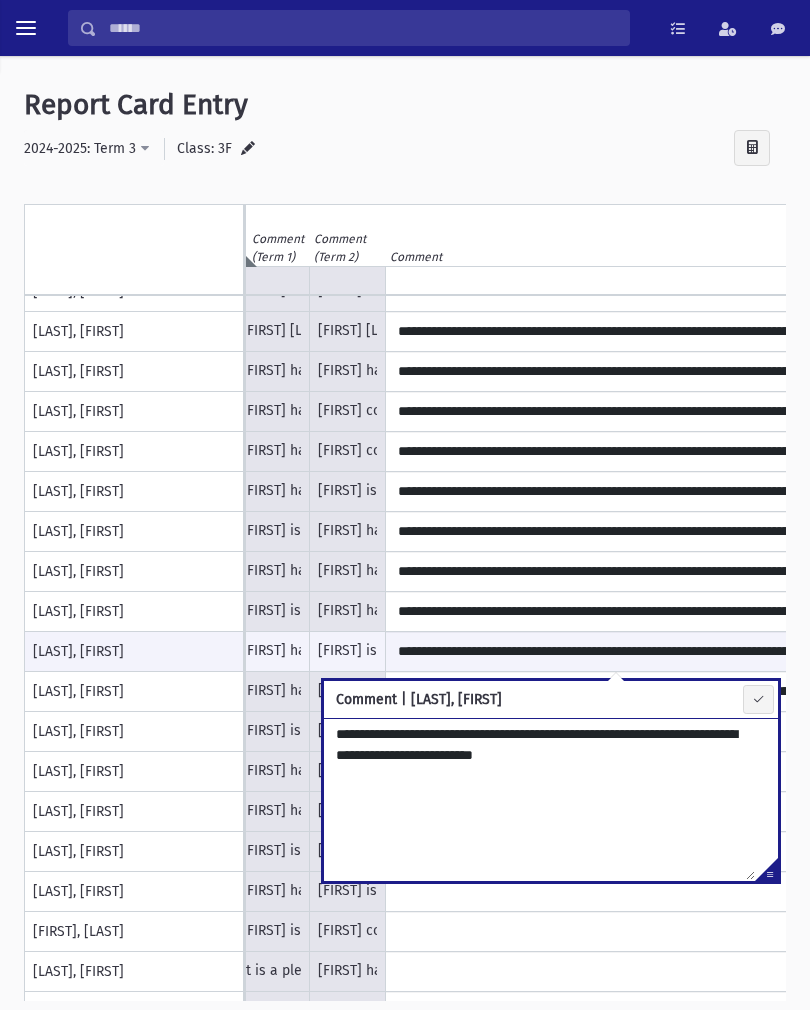 click on "**********" at bounding box center [539, 799] 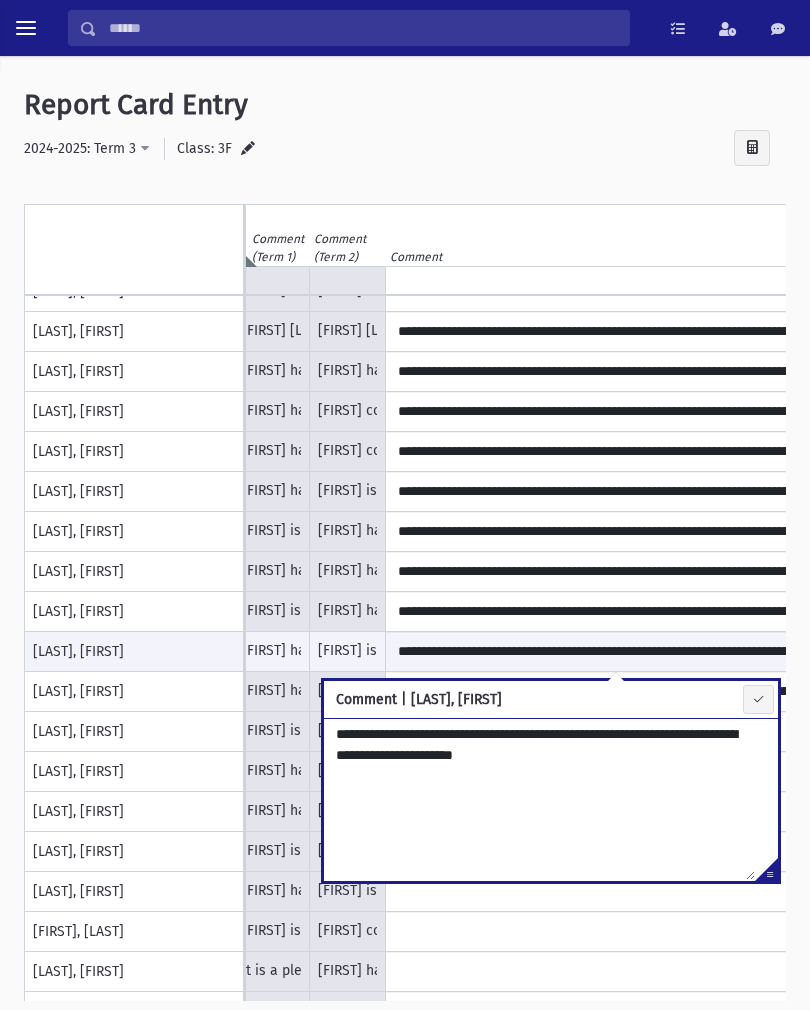 click on "**********" at bounding box center [539, 799] 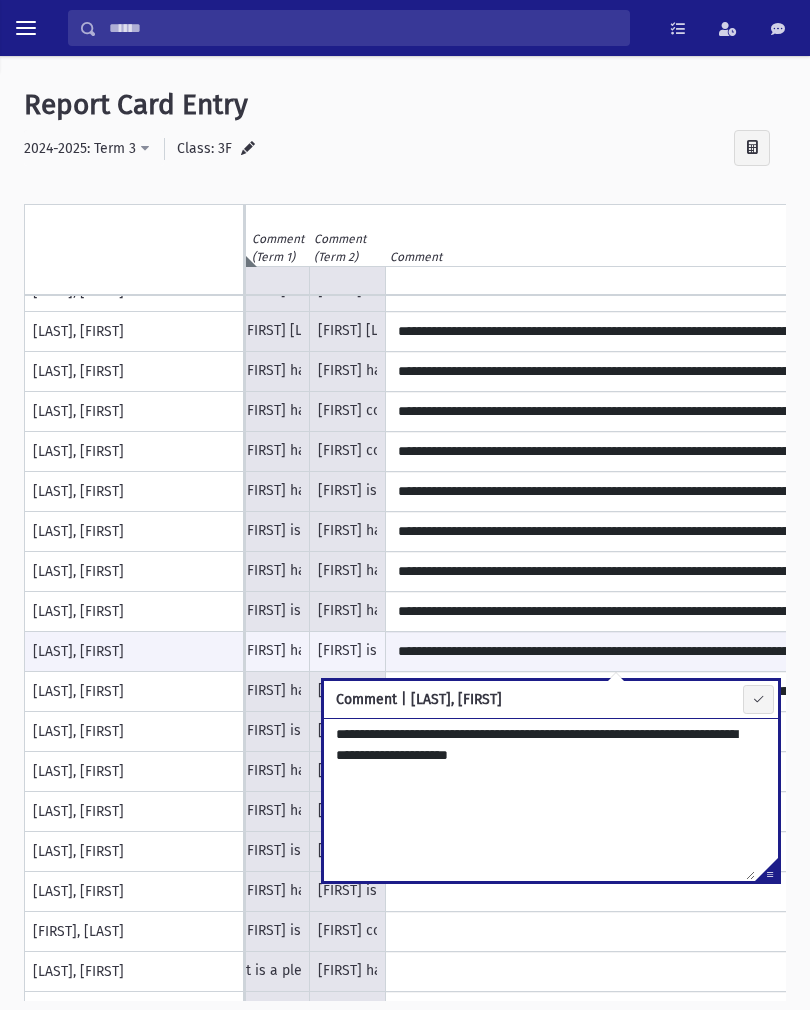 type on "**********" 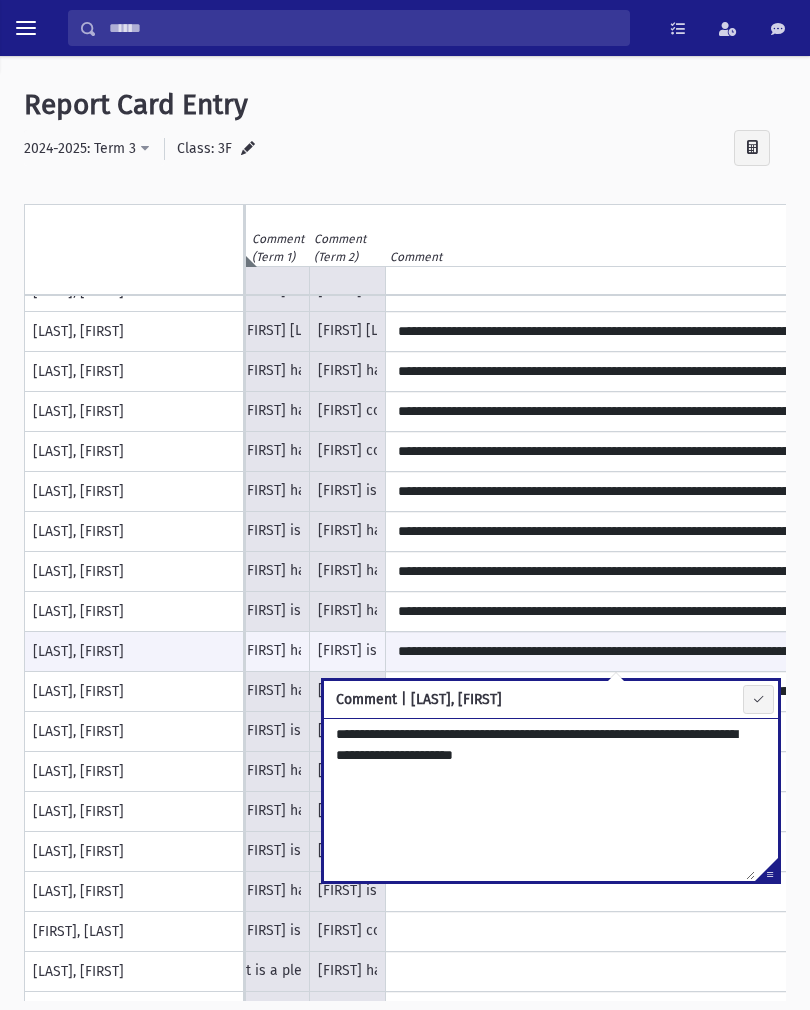 click on "**********" at bounding box center (539, 799) 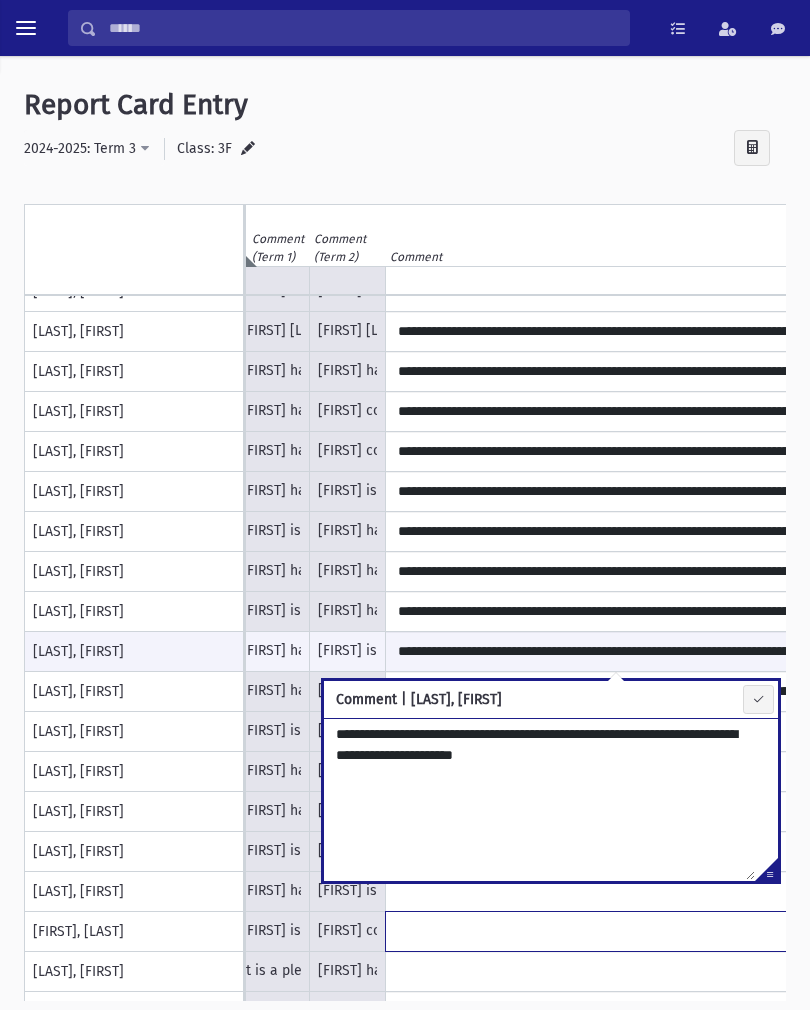 click at bounding box center (616, -108) 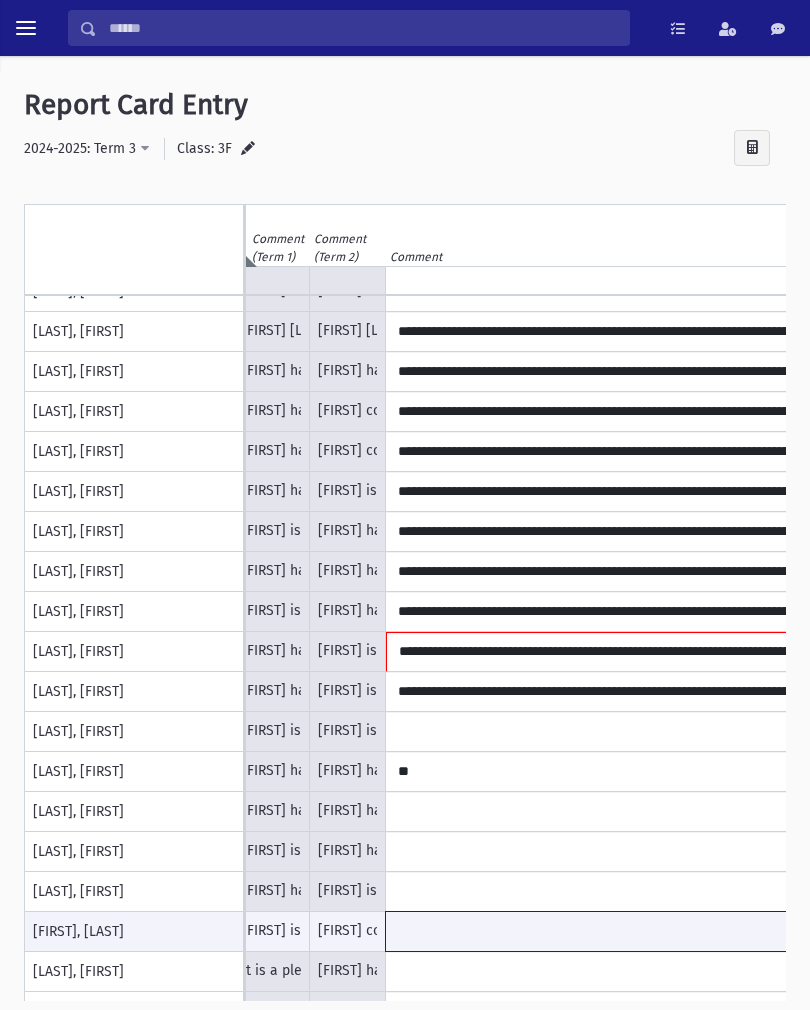 type on "**********" 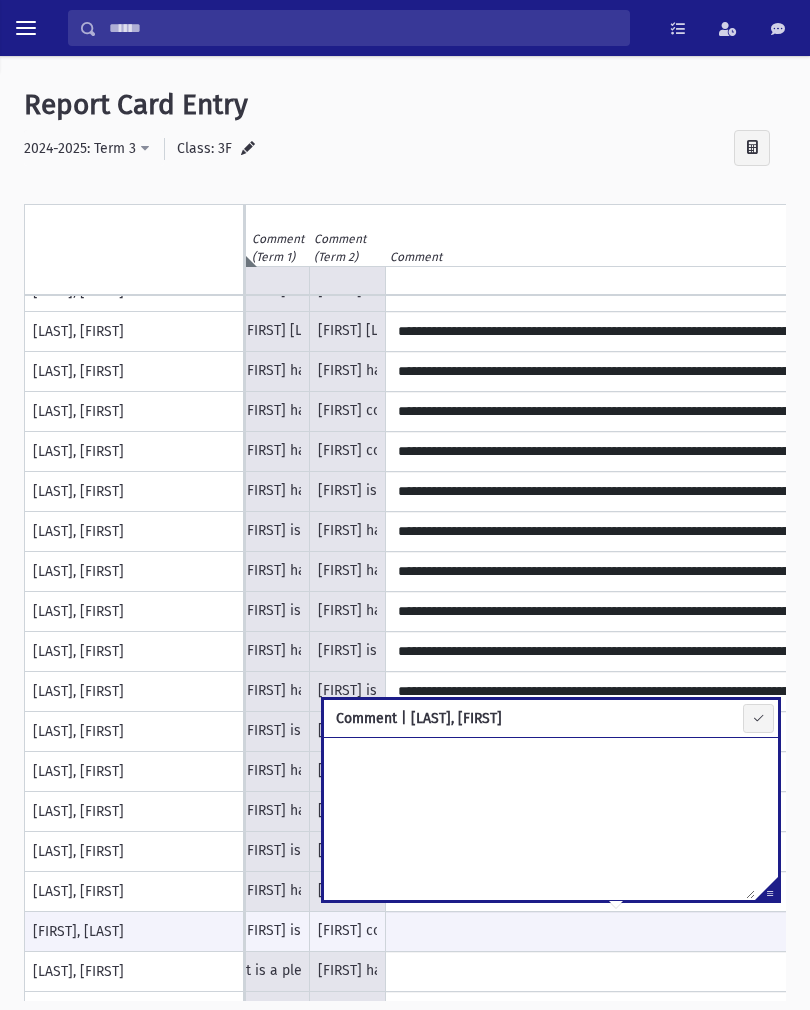 type on "**********" 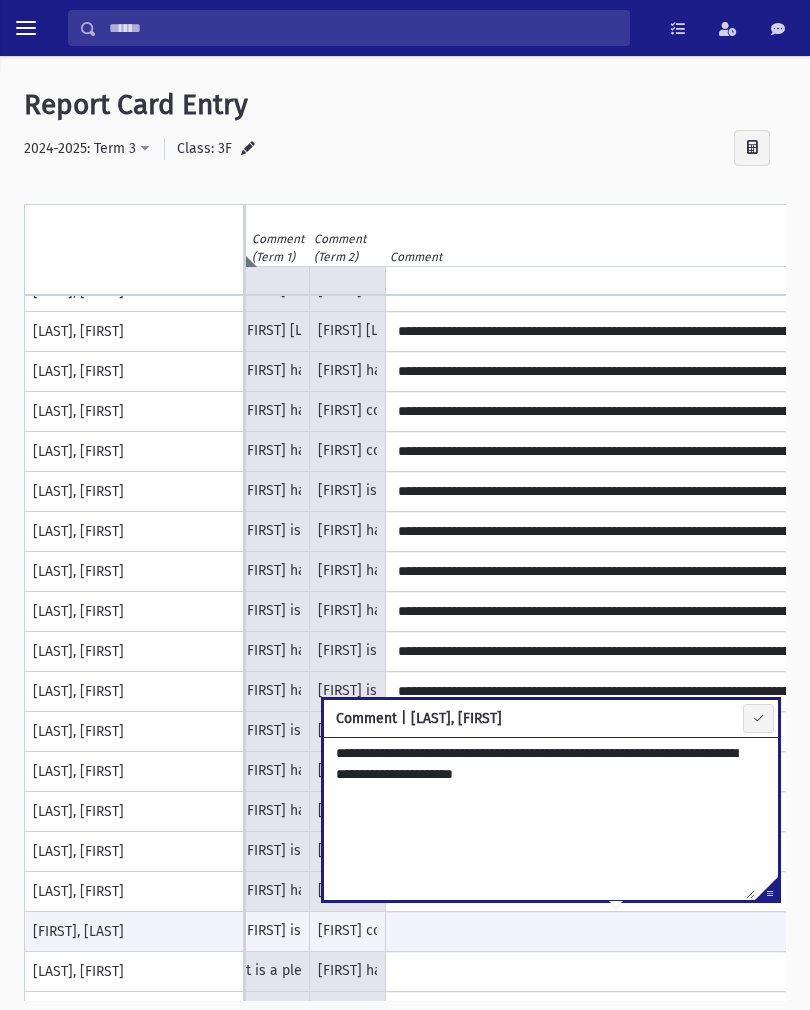 click on "**********" at bounding box center (405, 149) 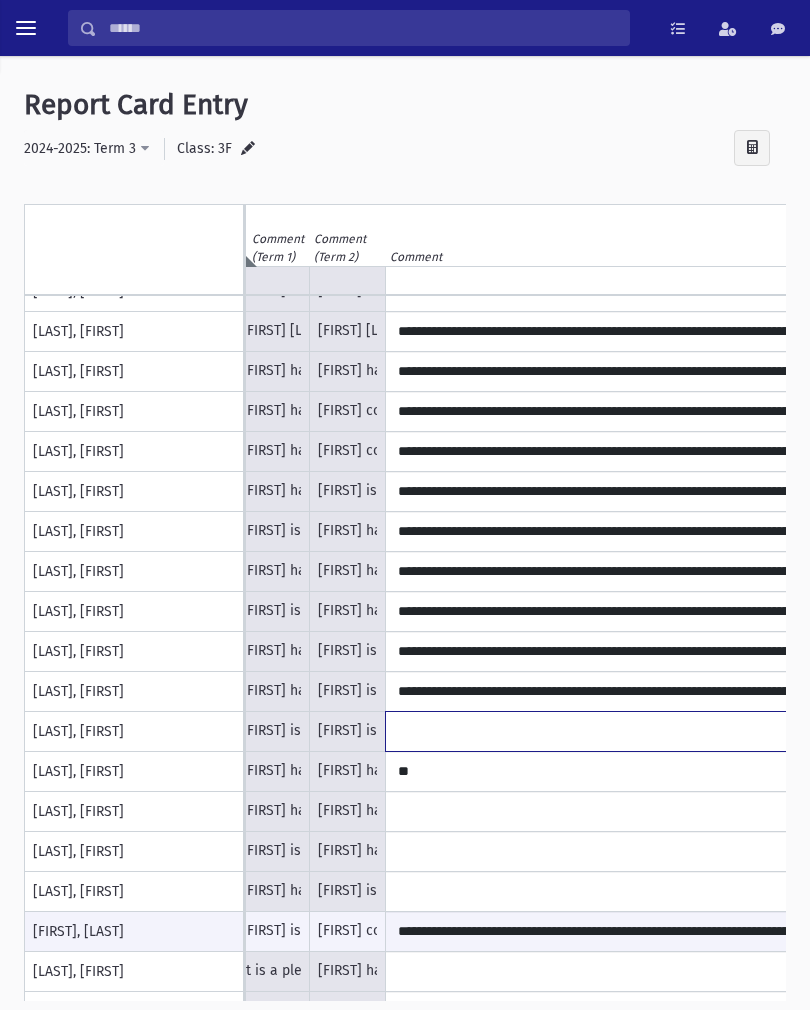 click at bounding box center [616, 731] 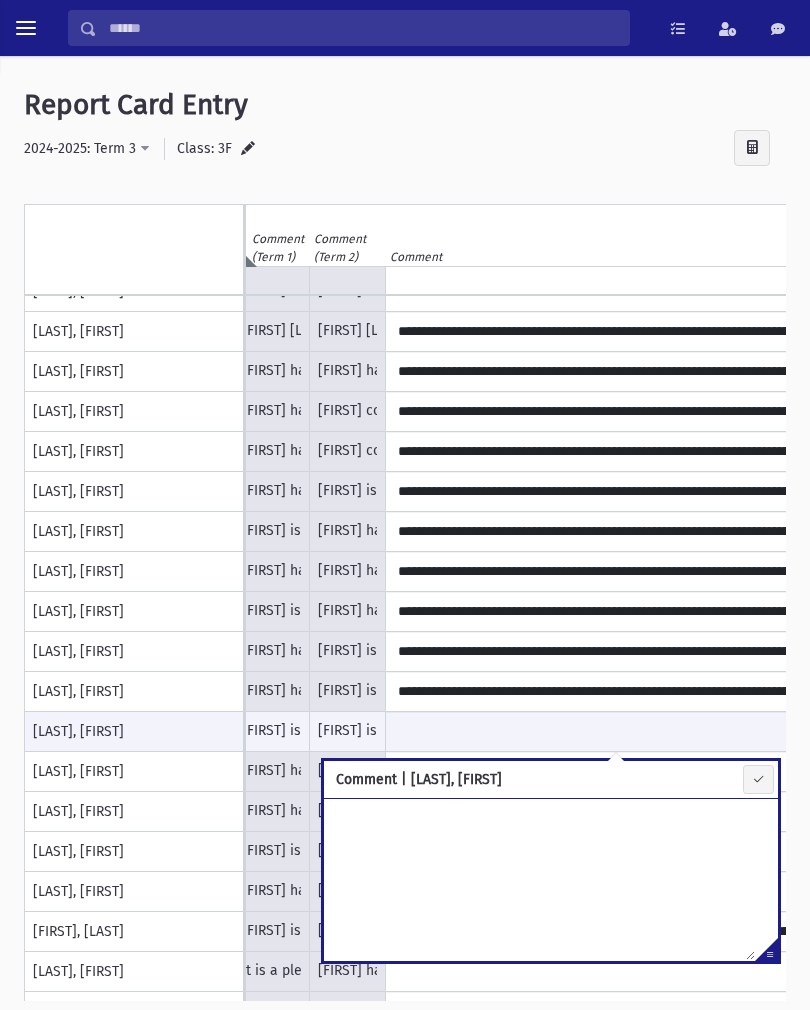 type on "**********" 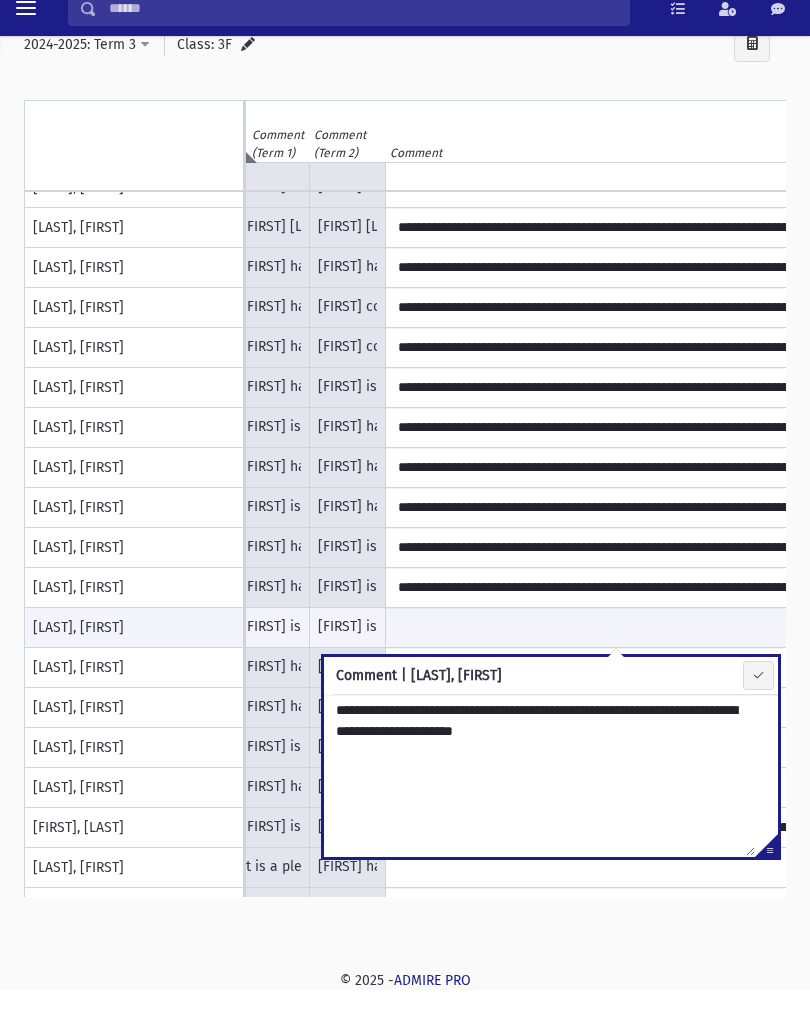 scroll, scrollTop: 0, scrollLeft: 0, axis: both 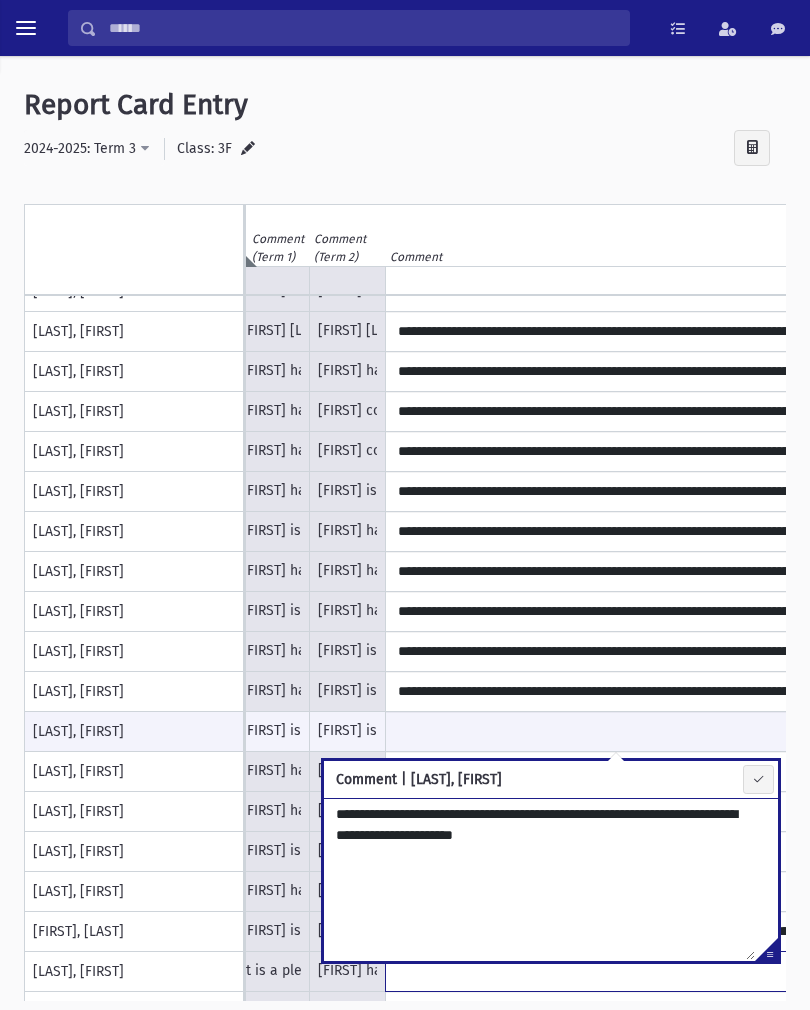 click at bounding box center [616, -108] 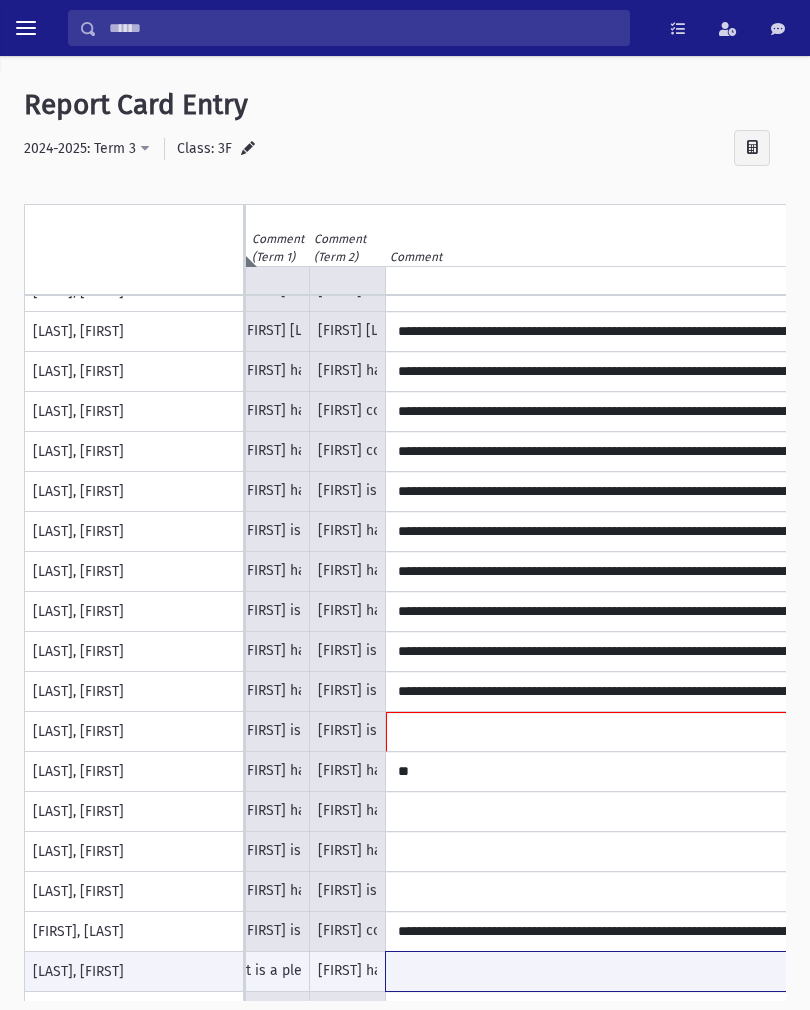type on "**********" 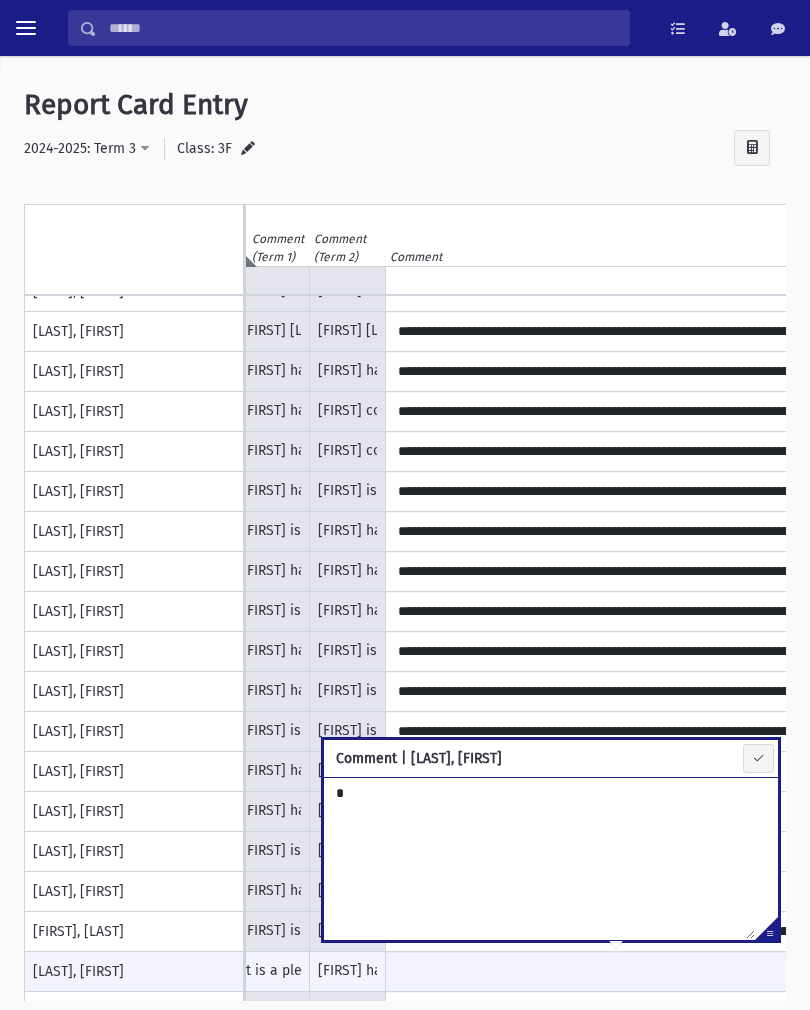 type on "**********" 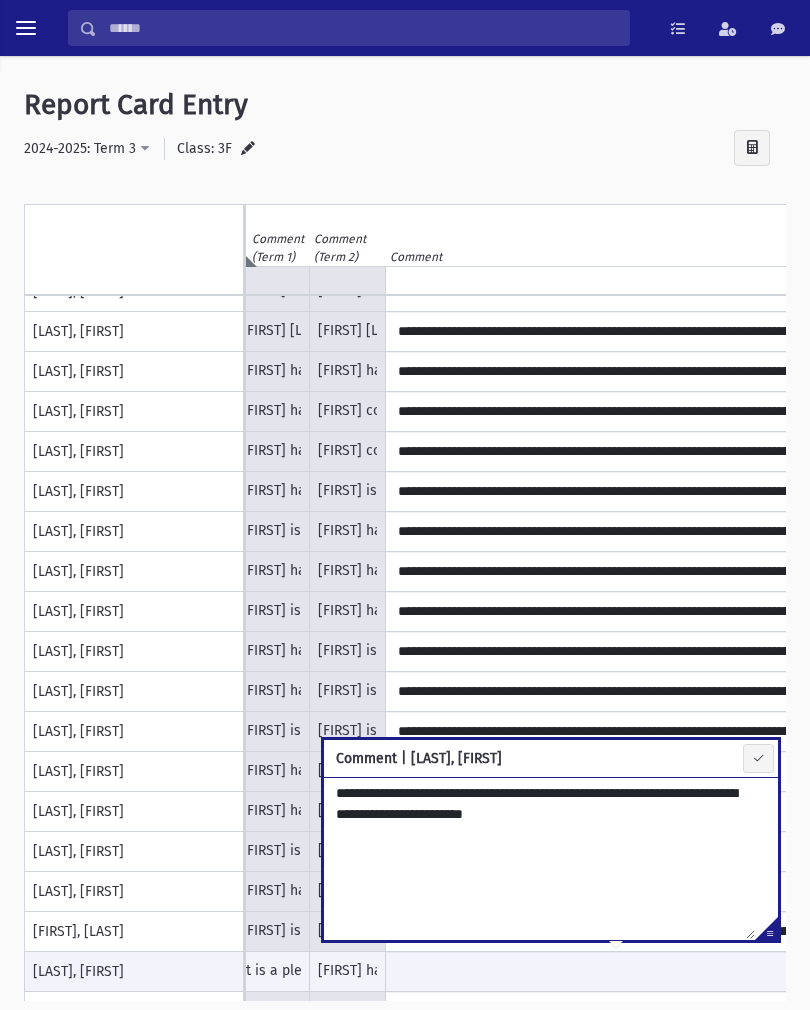 click on "**********" at bounding box center [539, 858] 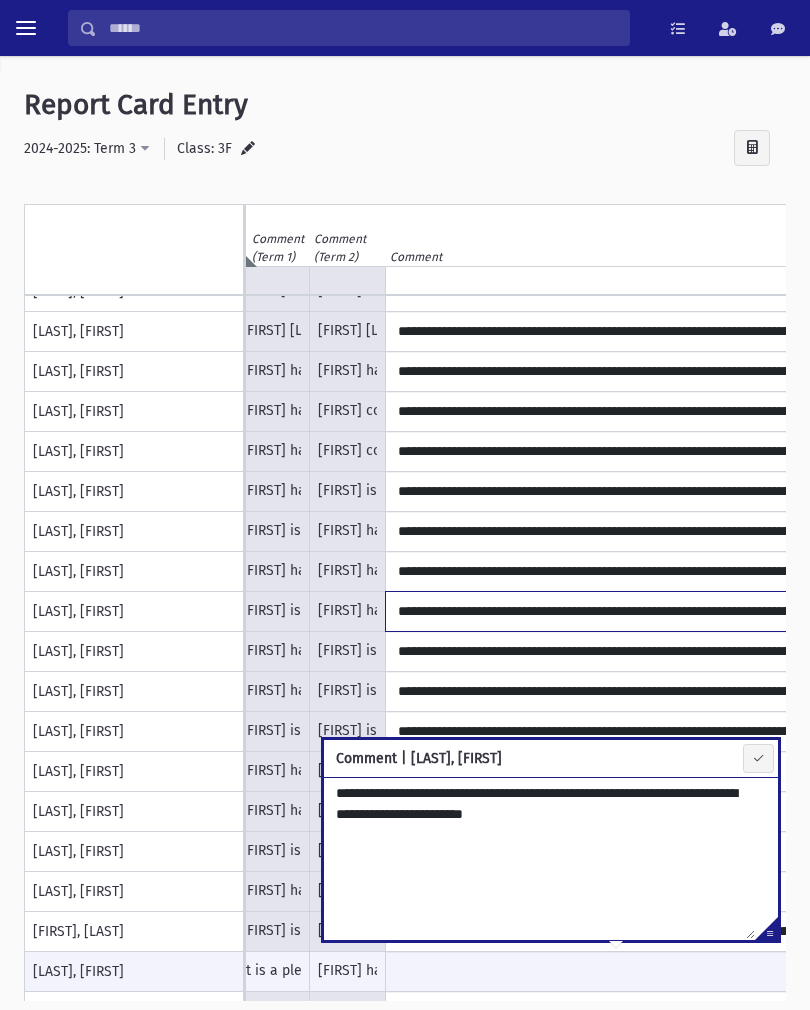click on "**********" at bounding box center [616, 611] 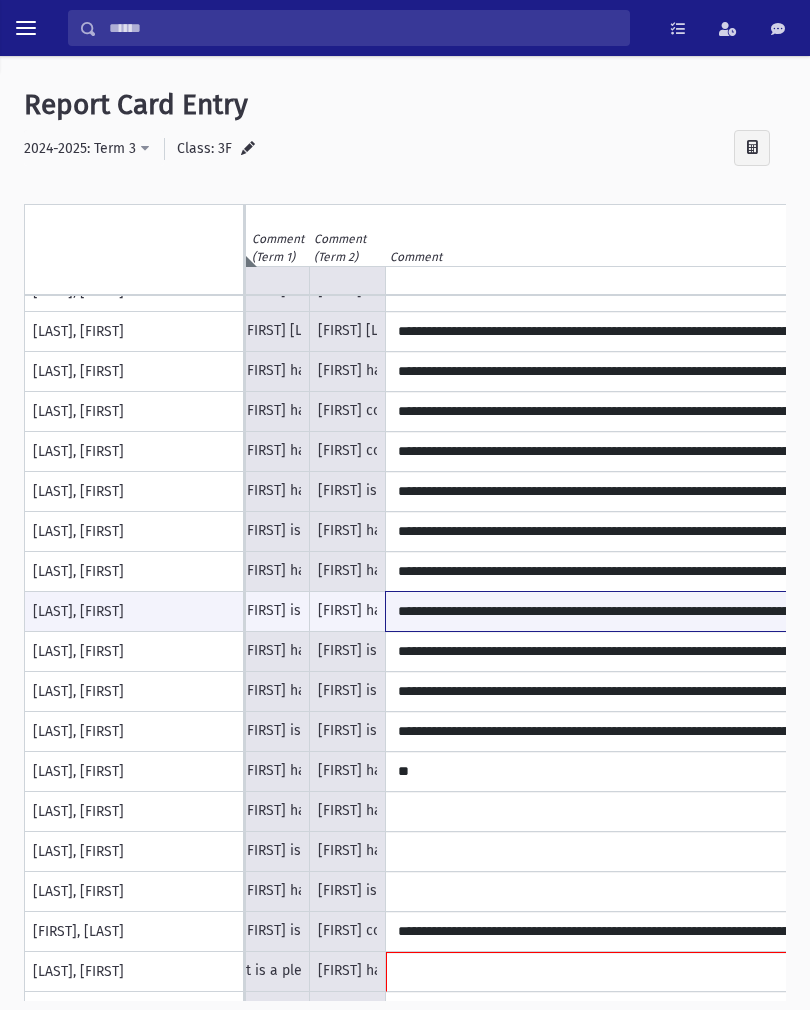 type on "**********" 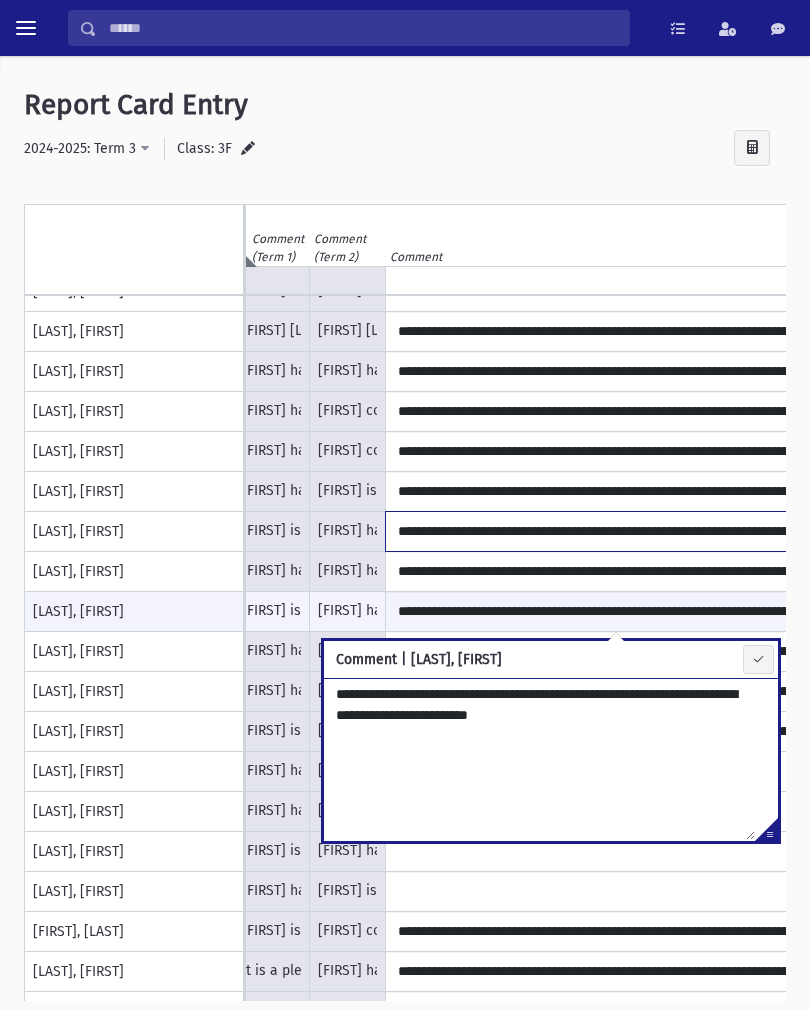 click on "**********" at bounding box center [616, 531] 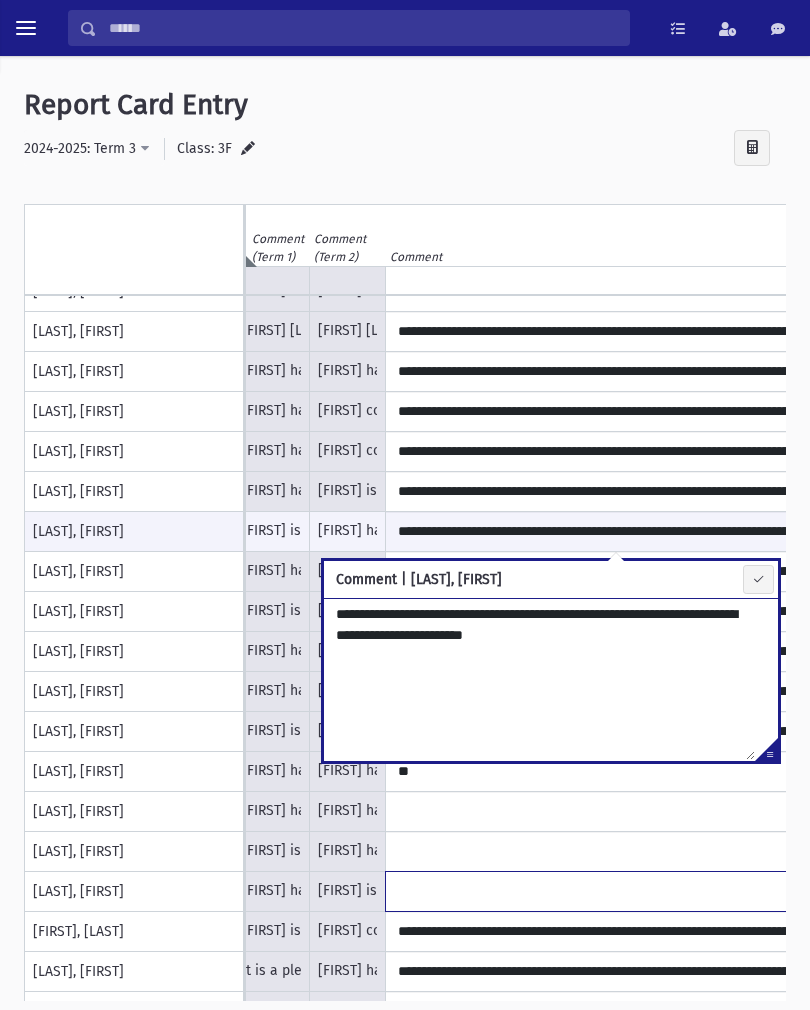 click at bounding box center [616, -108] 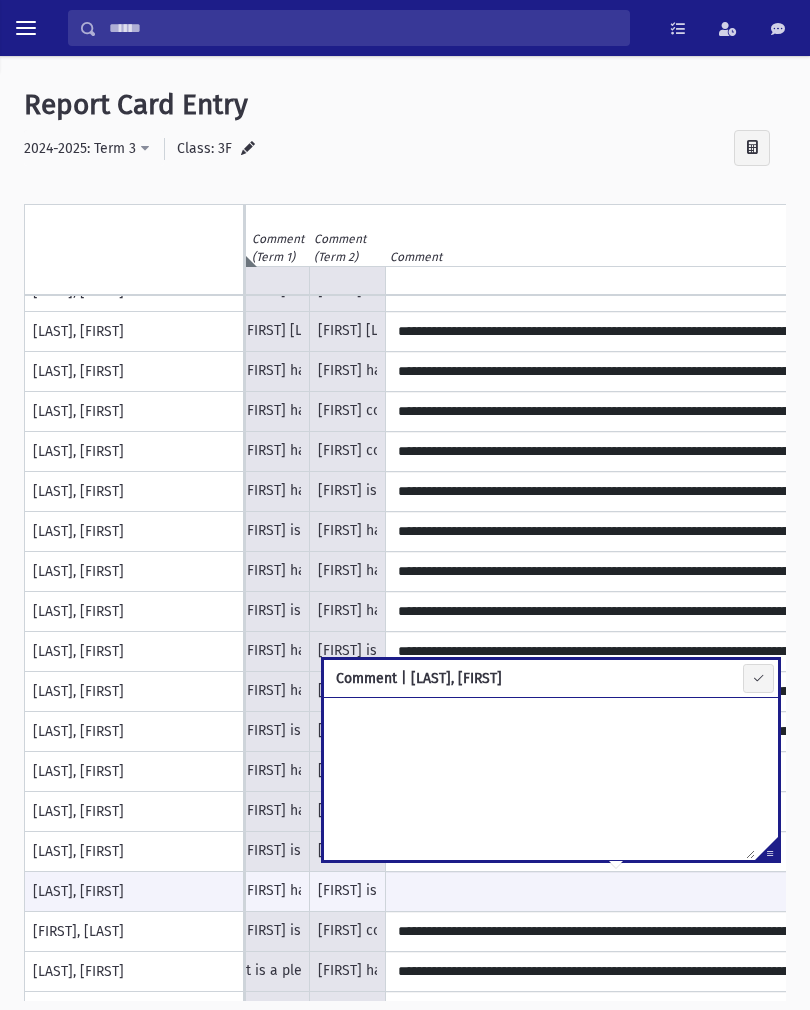 type on "**********" 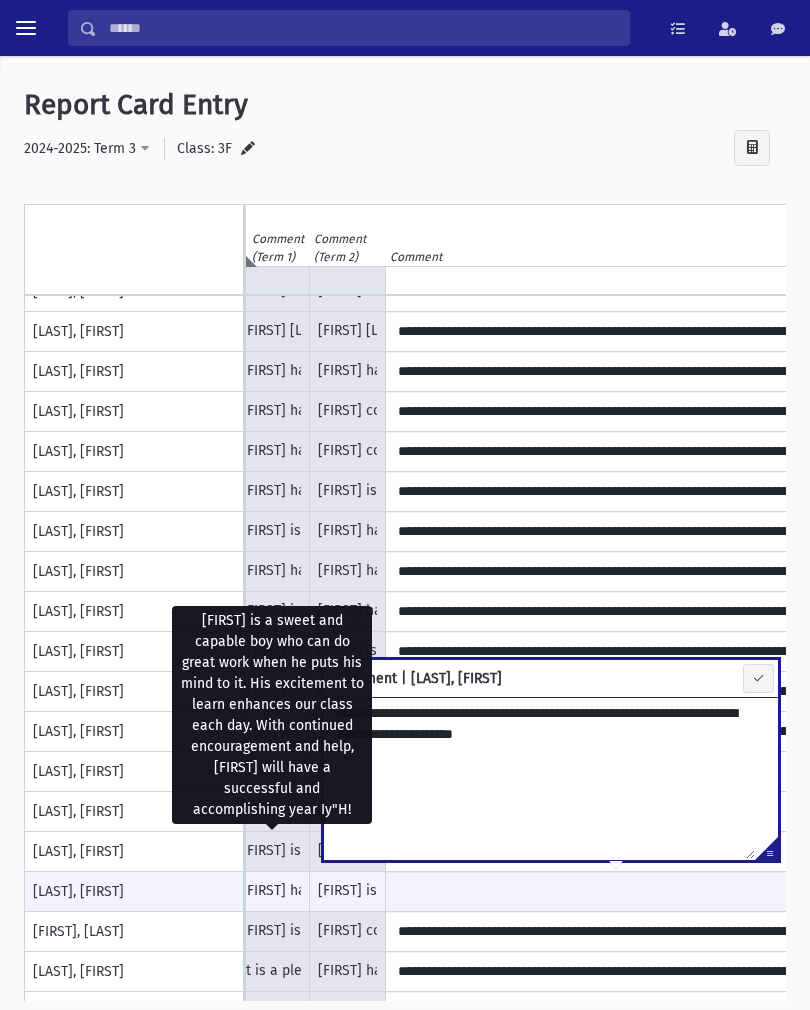 click on "[FIRST] is a sweet and capable boy who can do great work when he puts his mind to it. His excitement to learn enhances our class each day. With continued encouragement and help, [FIRST] will have a successful and accomplishing year Iy"H!" at bounding box center [272, 852] 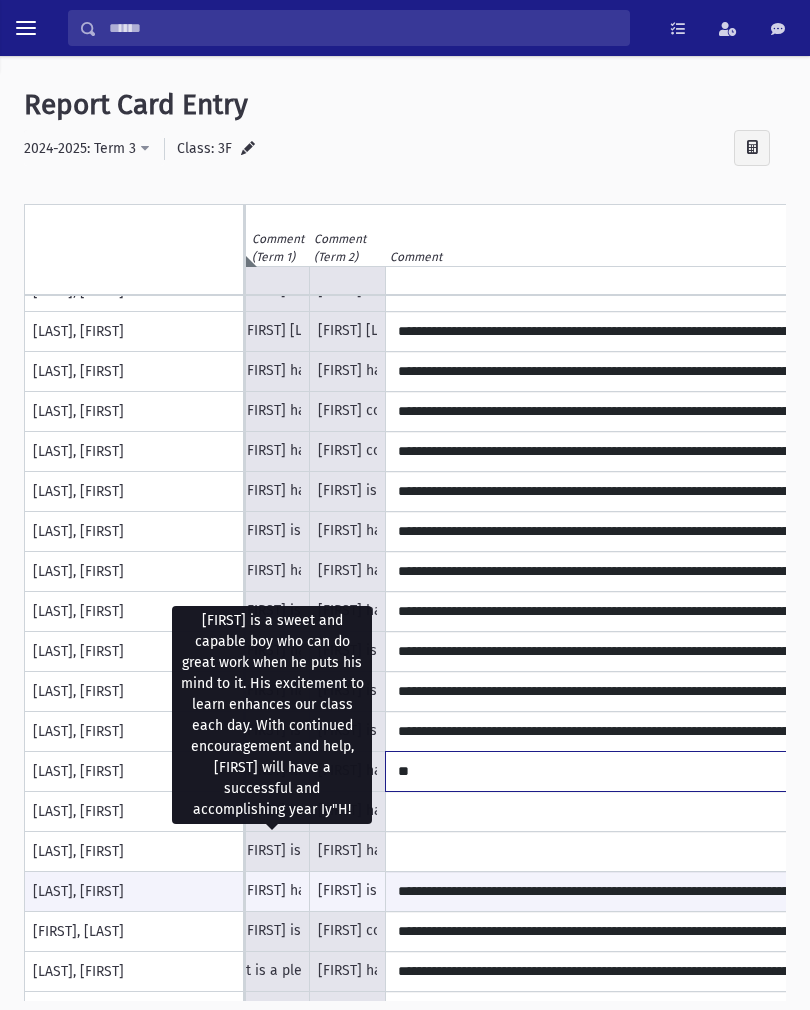 click on "*" at bounding box center [616, 771] 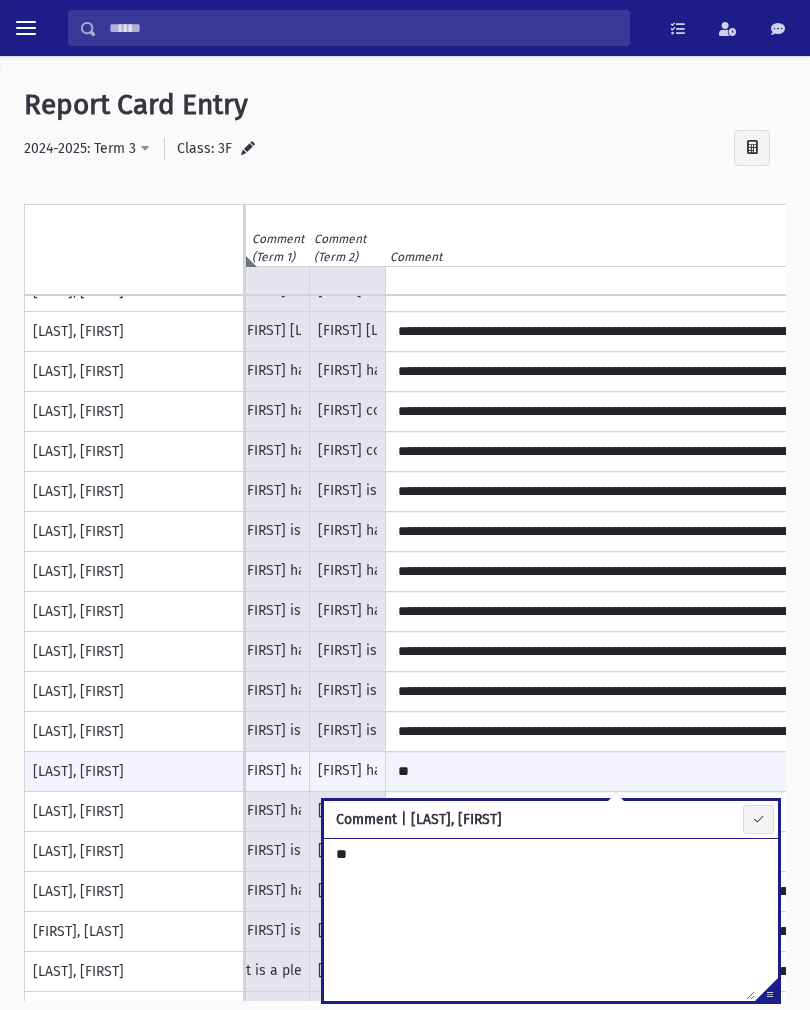 type on "**********" 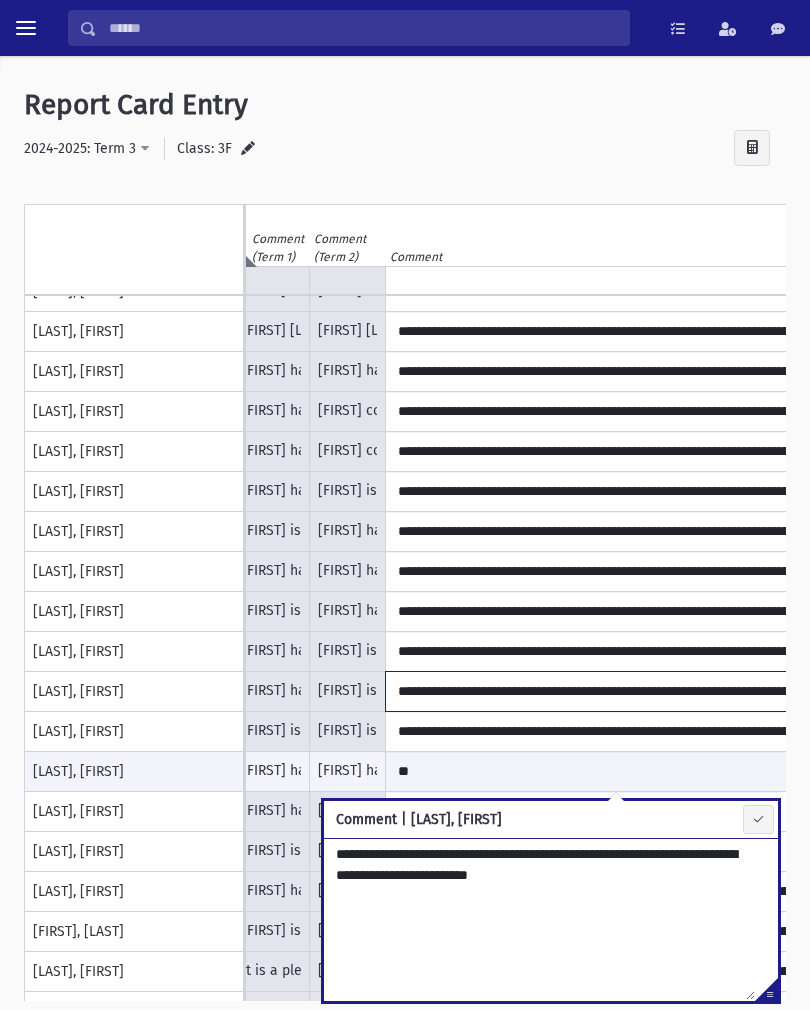 click on "**********" at bounding box center (616, 691) 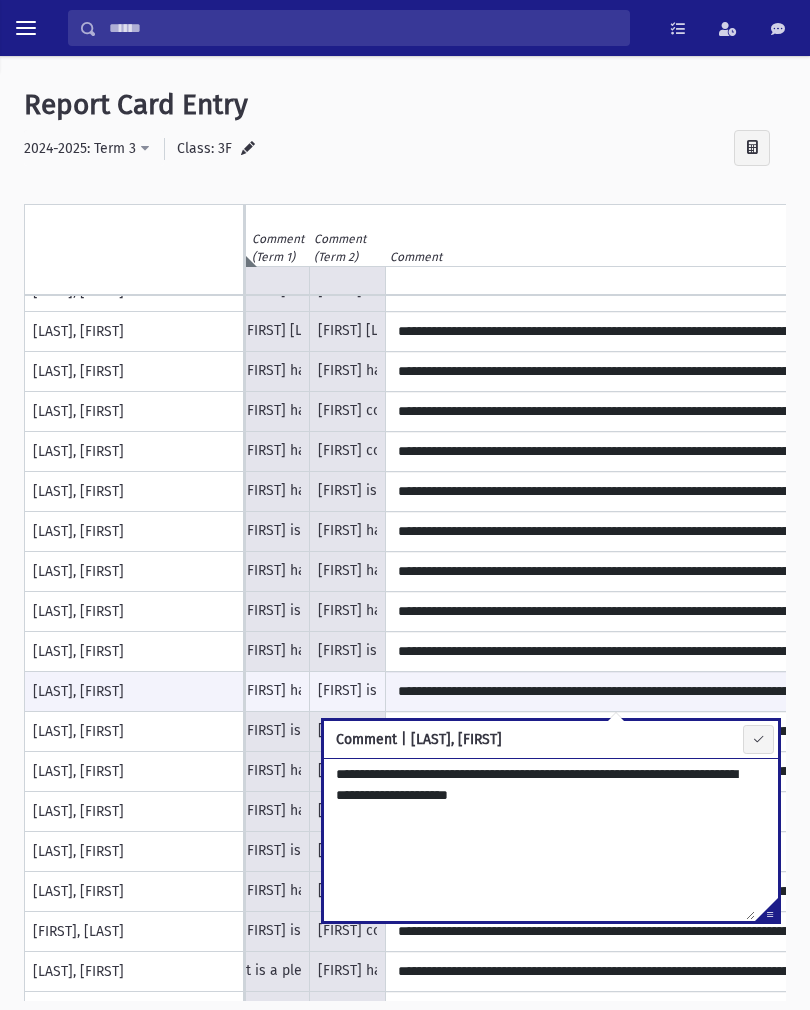 click on "[LAST], [FIRST]" at bounding box center [134, 972] 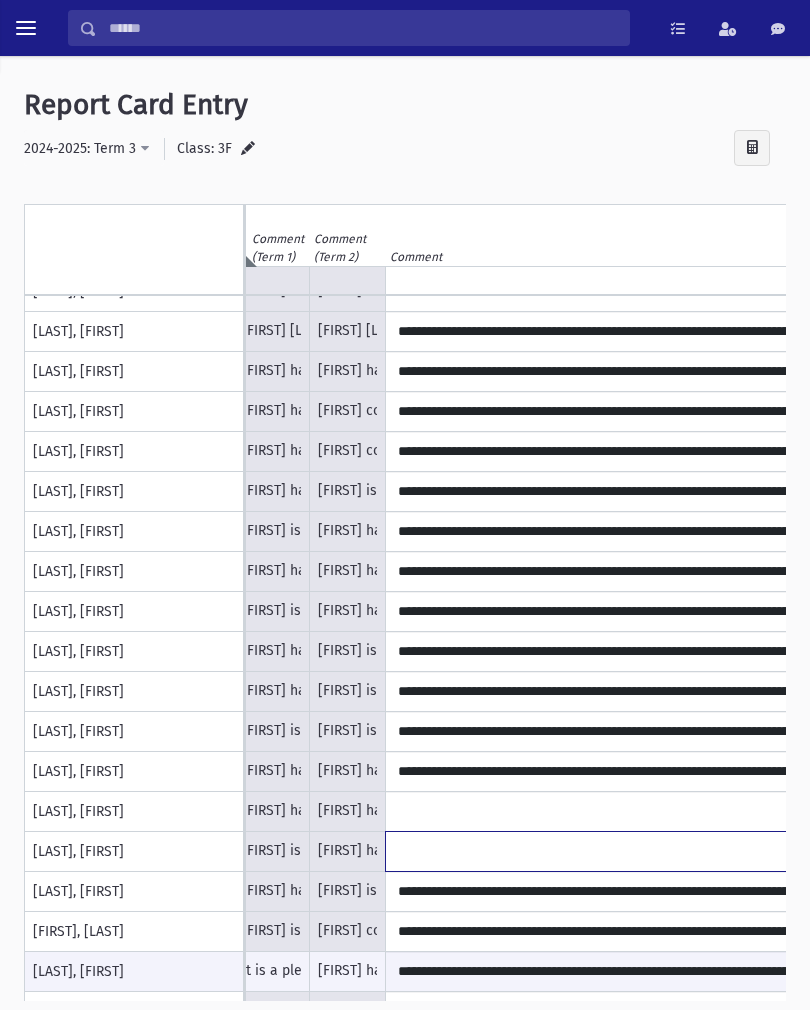 click at bounding box center (616, -108) 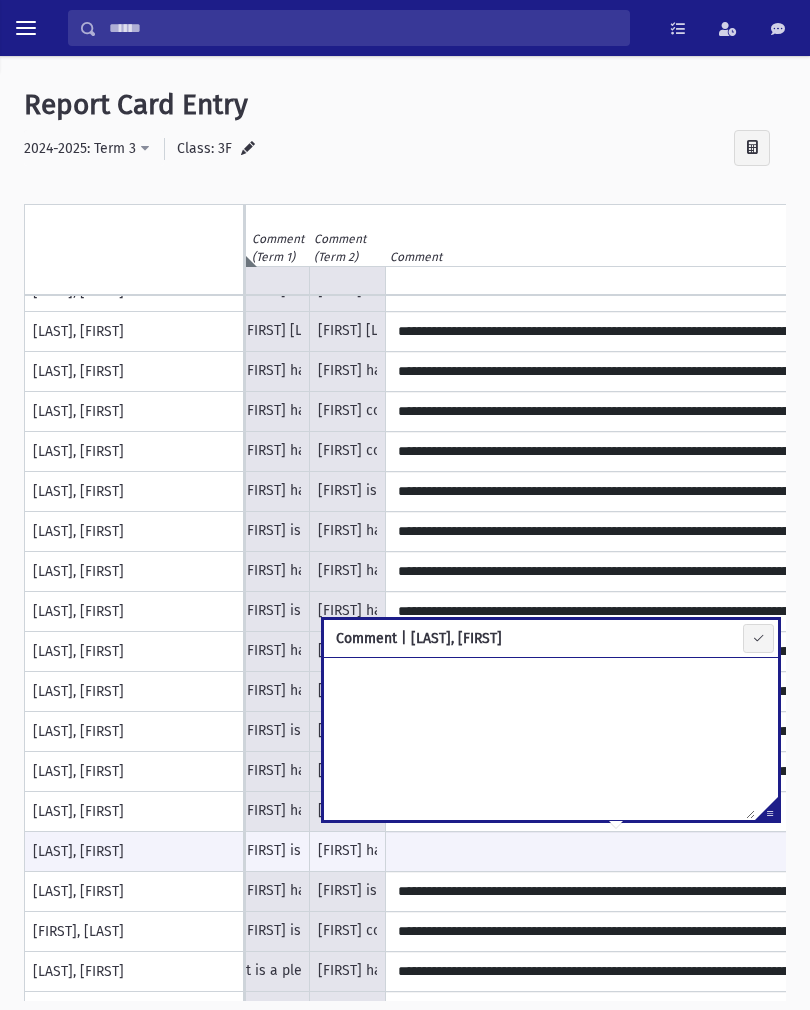 type on "**********" 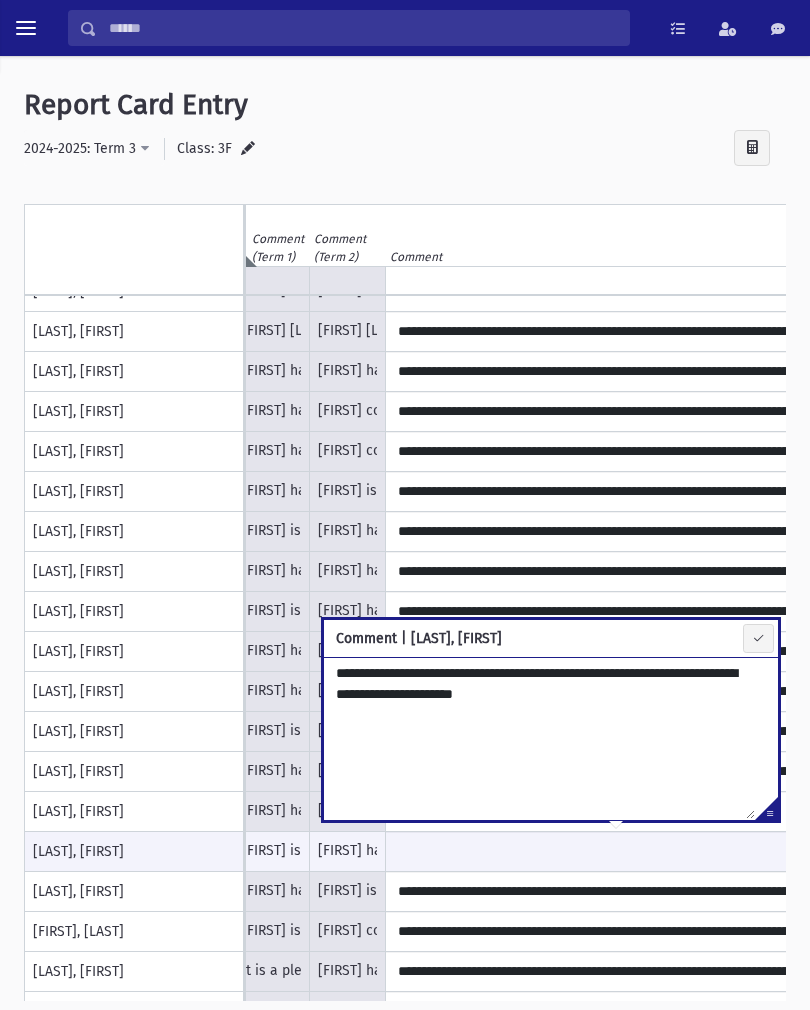 click on "[LAST], [FIRST]" at bounding box center (134, 812) 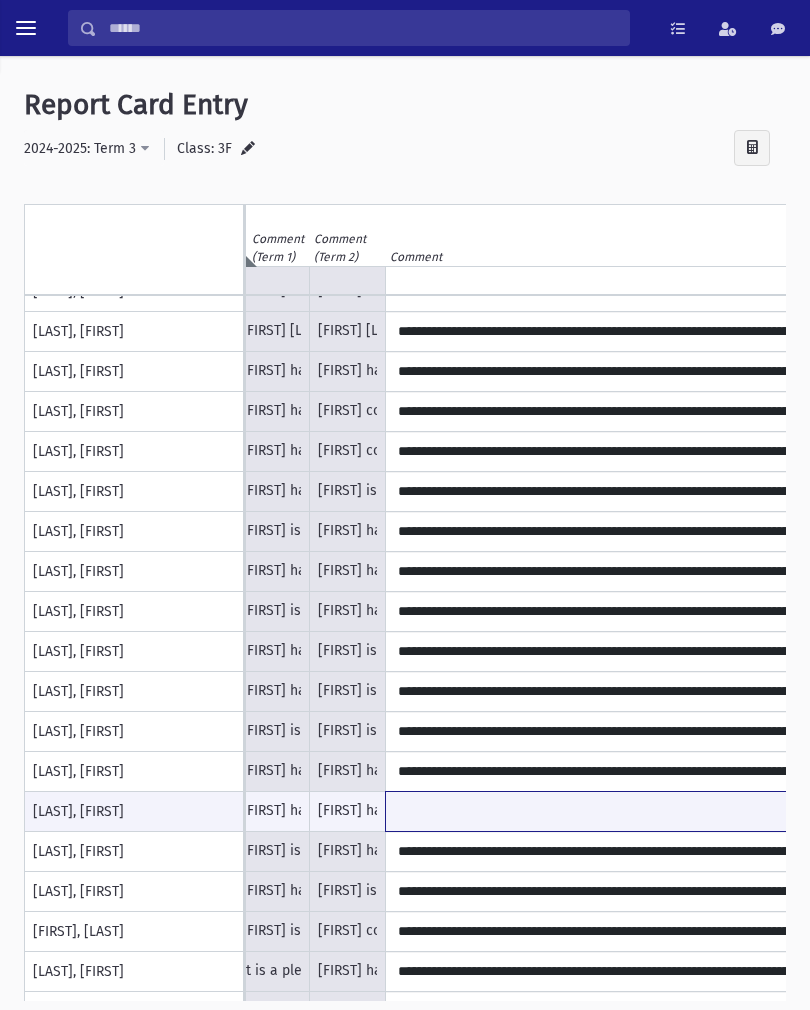 click at bounding box center [616, 811] 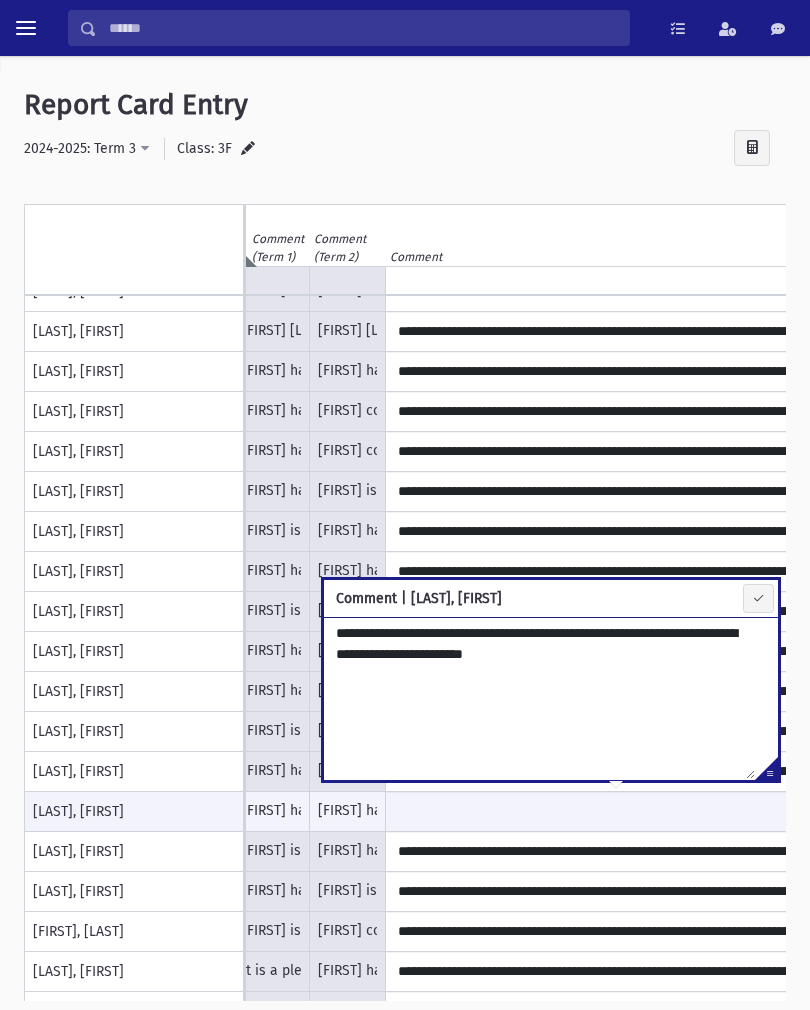 click on "**********" at bounding box center [539, 698] 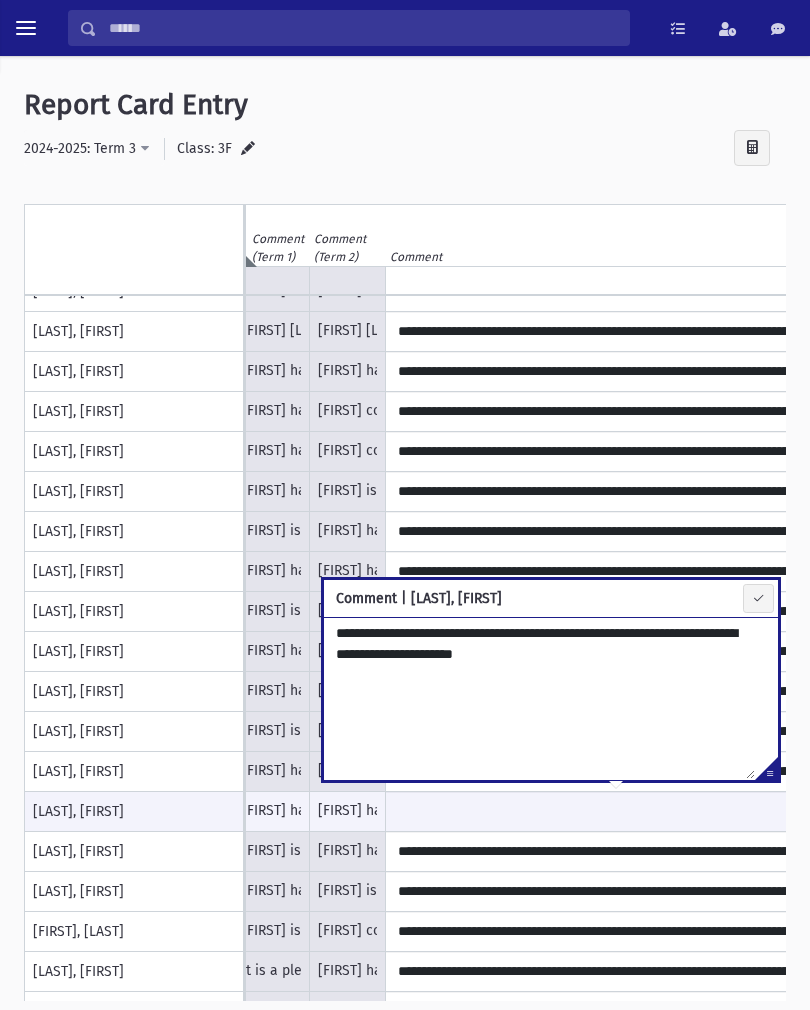click on "**********" at bounding box center (539, 698) 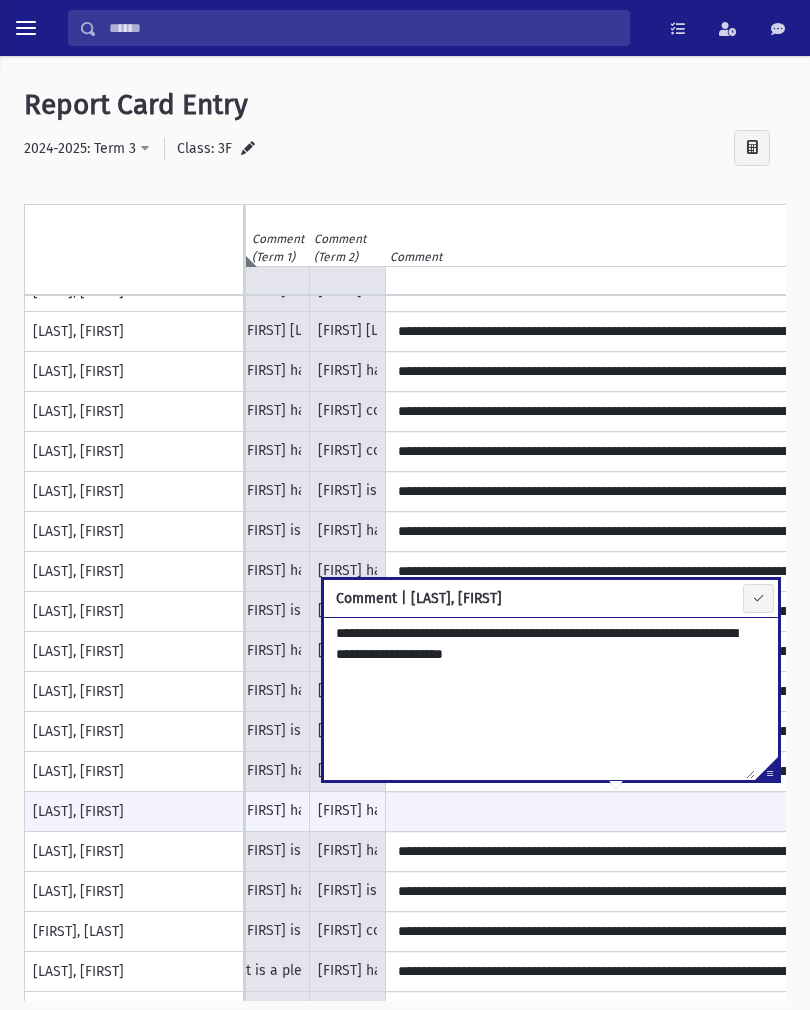 type on "**********" 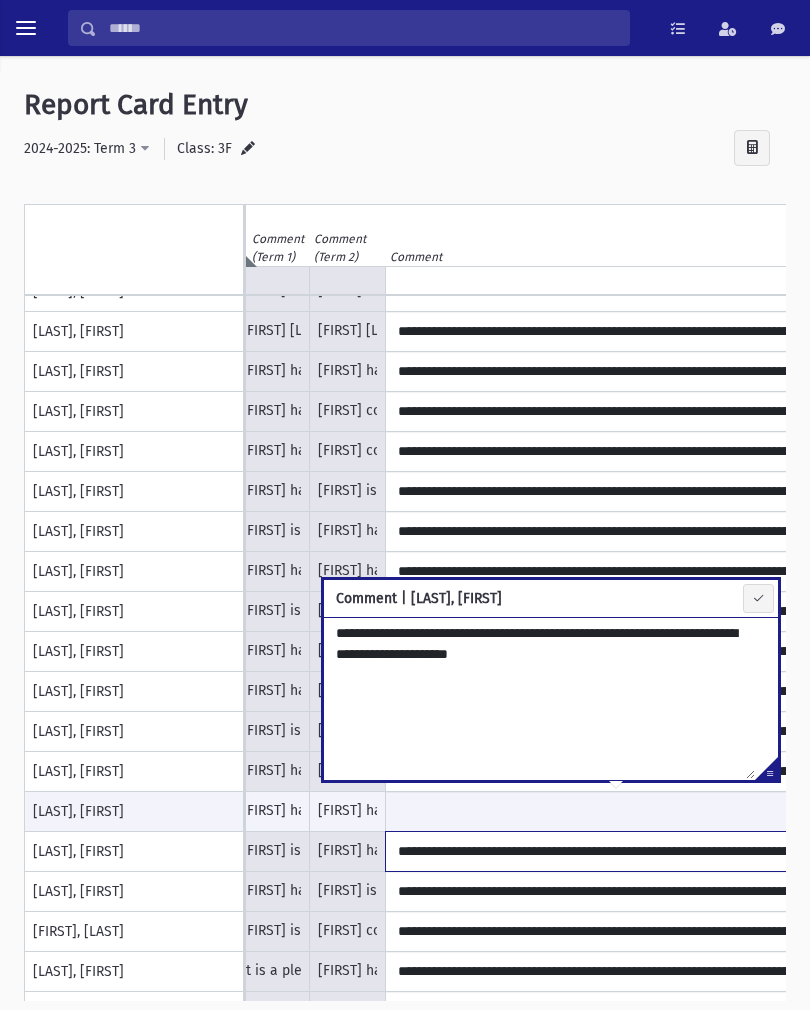click on "**********" at bounding box center (616, 851) 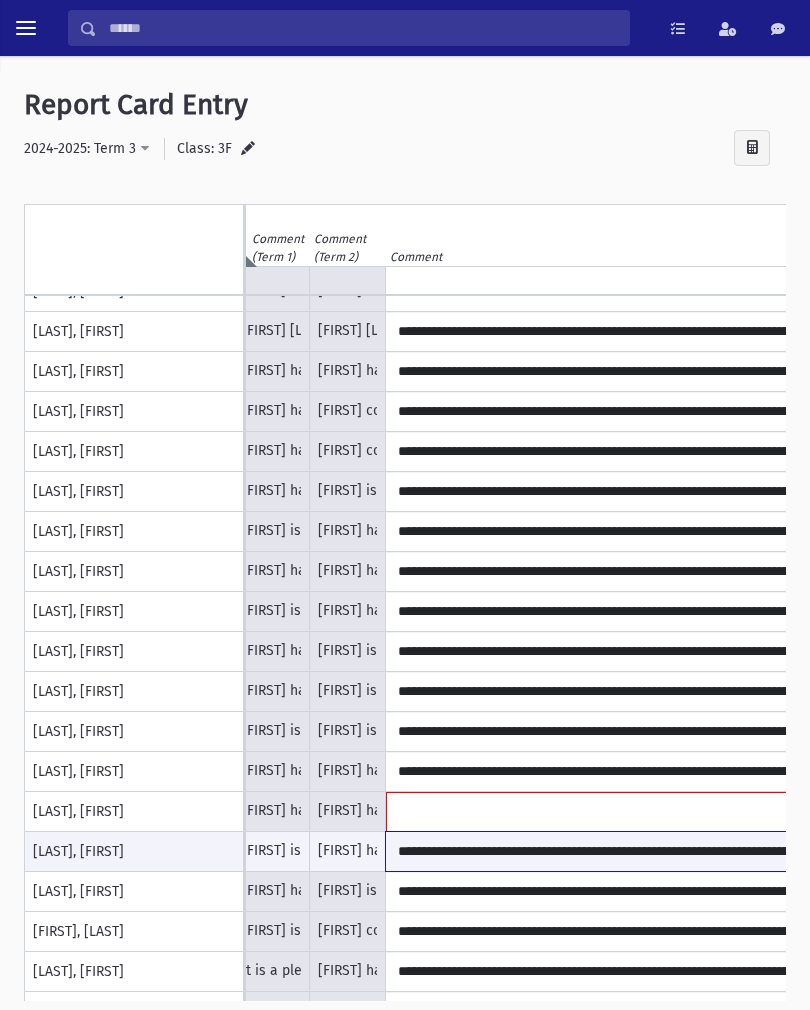 type on "**********" 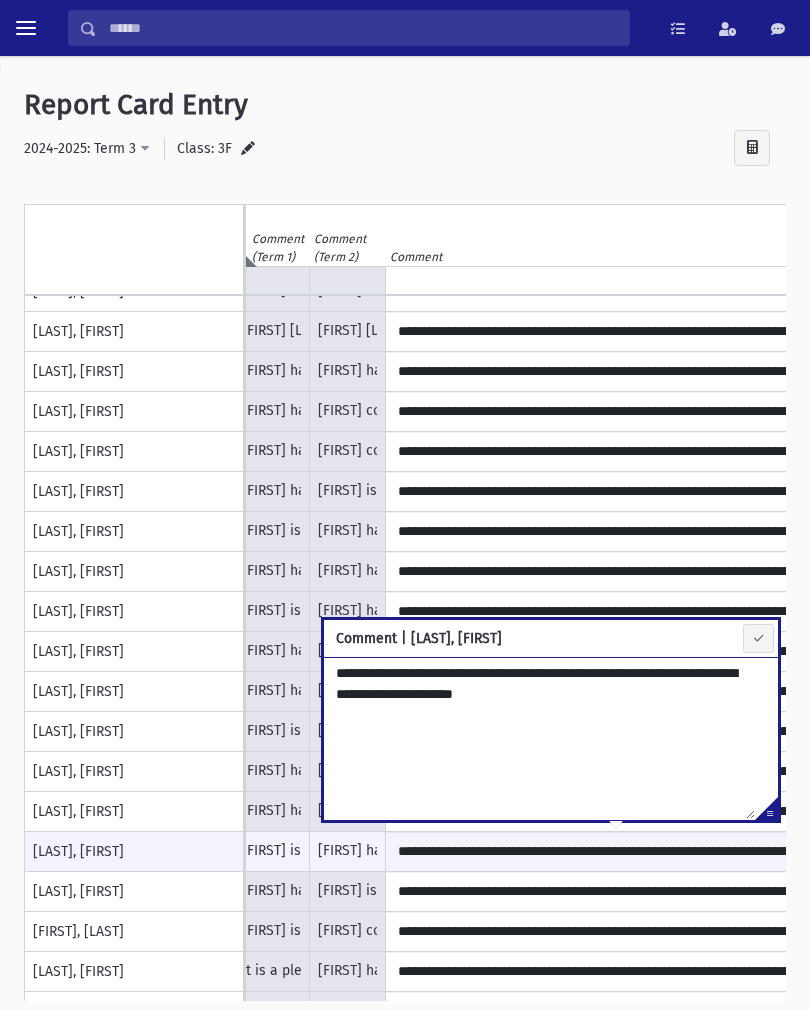 click on "**********" at bounding box center (539, 738) 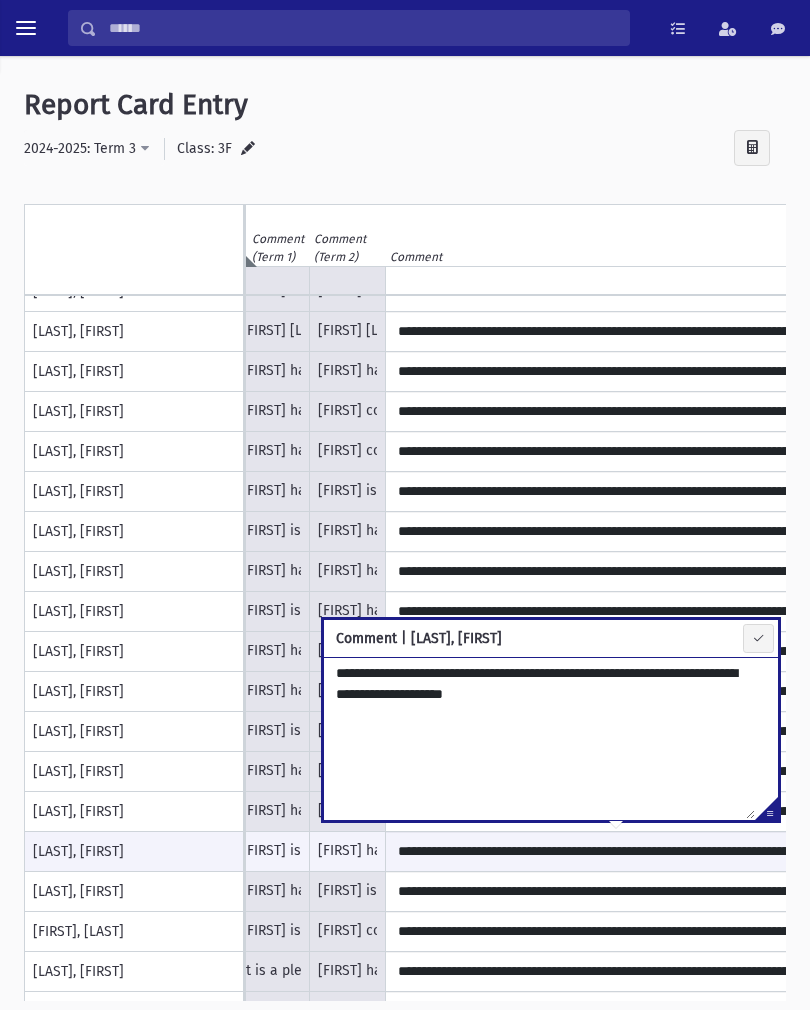 type on "**********" 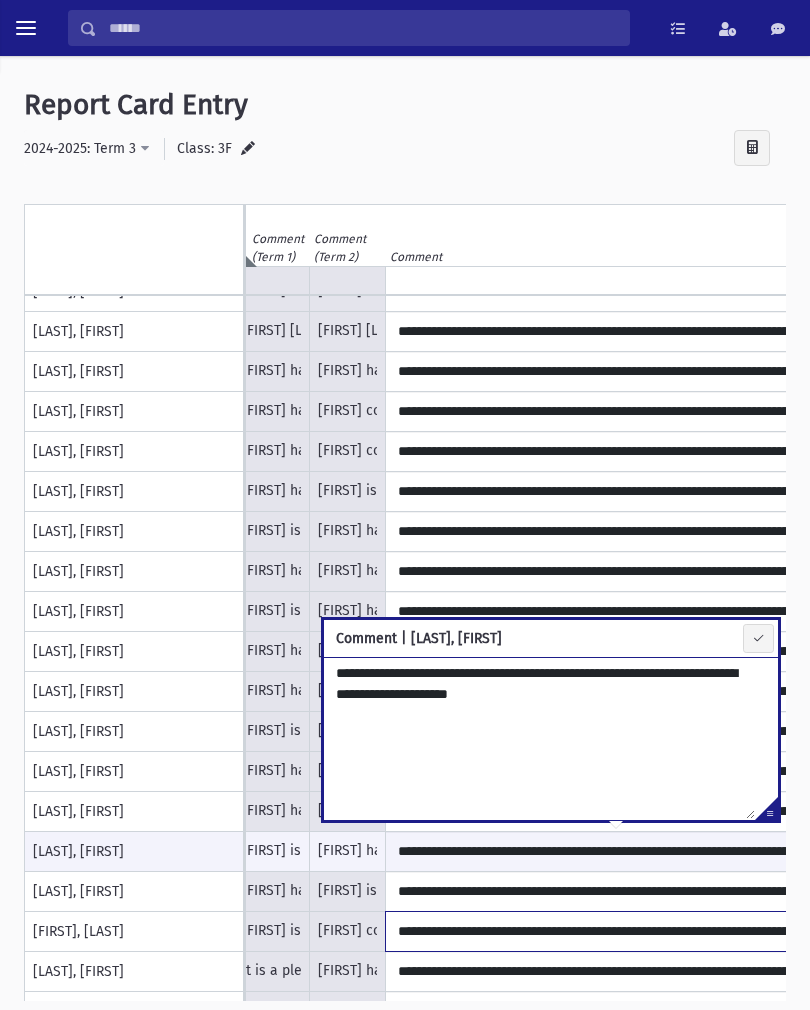 click on "**********" at bounding box center (616, 931) 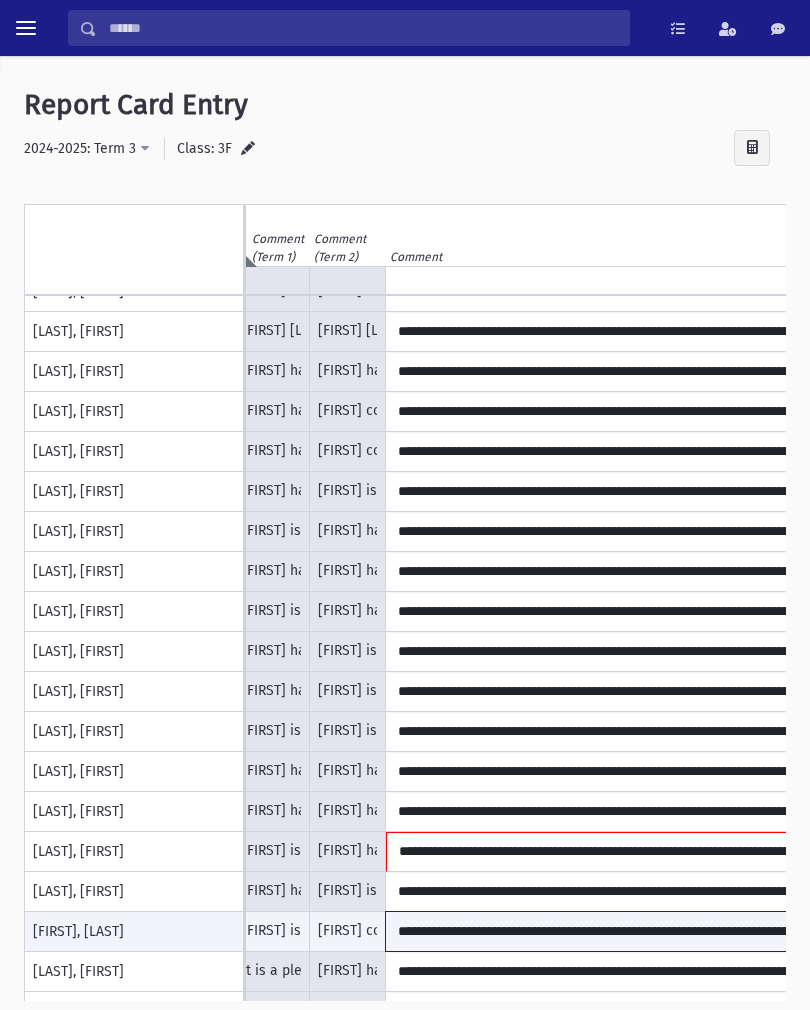 type on "**********" 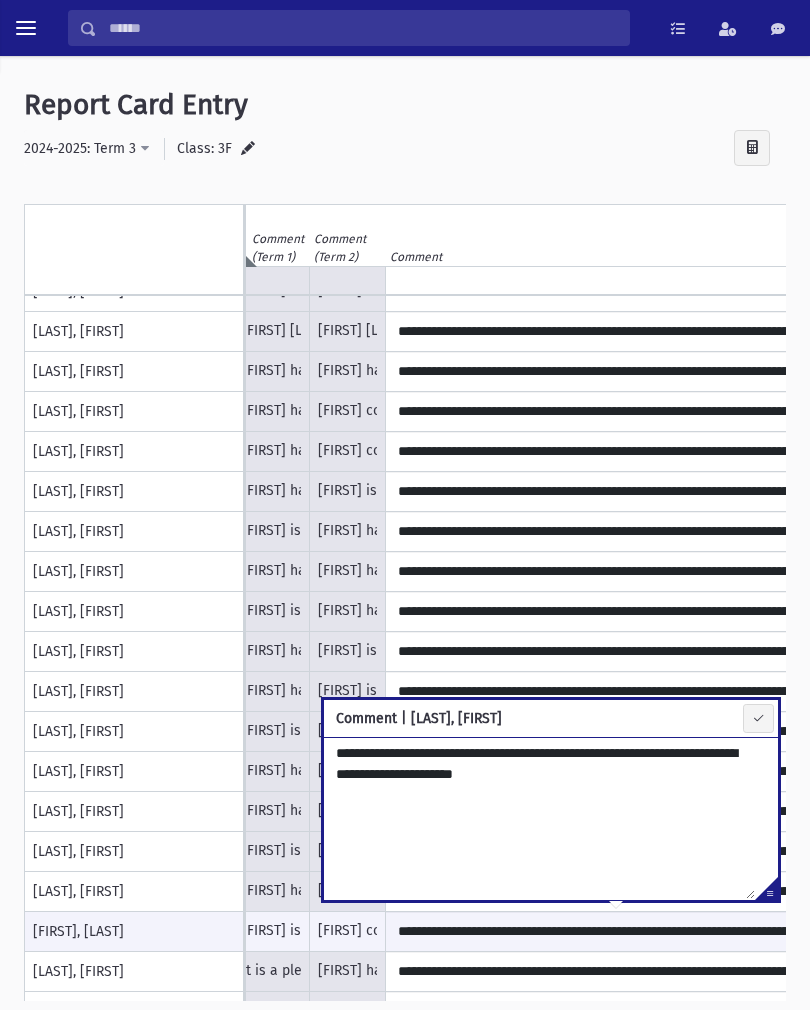 click on "**********" at bounding box center [539, 818] 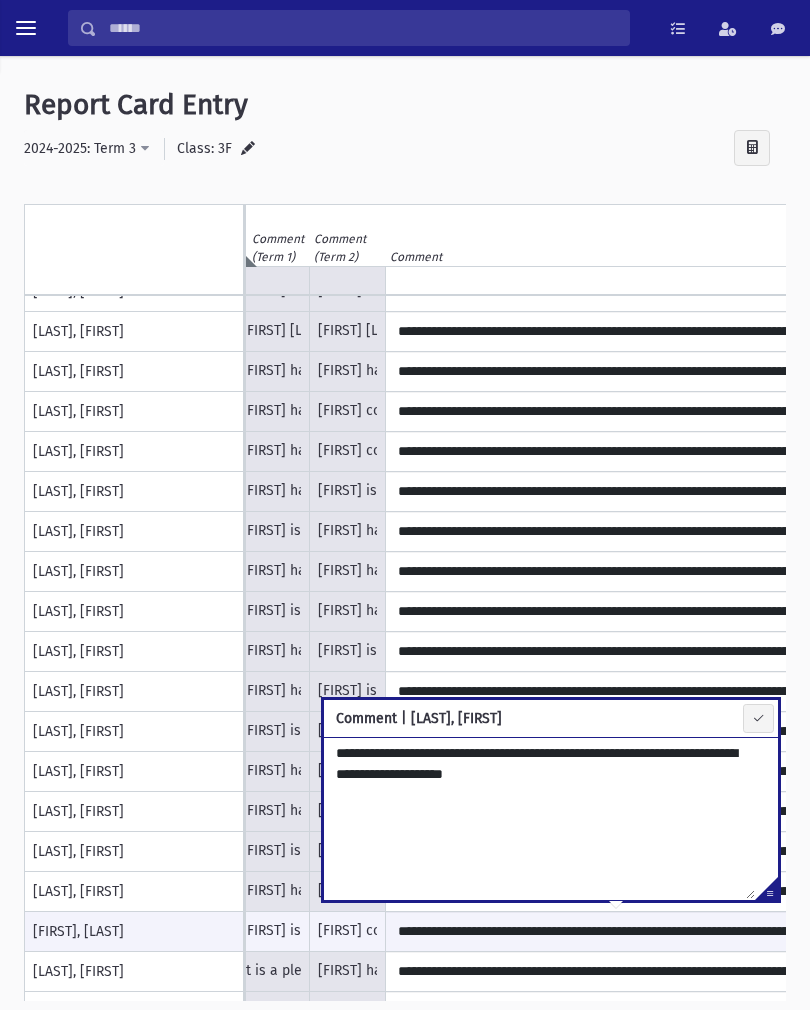 type on "**********" 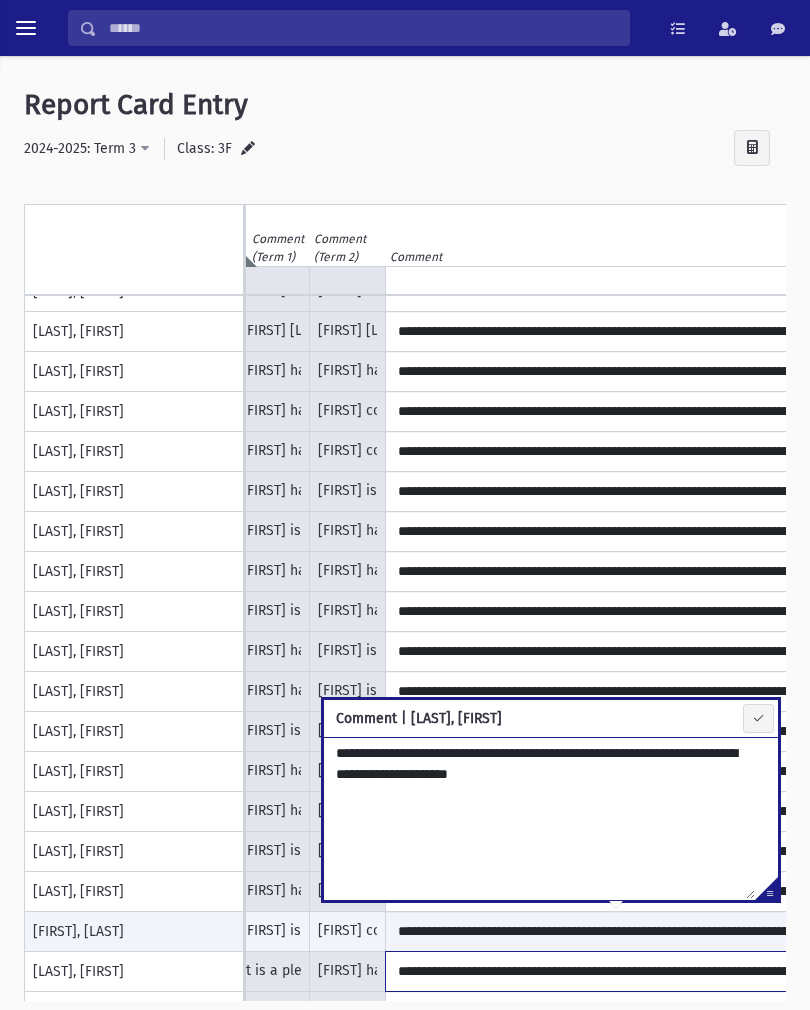 click on "**********" at bounding box center (616, 971) 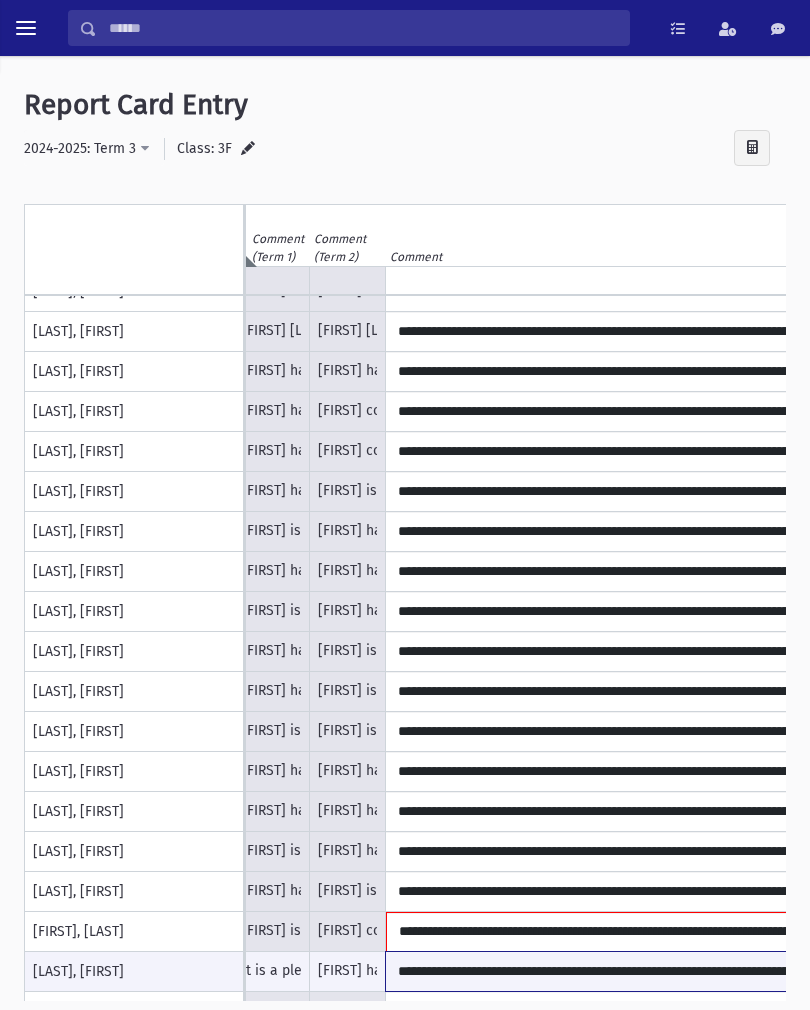type on "**********" 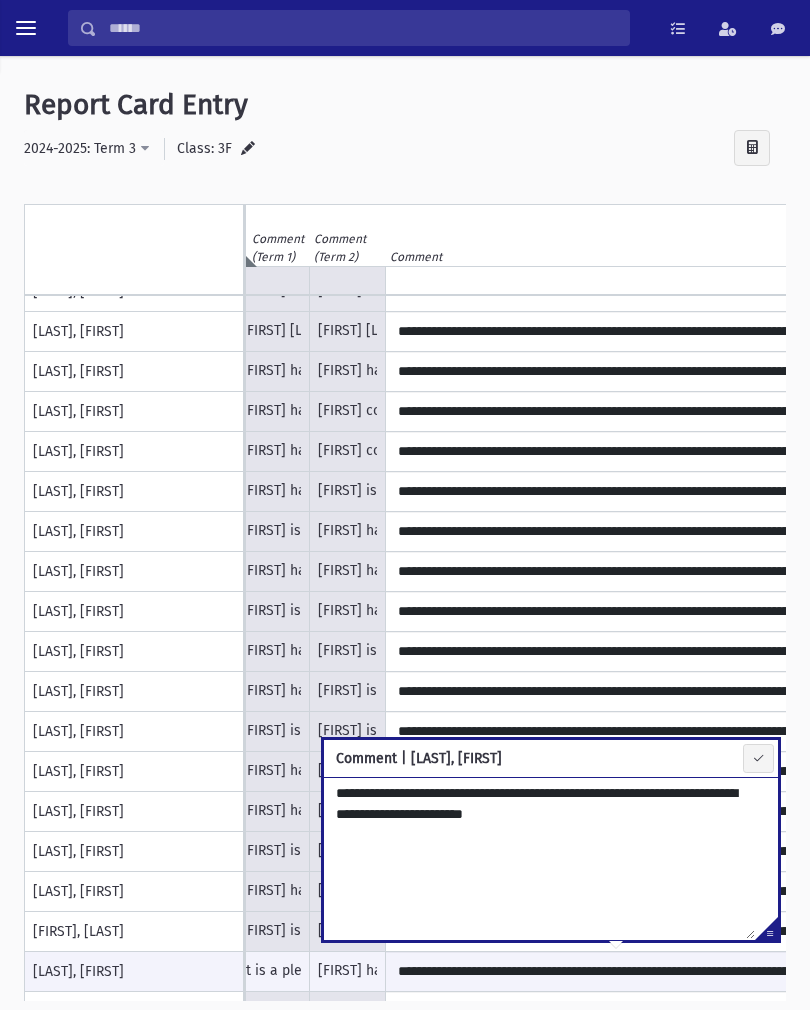 click on "**********" at bounding box center (539, 858) 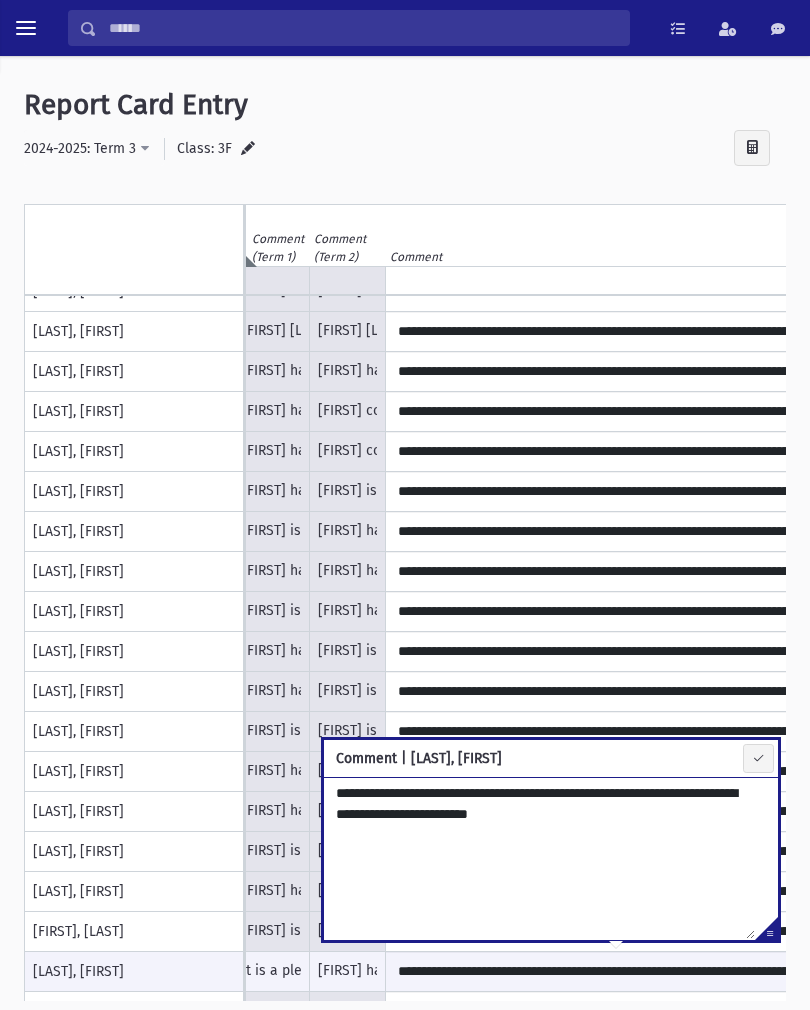 click on "**********" at bounding box center (539, 858) 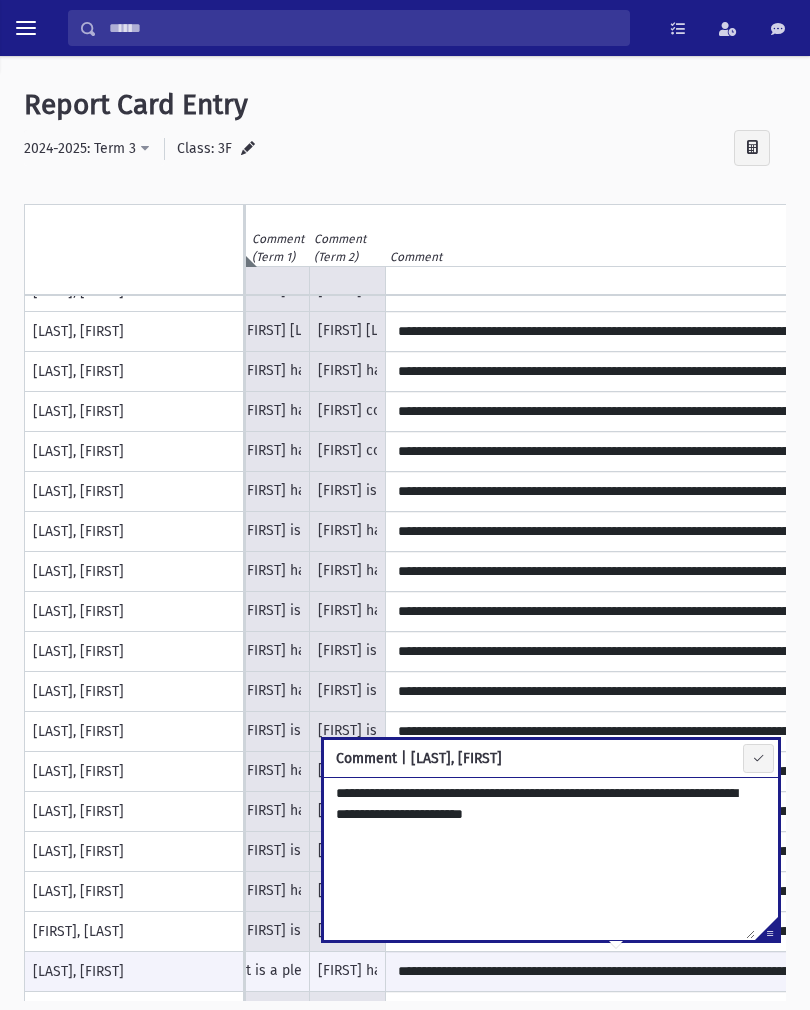 type on "**********" 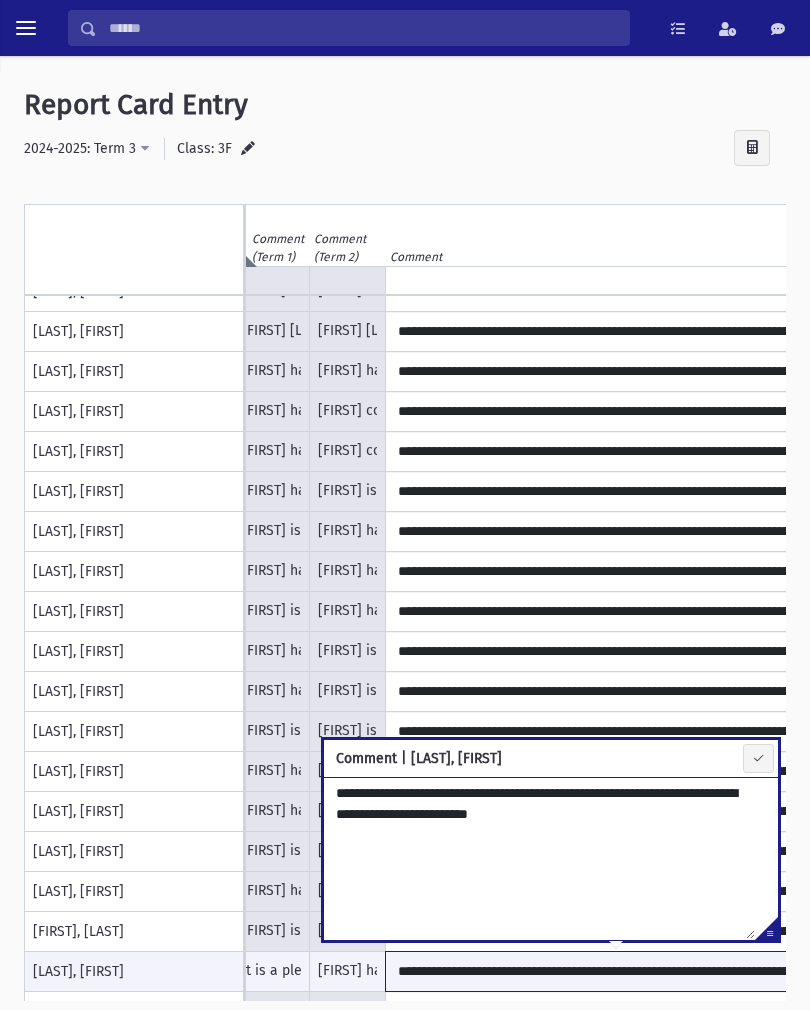click on "**********" at bounding box center (616, 971) 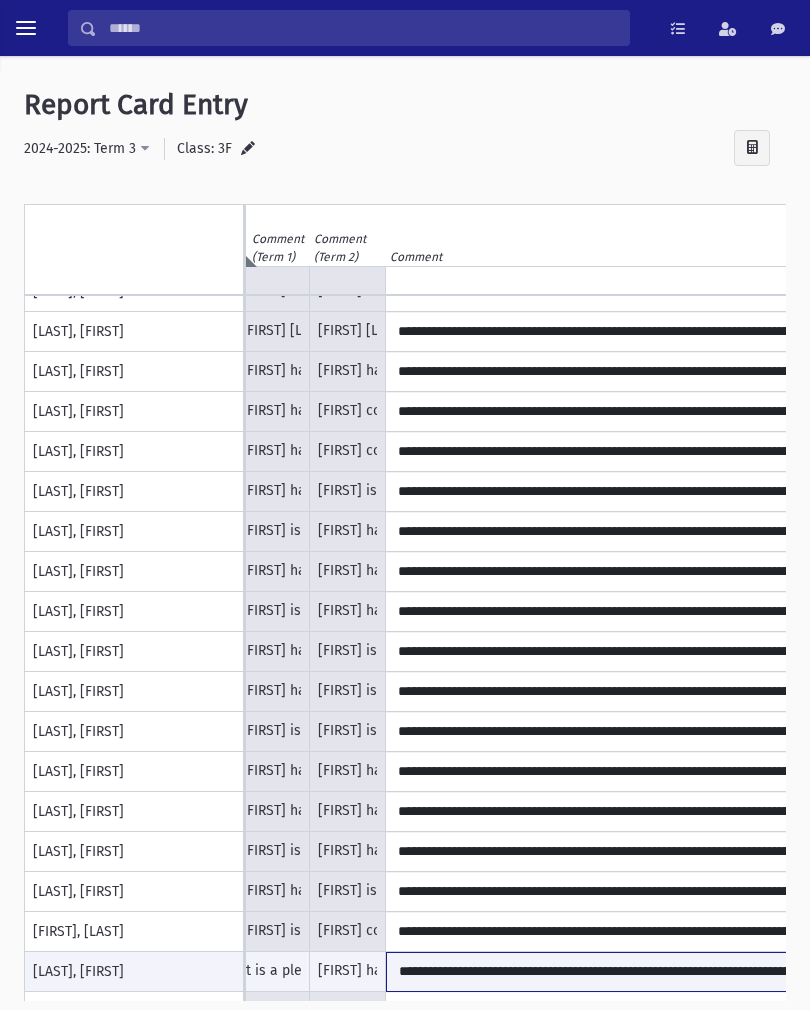 type on "**********" 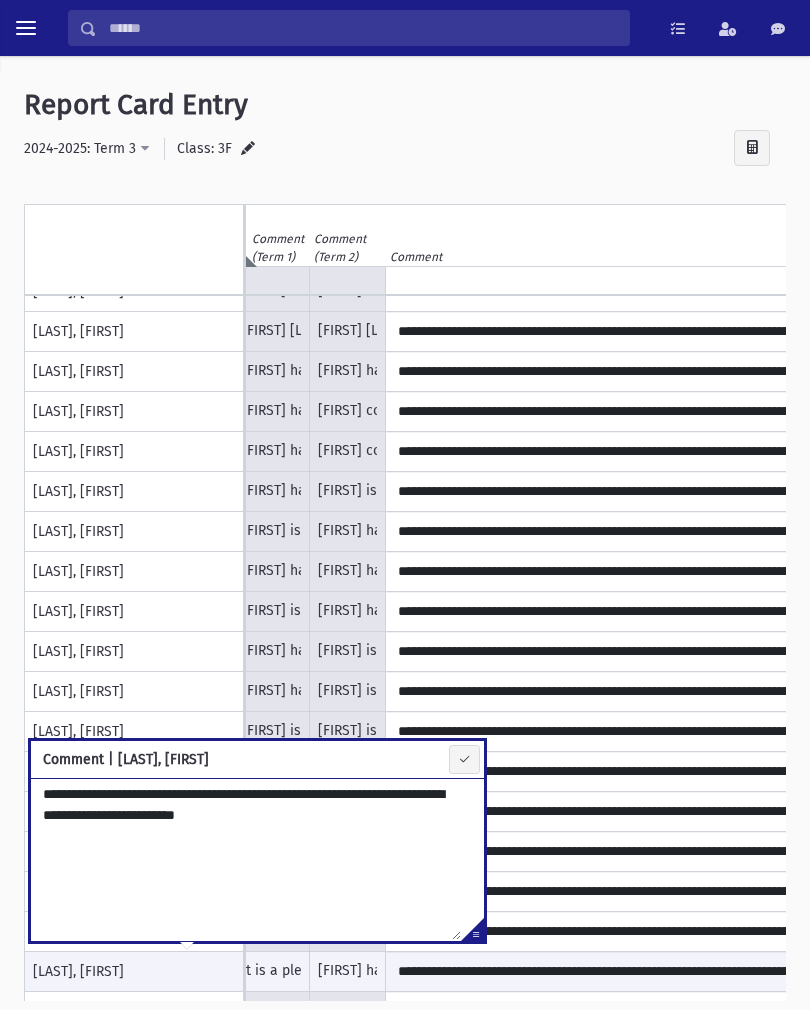 scroll, scrollTop: 424, scrollLeft: 678, axis: both 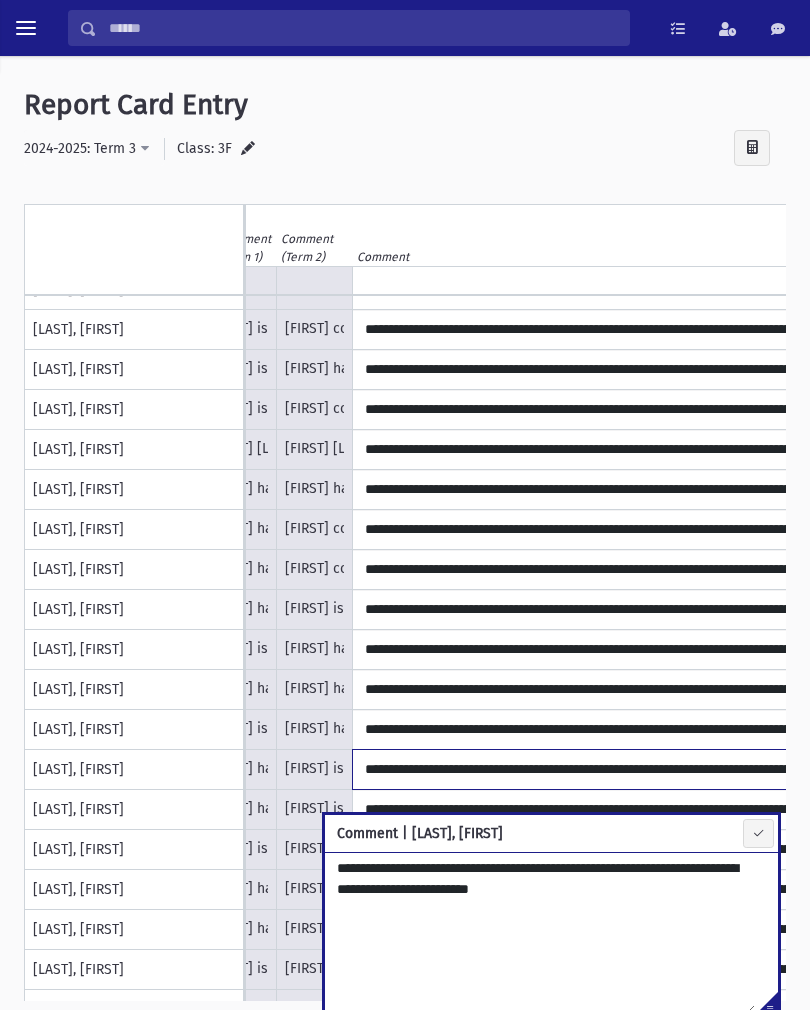 click on "**********" at bounding box center [583, 769] 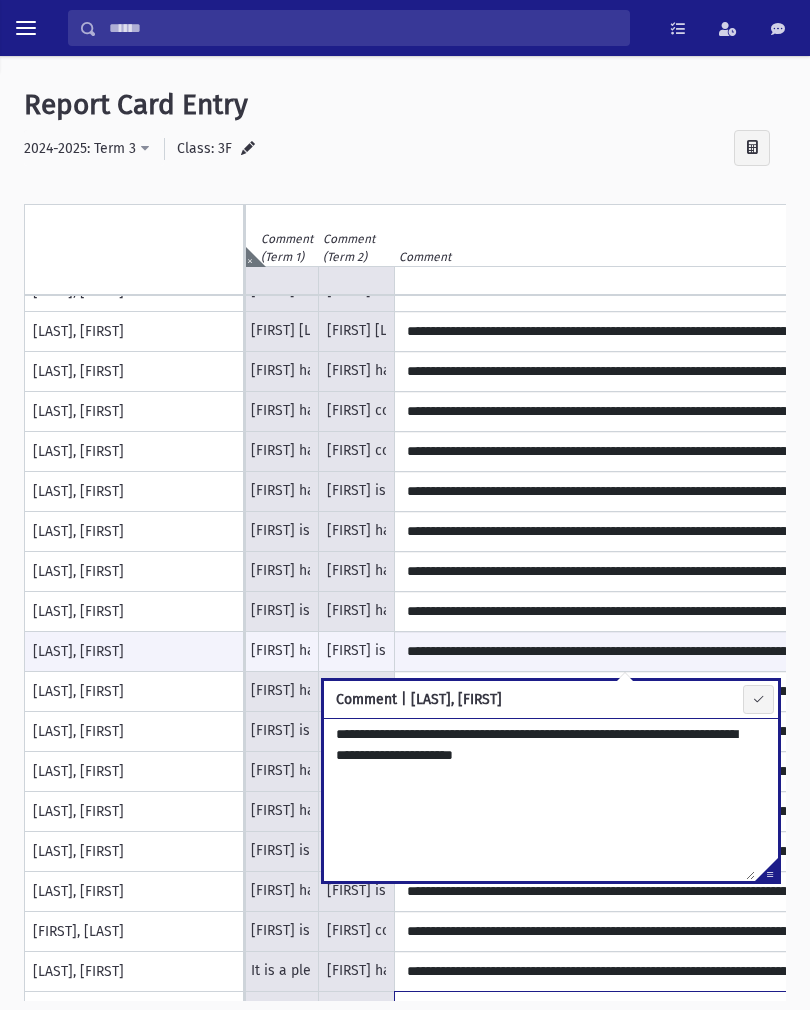 click on "**********" at bounding box center (625, 1011) 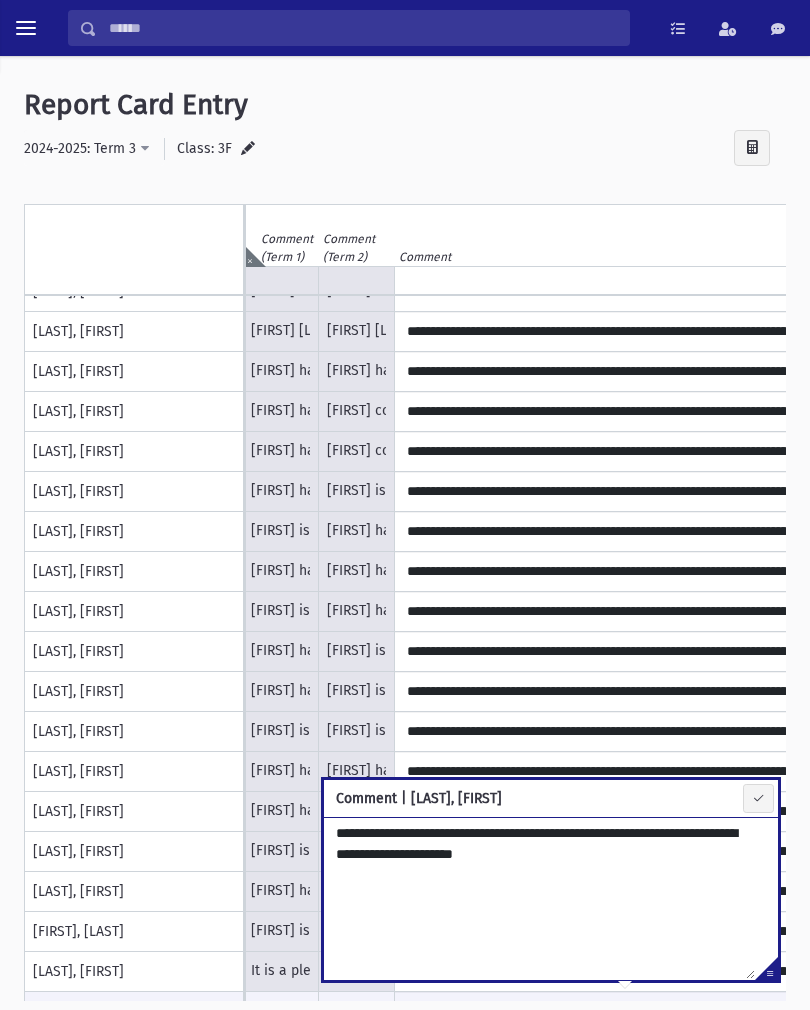 click on "**********" at bounding box center [539, 898] 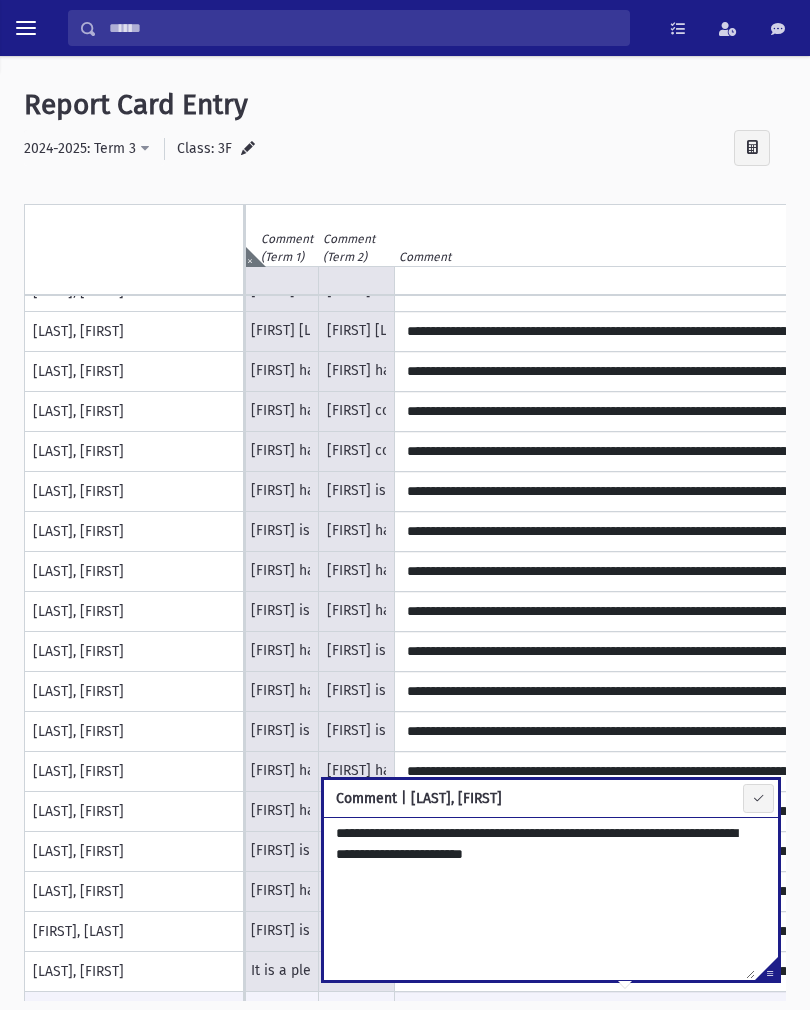 type on "**********" 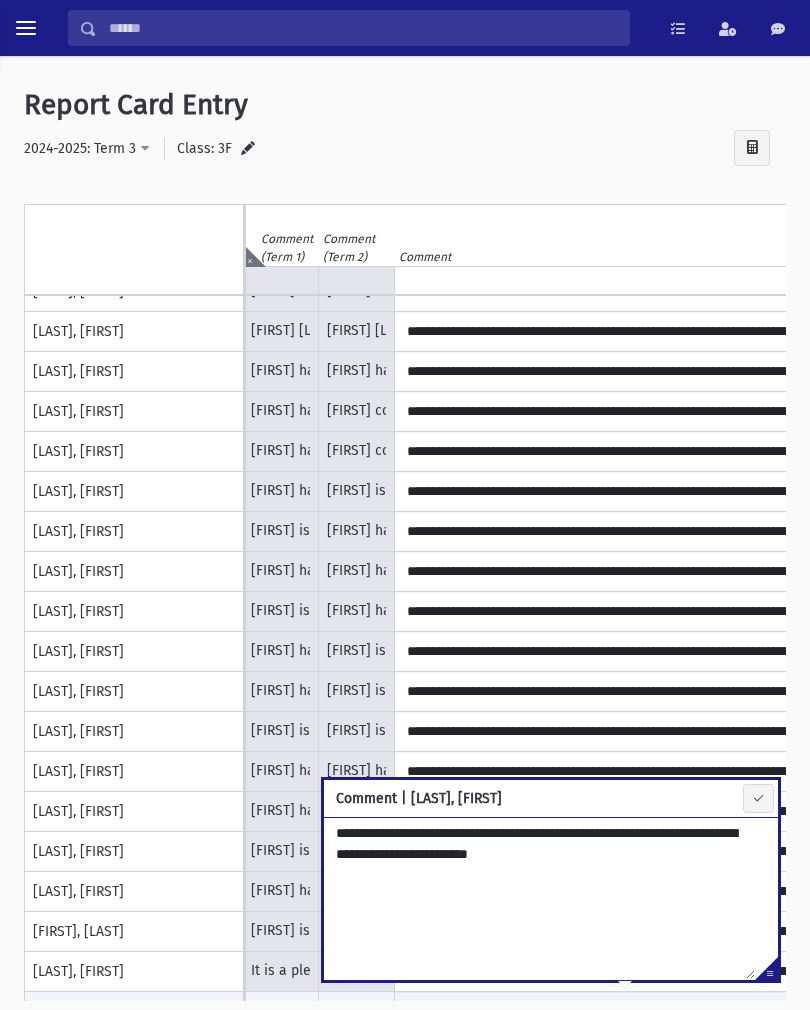 click on "[FIRST], [LAST]" at bounding box center (134, 932) 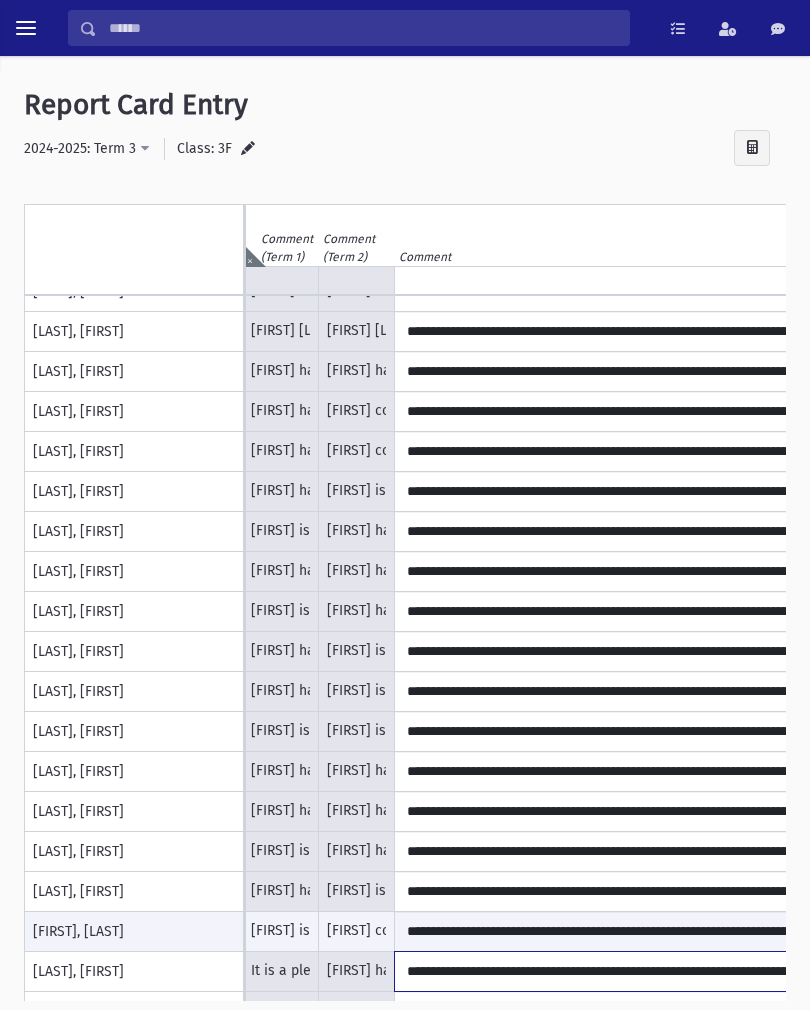 click on "**********" at bounding box center [625, 971] 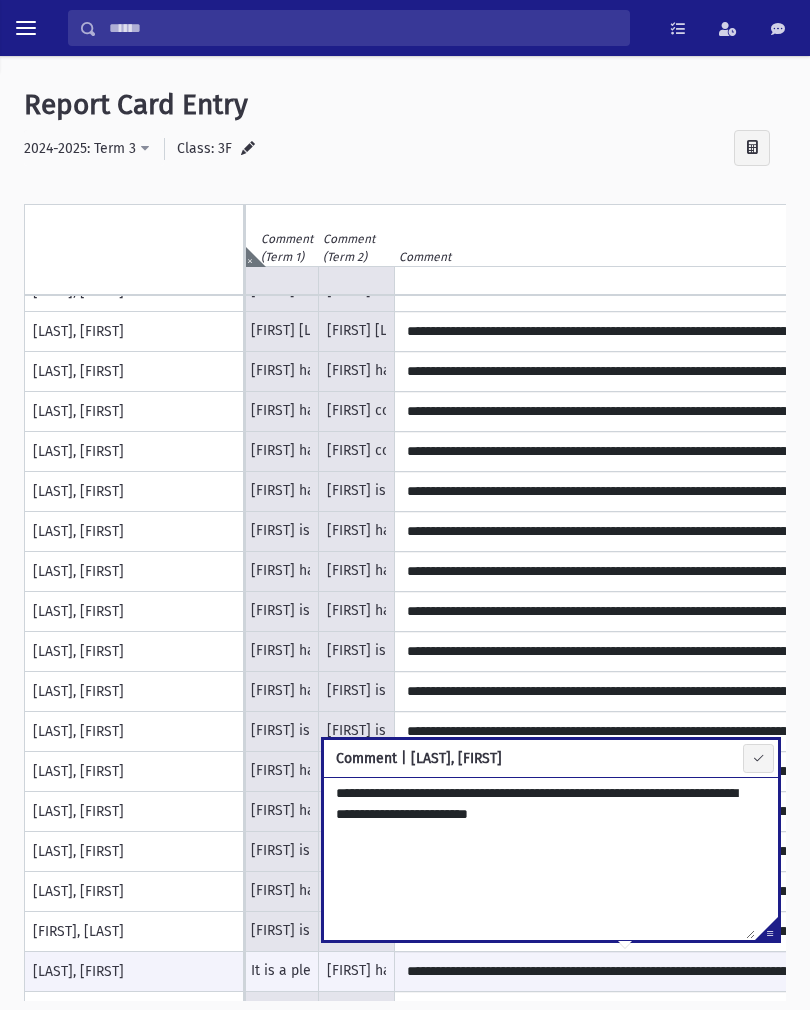 click on "**********" at bounding box center [539, 858] 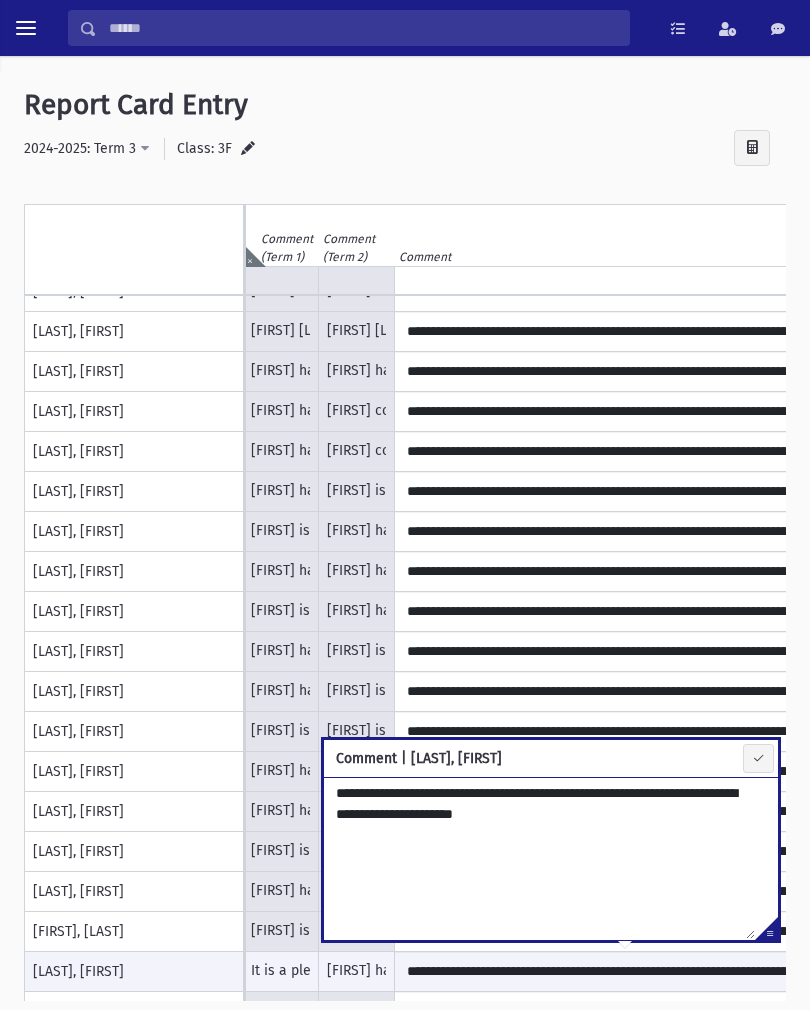 type on "**********" 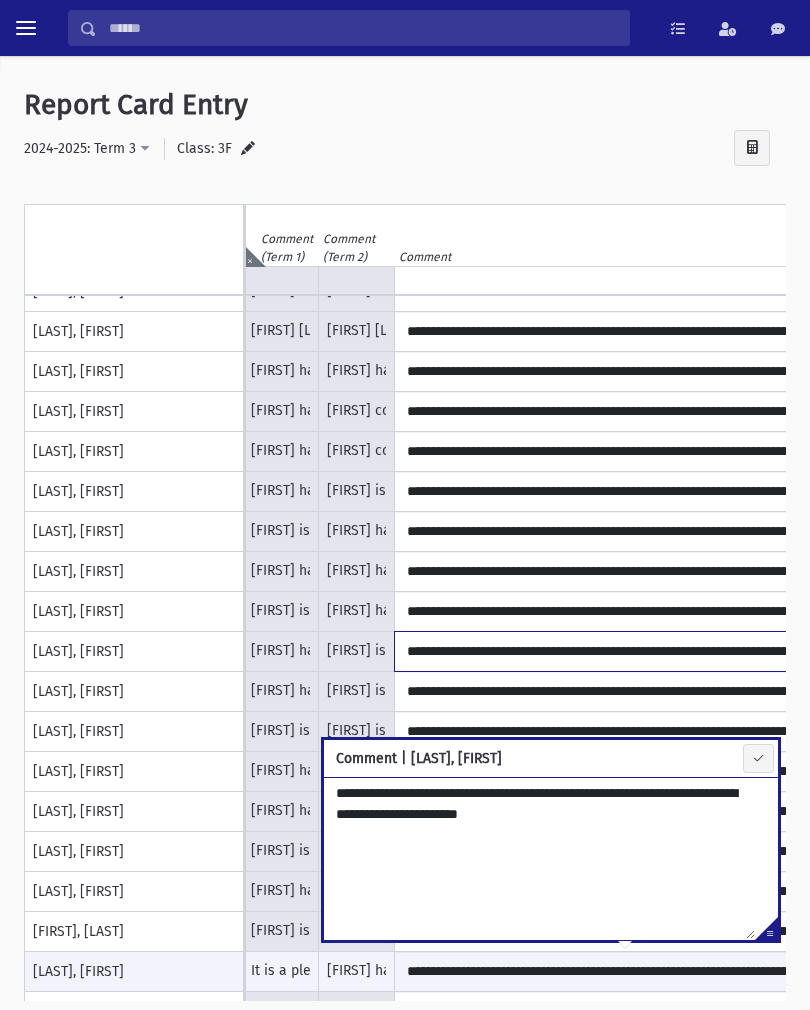 click on "**********" at bounding box center [625, 651] 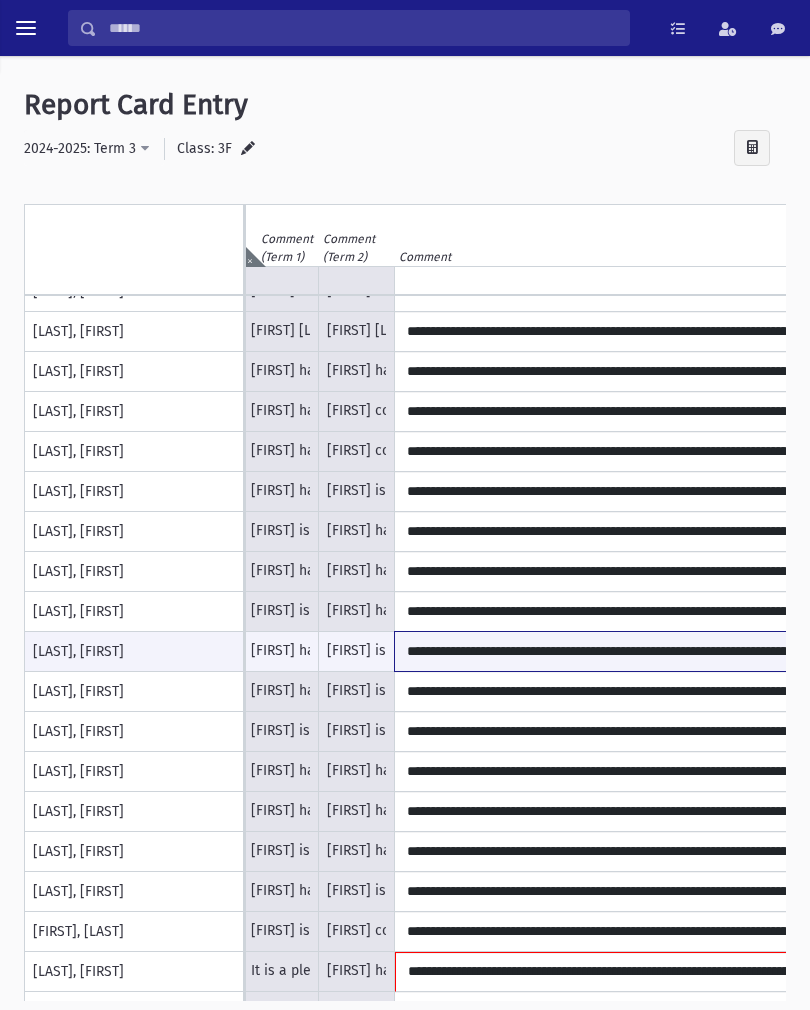 type on "**********" 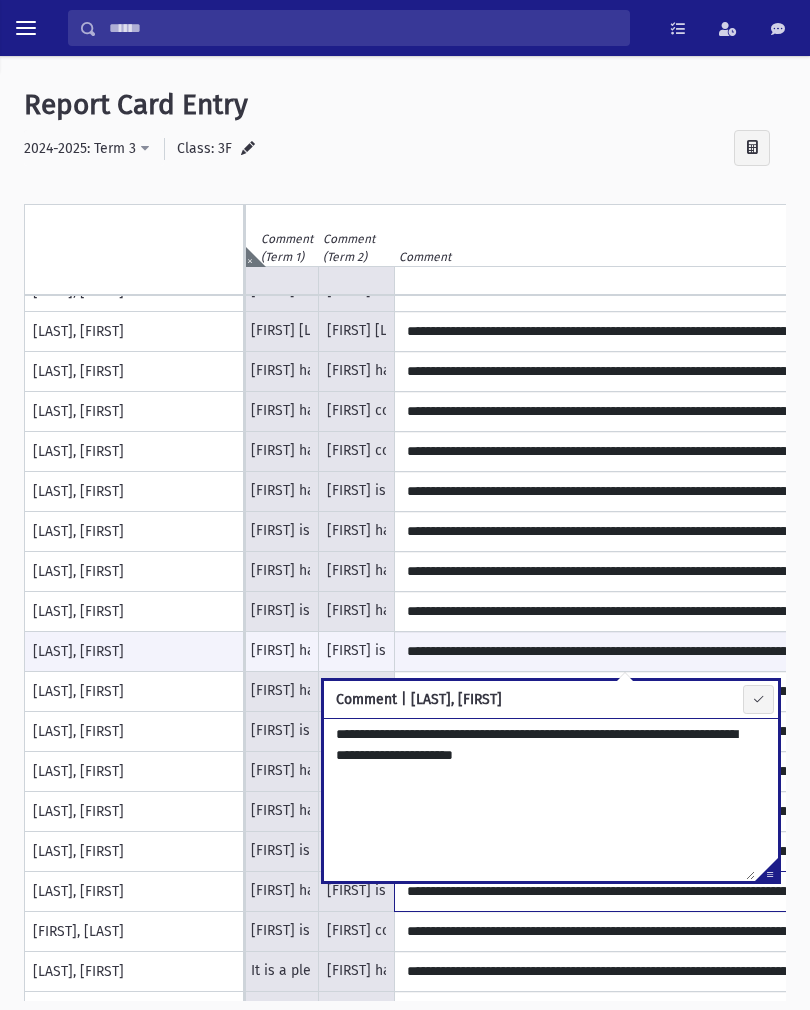 click on "**********" at bounding box center (625, 891) 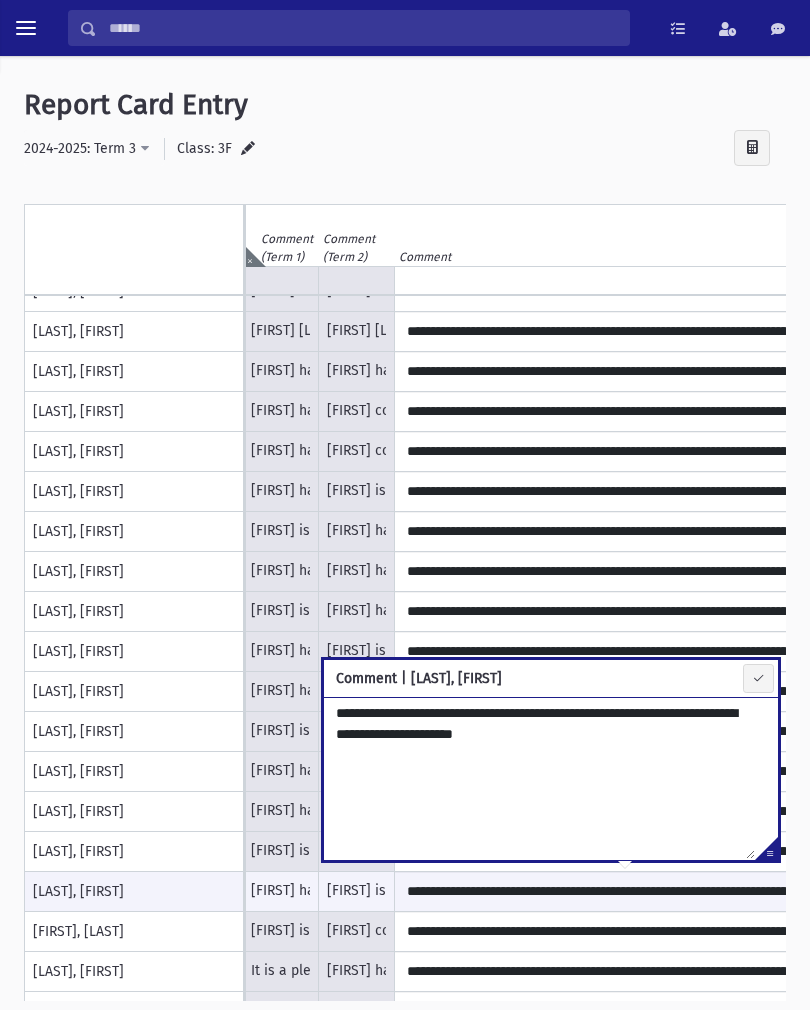 click on "**********" at bounding box center (539, 778) 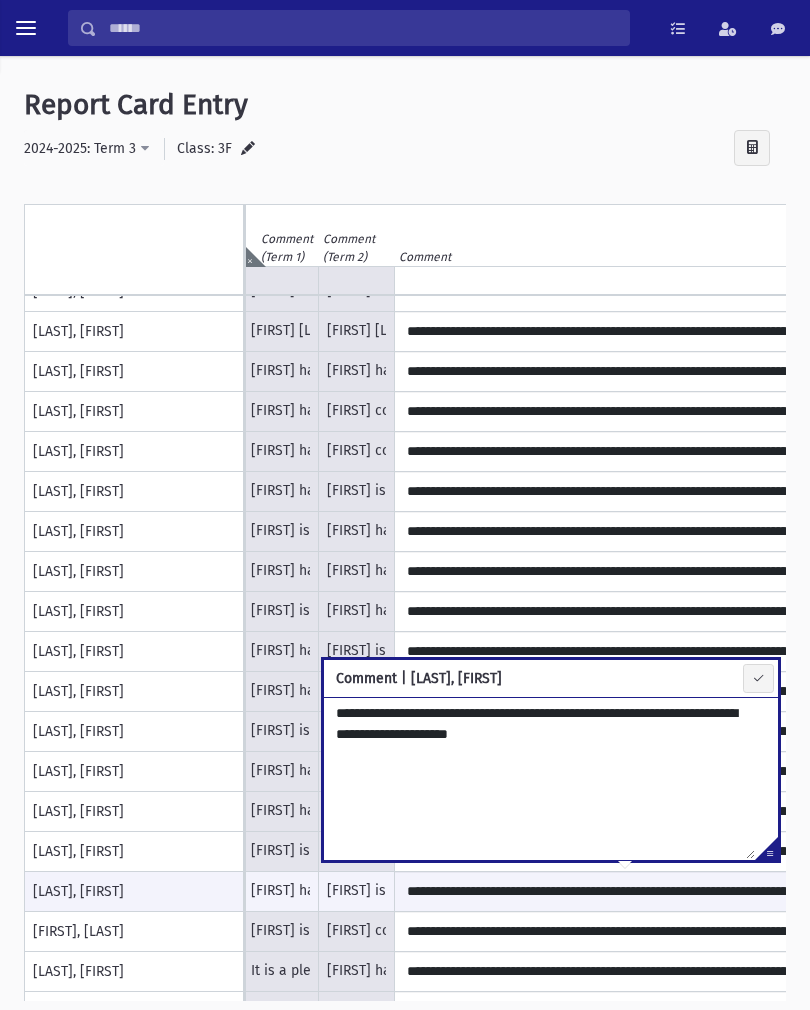 type on "**********" 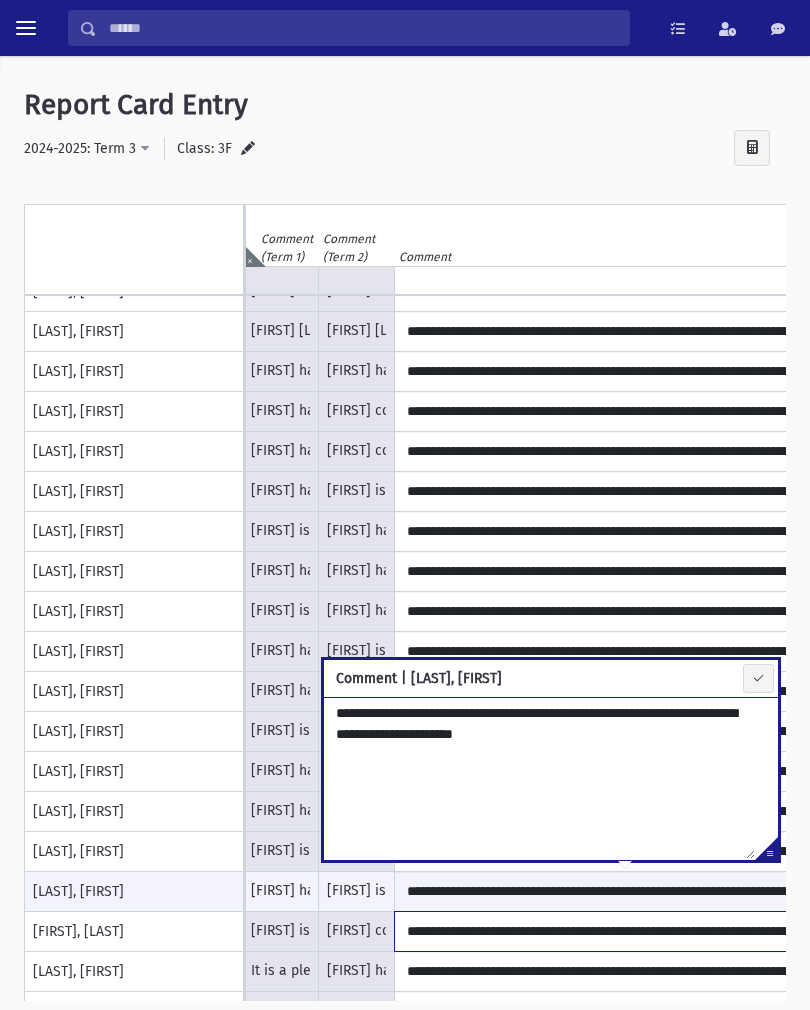 click on "**********" at bounding box center (625, 931) 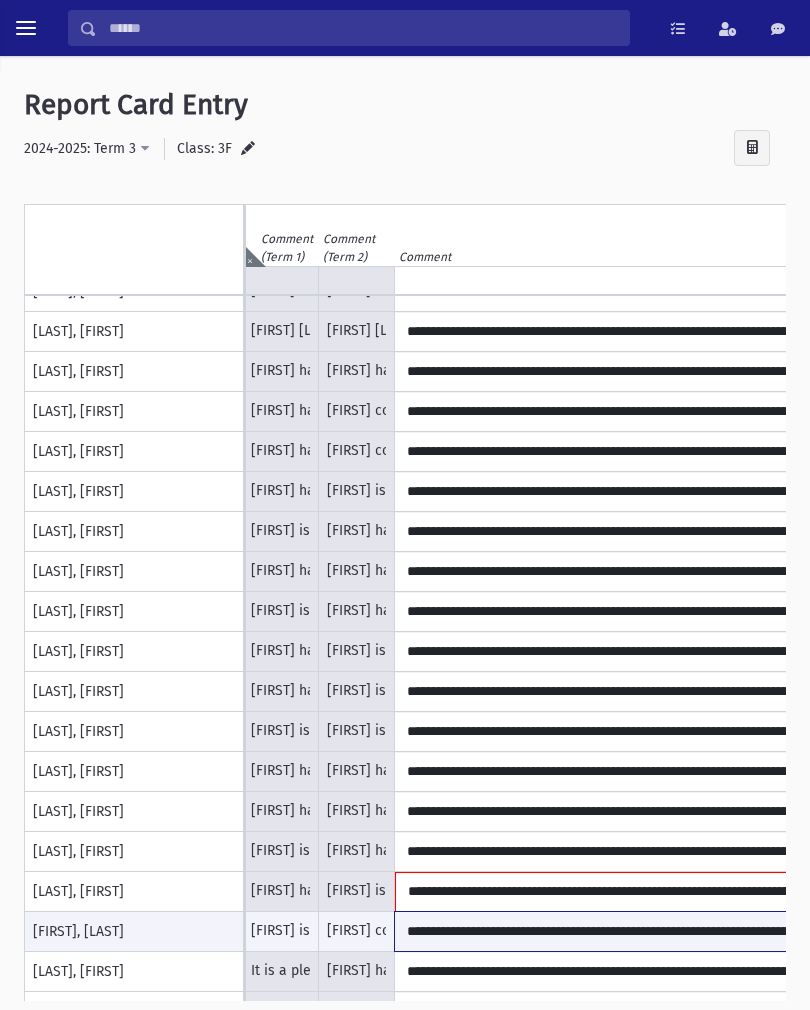 type on "**********" 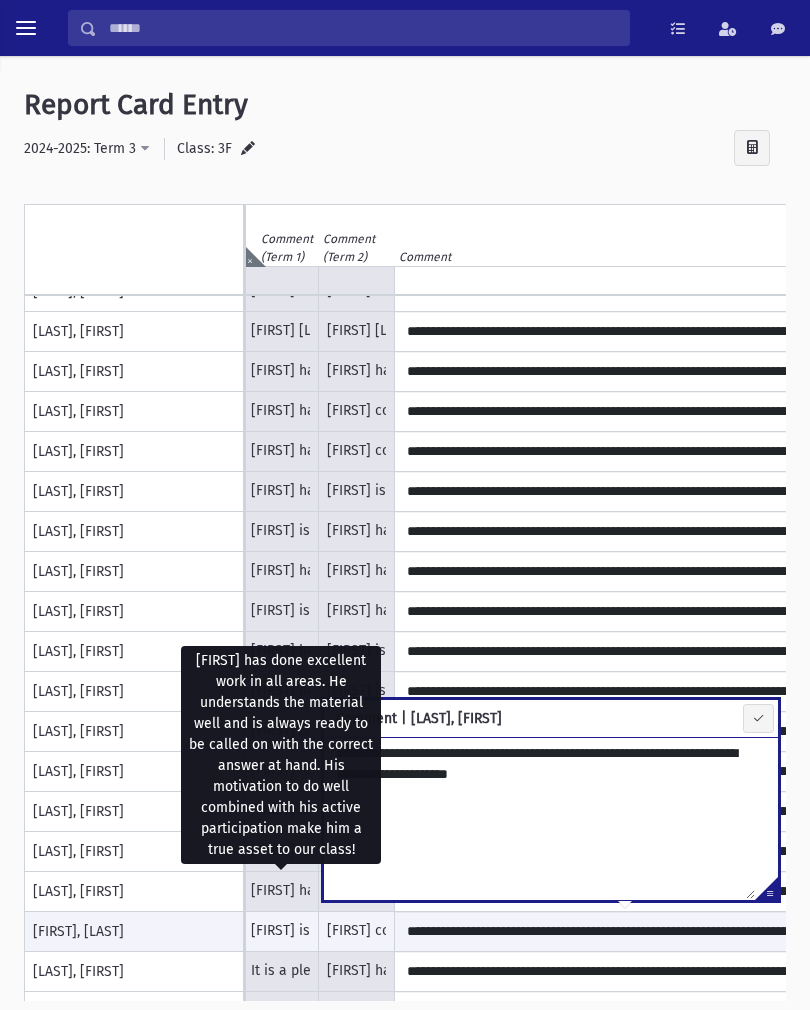 click on "[FIRST] has done excellent work in all areas. He understands the material well and is always ready to be called on with the correct answer at hand. His motivation to do well combined with his active participation make him a true asset to our class!" at bounding box center [281, 892] 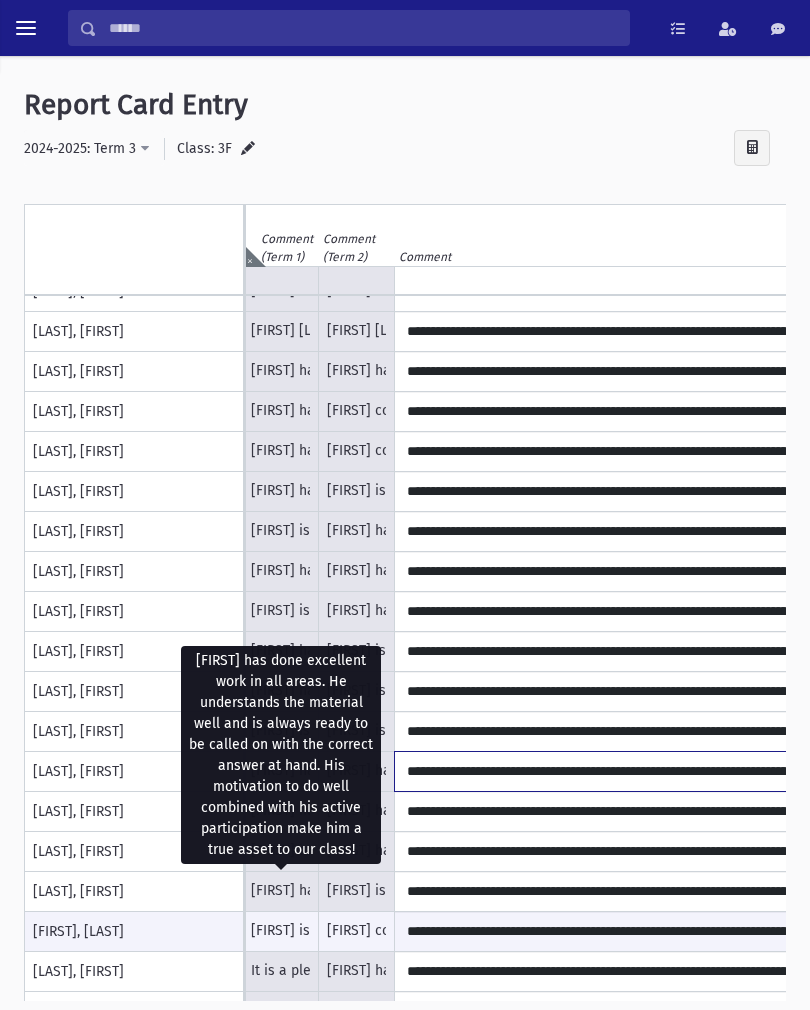 click on "**********" at bounding box center [625, 771] 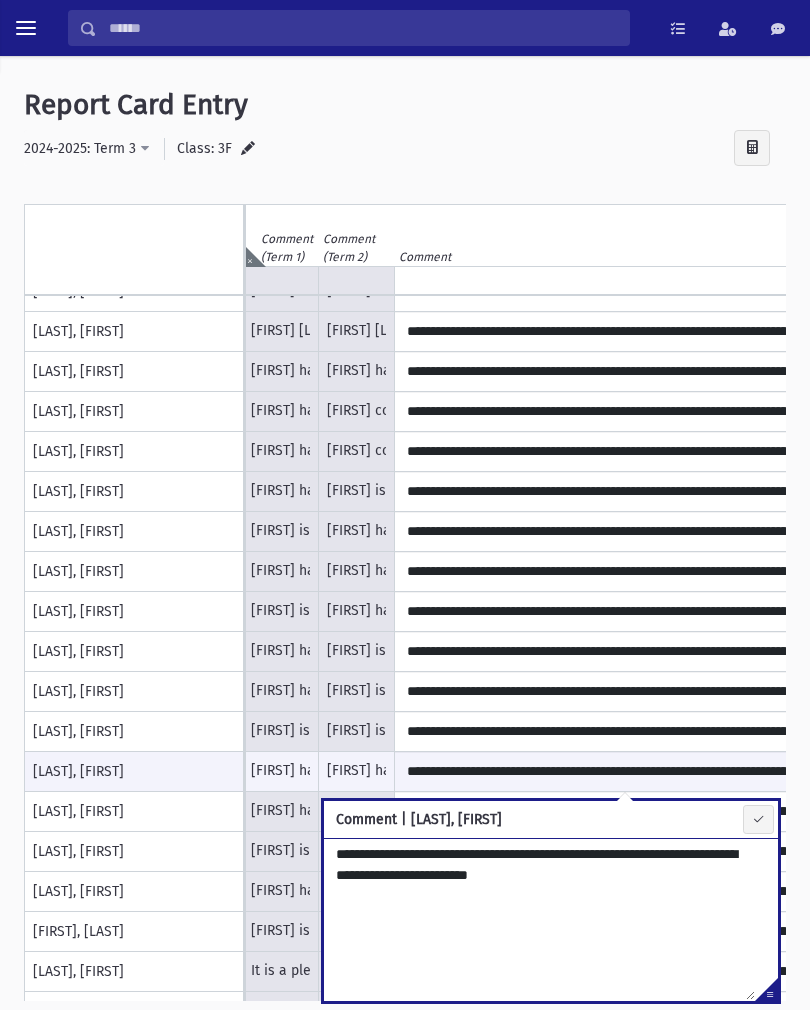 click on "**********" at bounding box center (539, 919) 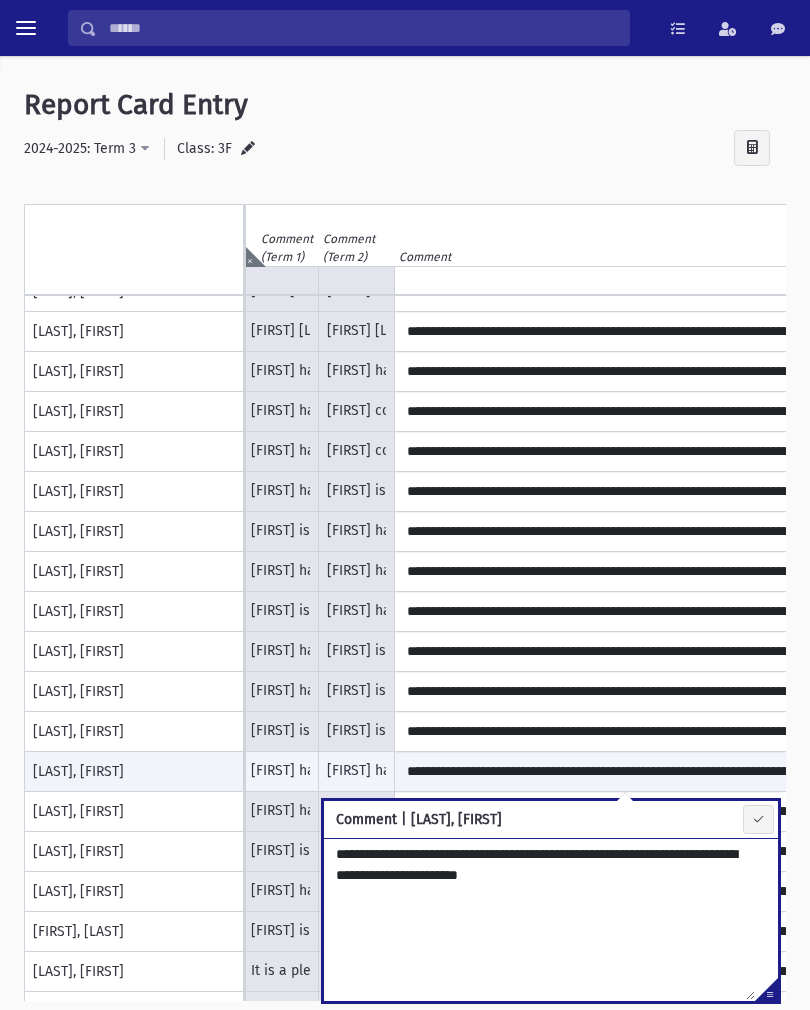 type on "**********" 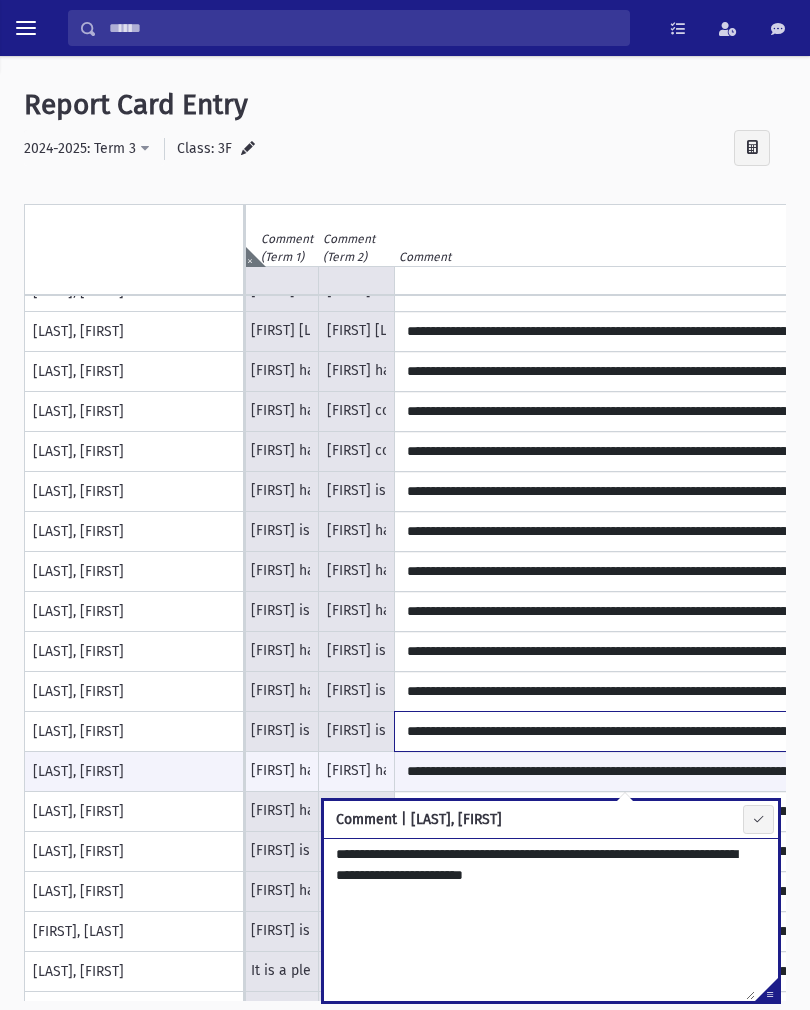 click on "**********" at bounding box center (625, 731) 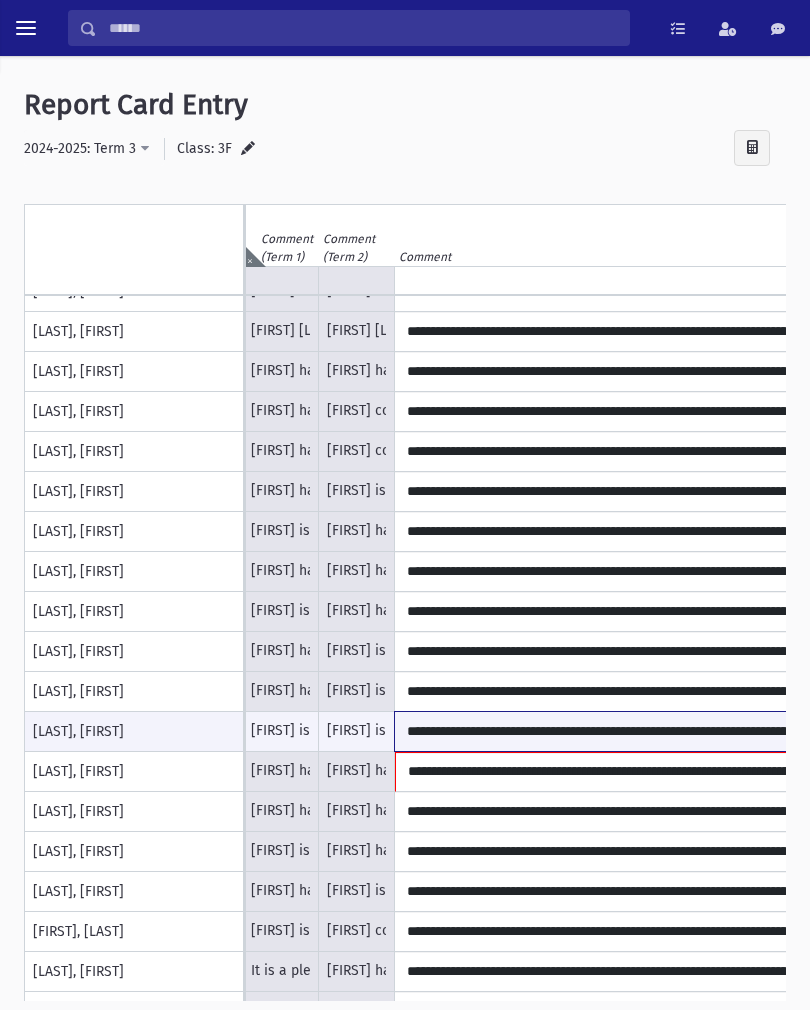 type on "**********" 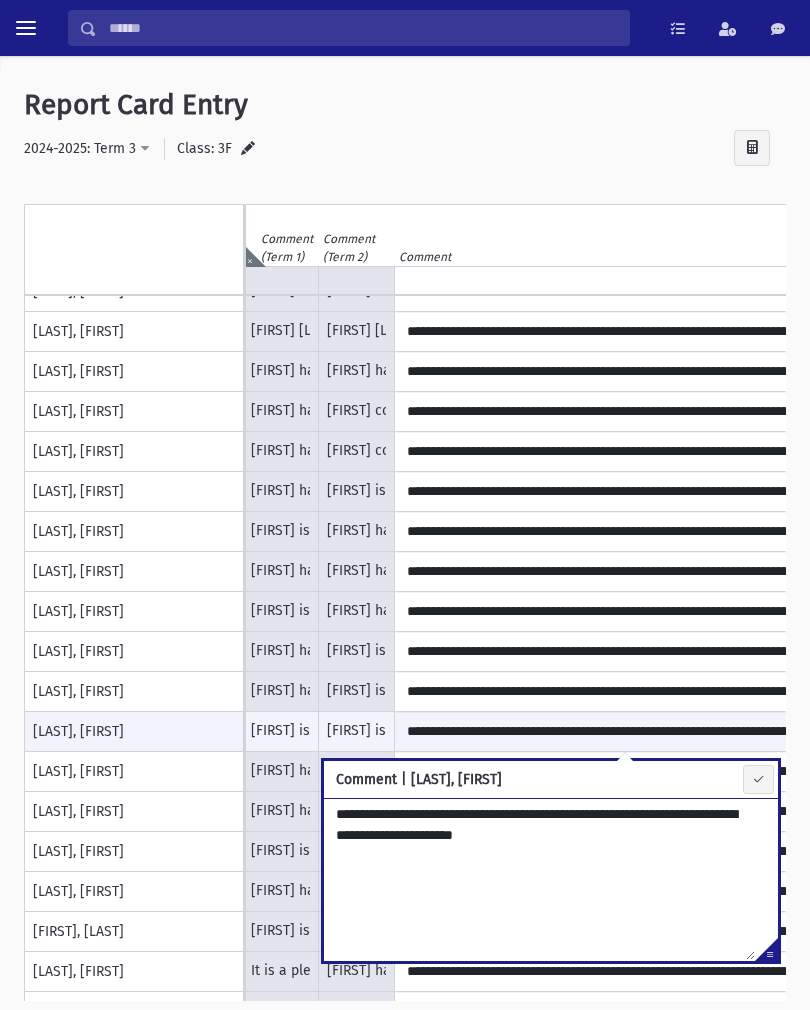 click on "**********" at bounding box center (539, 879) 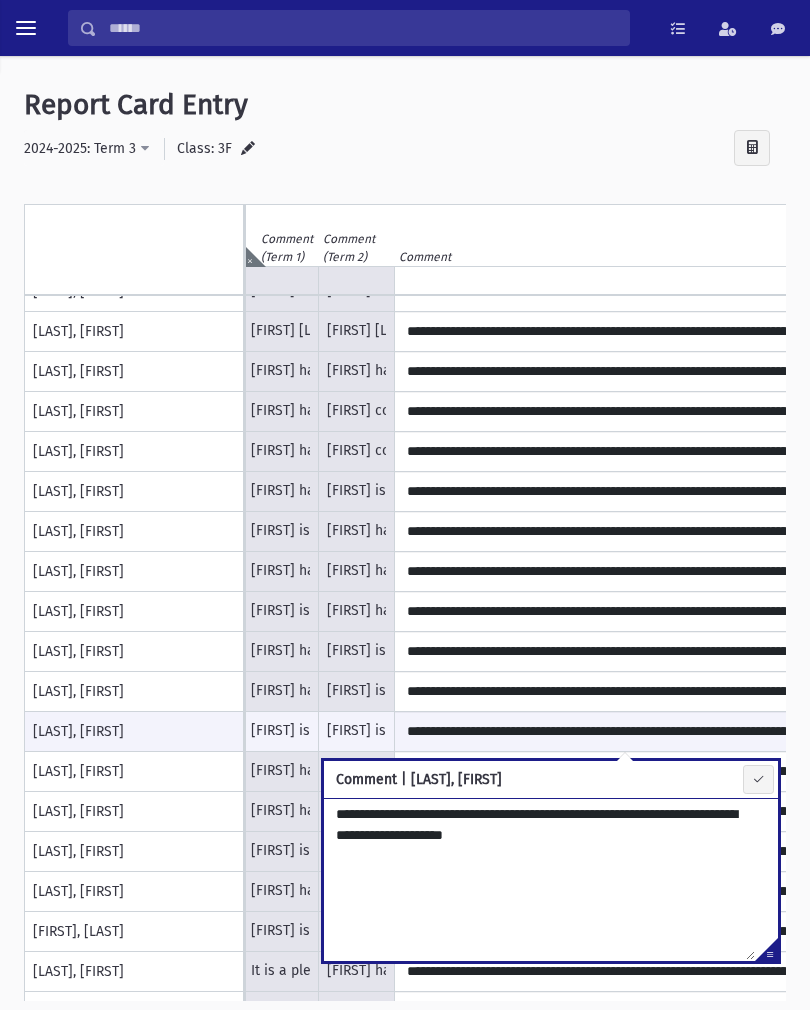 type on "**********" 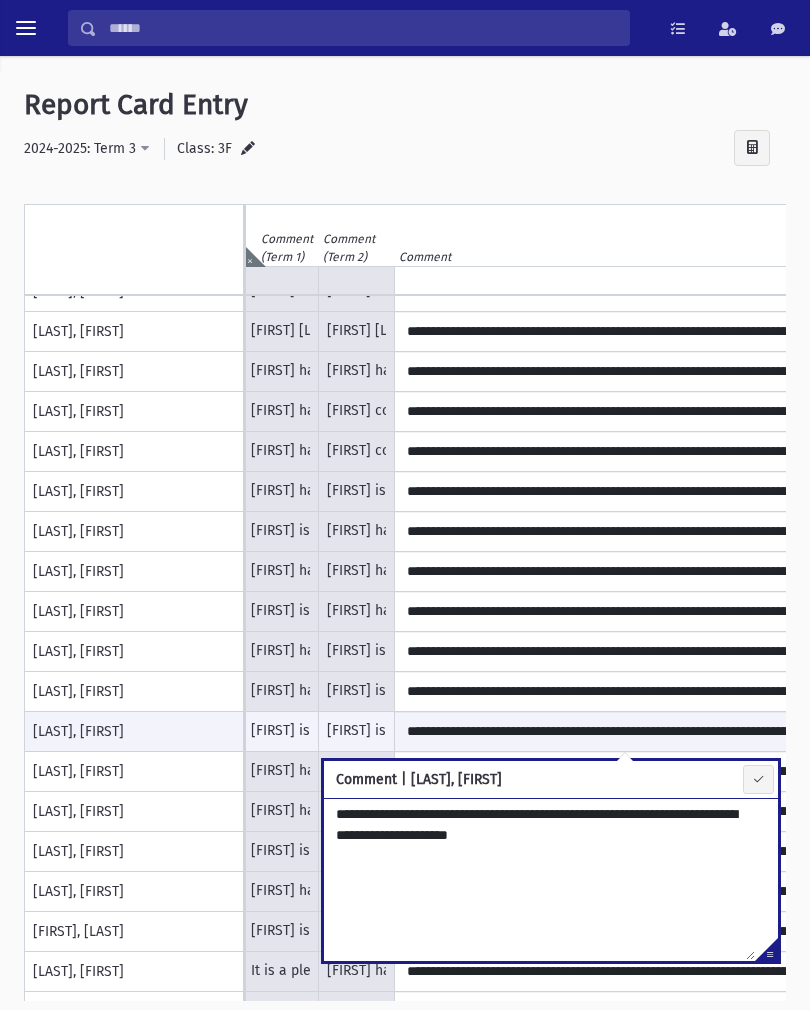 click at bounding box center [1368, 194] 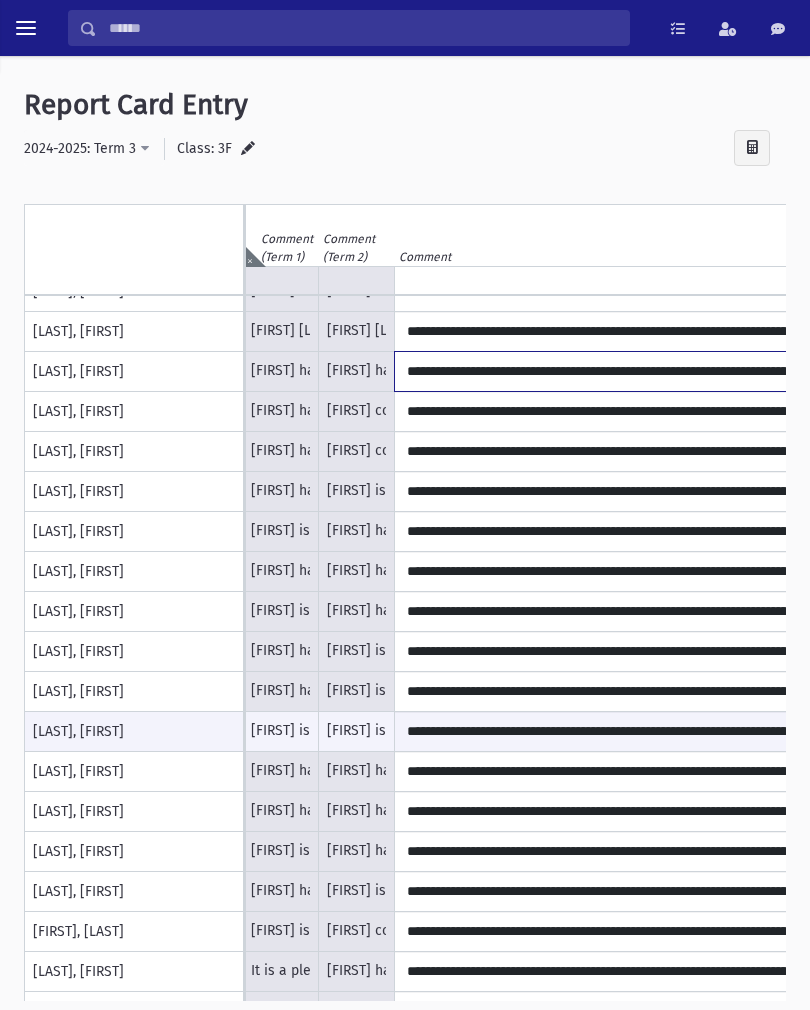 click on "**********" at bounding box center [625, 371] 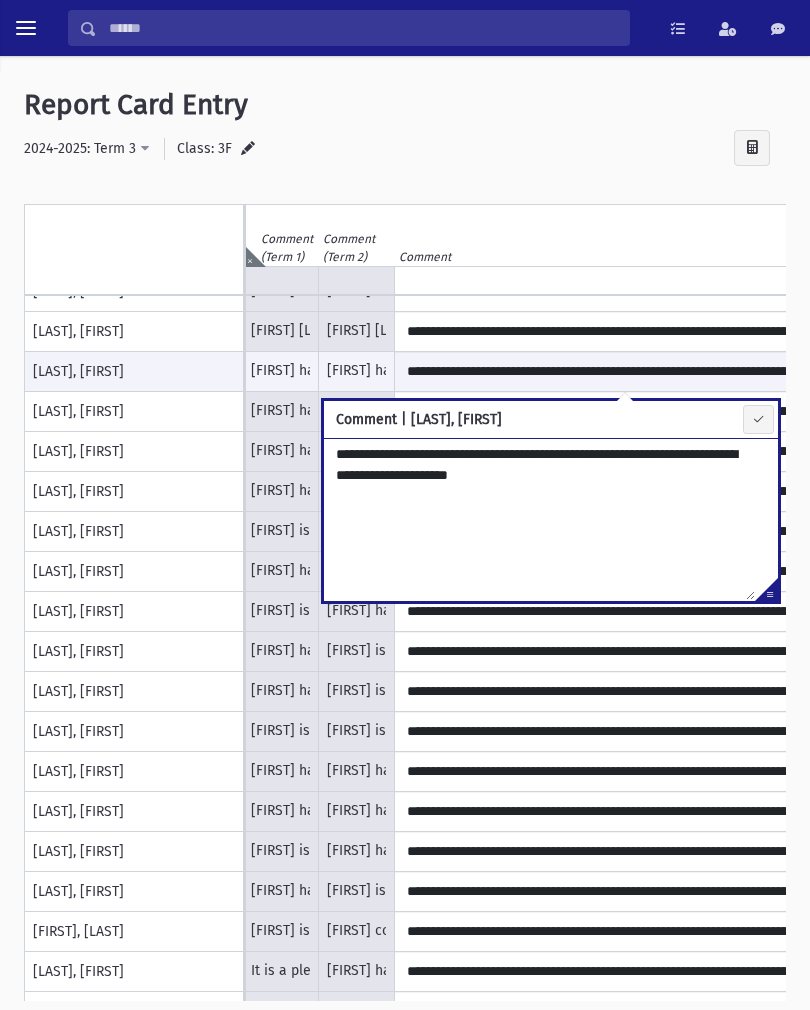 click on "**********" at bounding box center (539, 519) 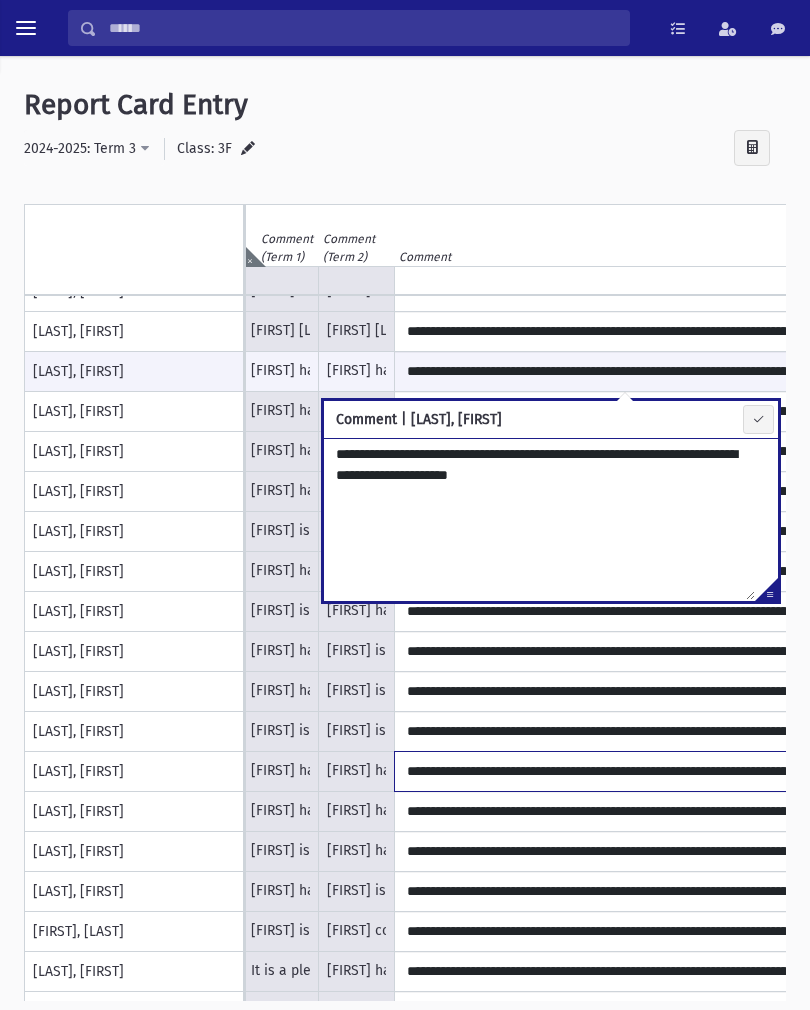 click on "**********" at bounding box center (625, 771) 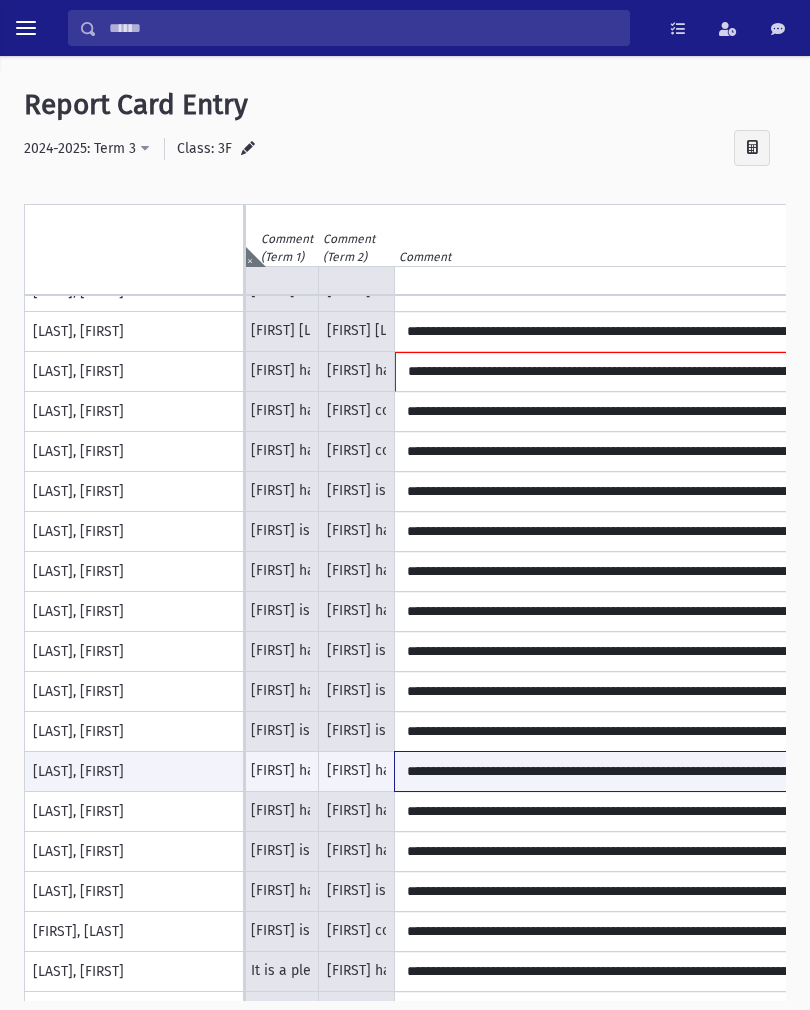 type on "**********" 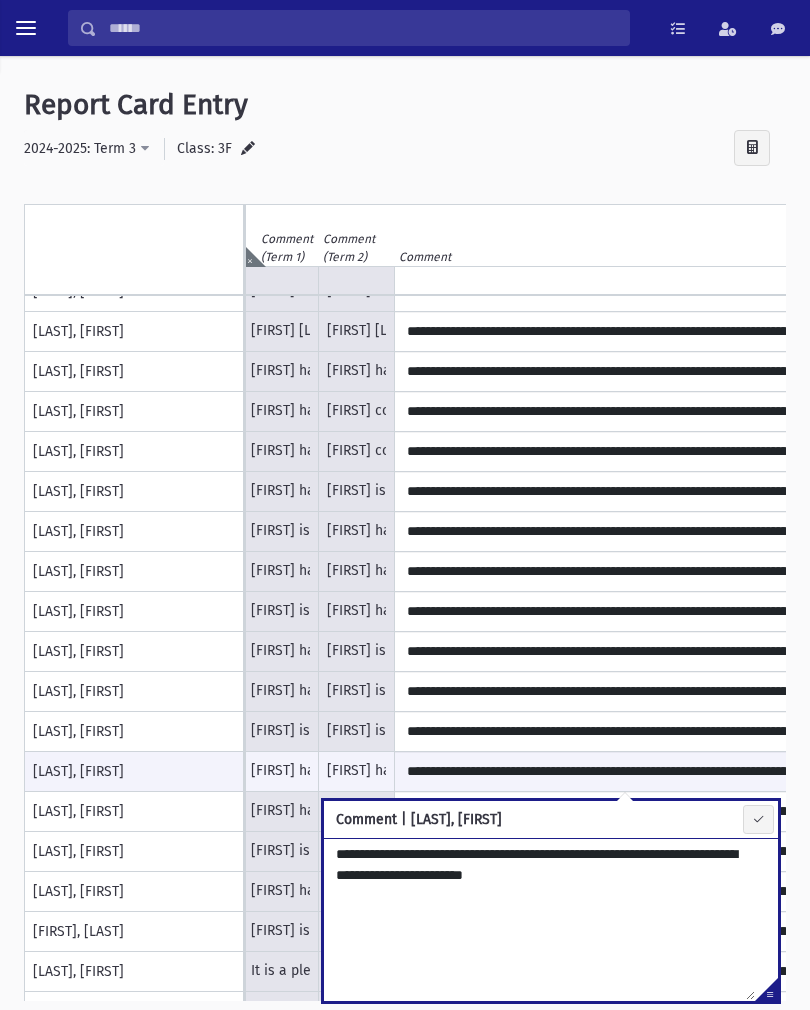 scroll, scrollTop: 236, scrollLeft: 236, axis: both 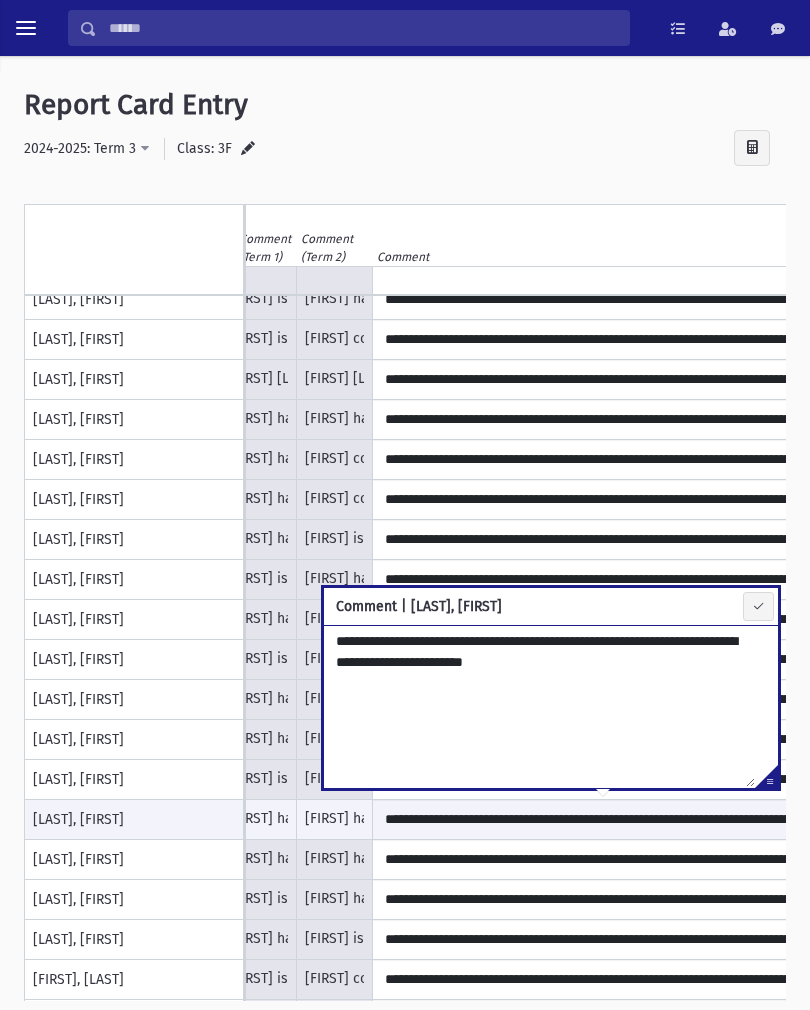 click on "[FIRST], [LAST]" at bounding box center (134, 980) 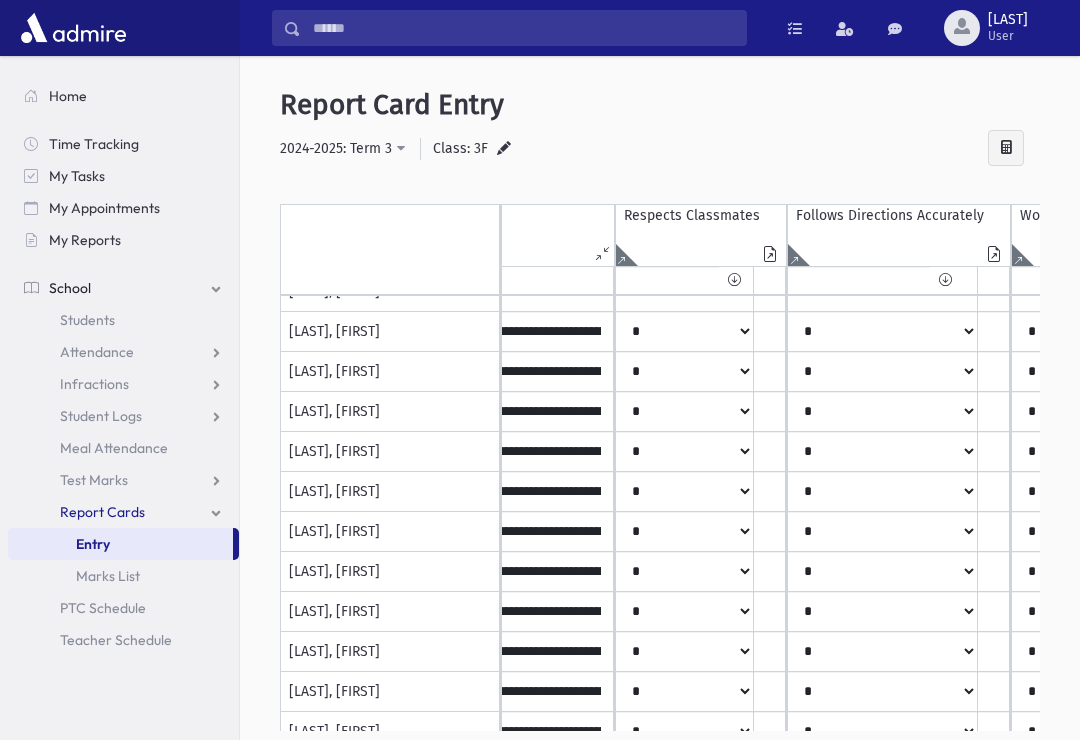 scroll, scrollTop: 411, scrollLeft: 671, axis: both 